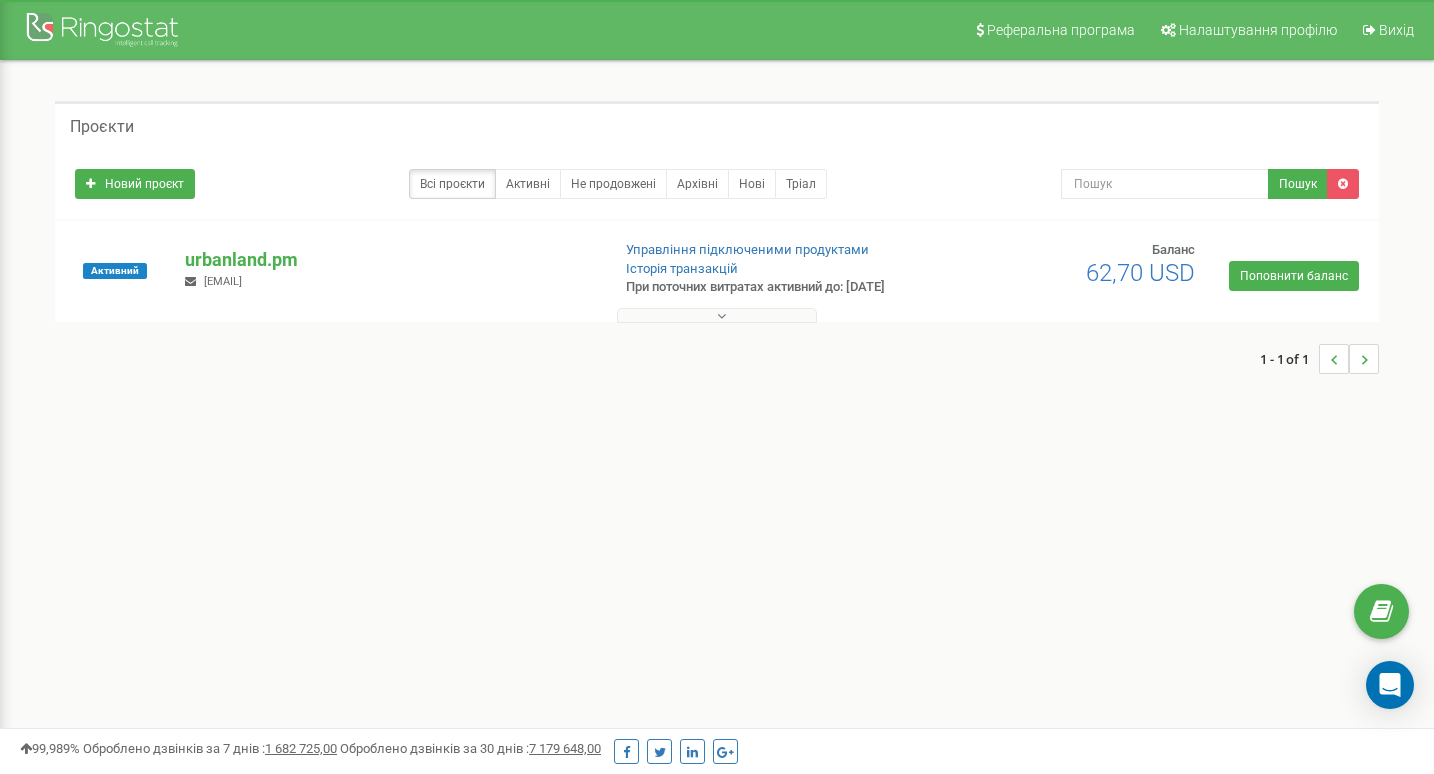 scroll, scrollTop: 0, scrollLeft: 0, axis: both 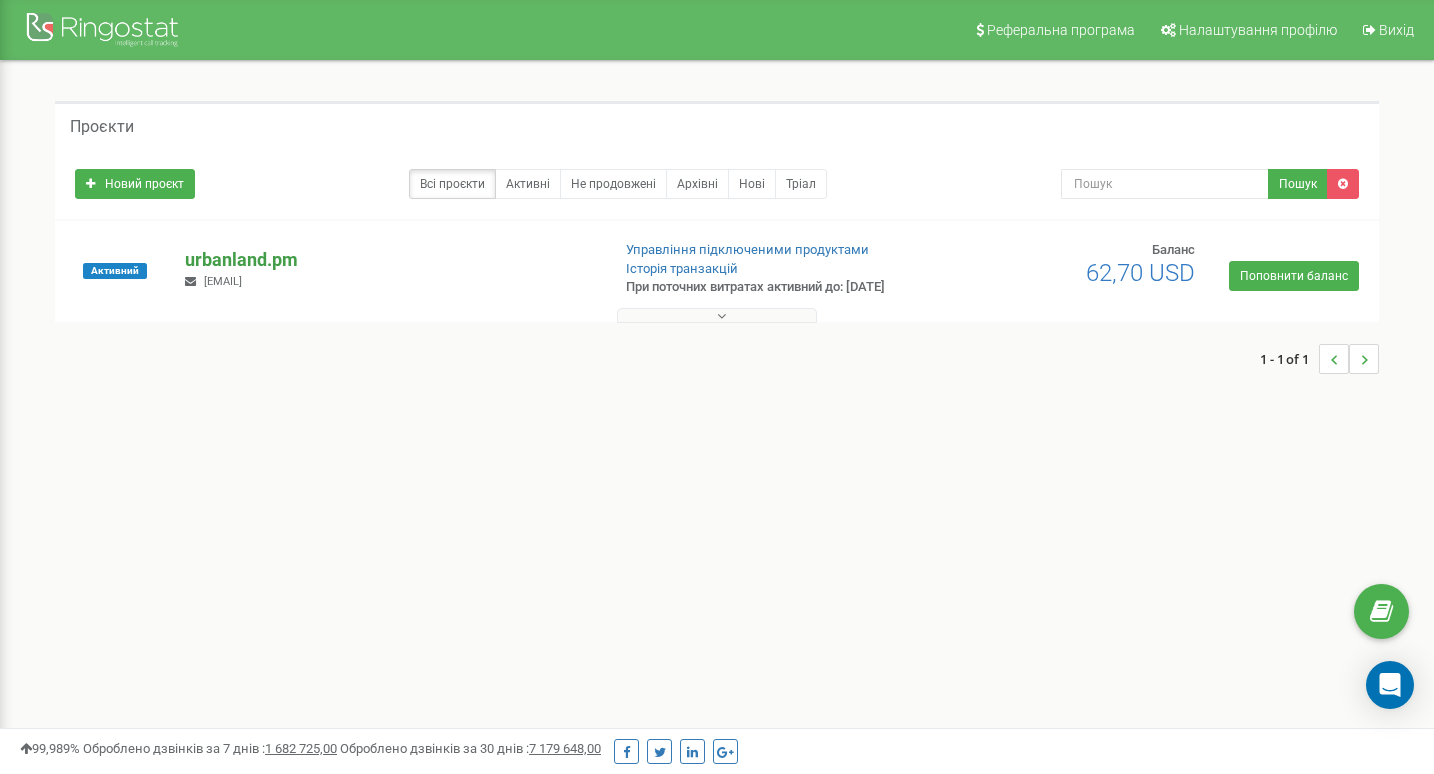 click on "urbanland.pm" at bounding box center [389, 260] 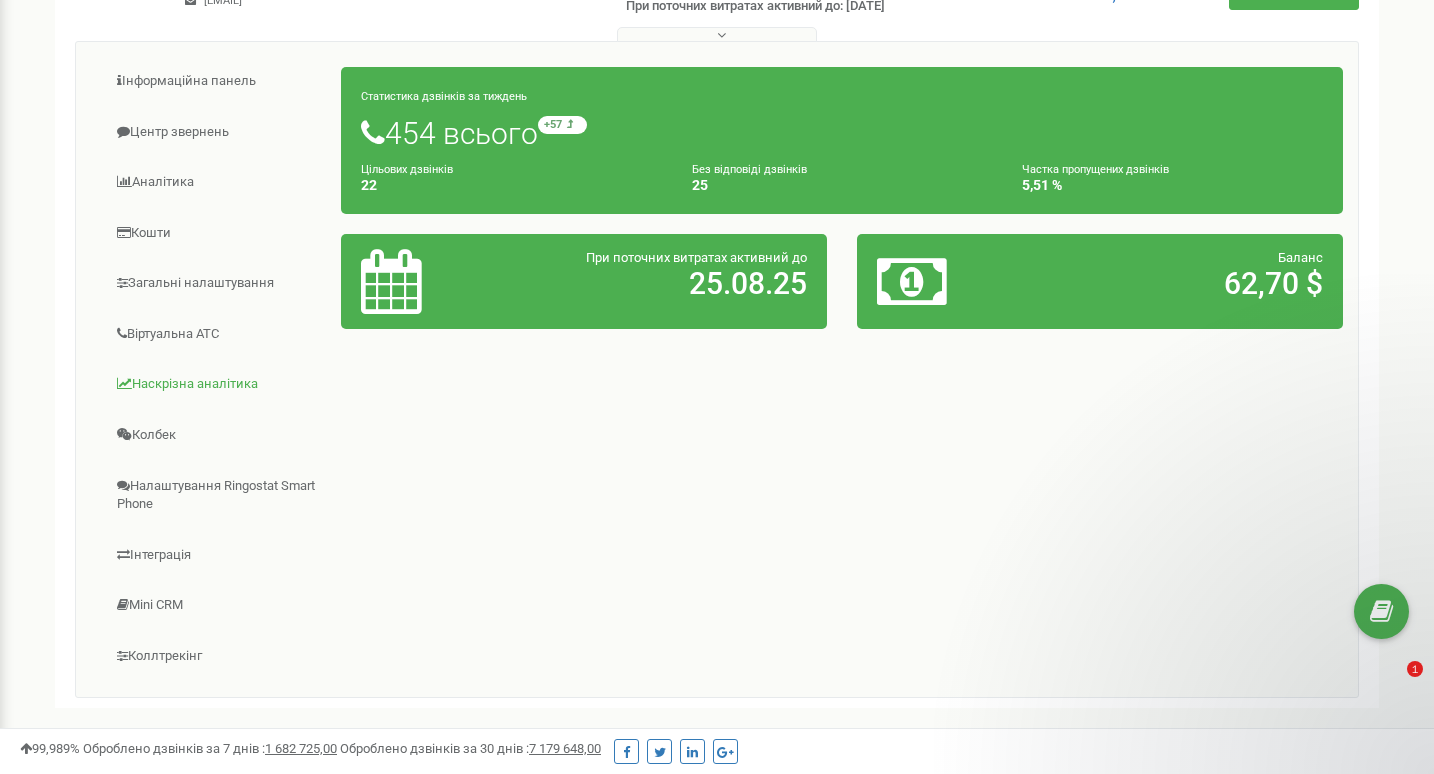 scroll, scrollTop: 362, scrollLeft: 0, axis: vertical 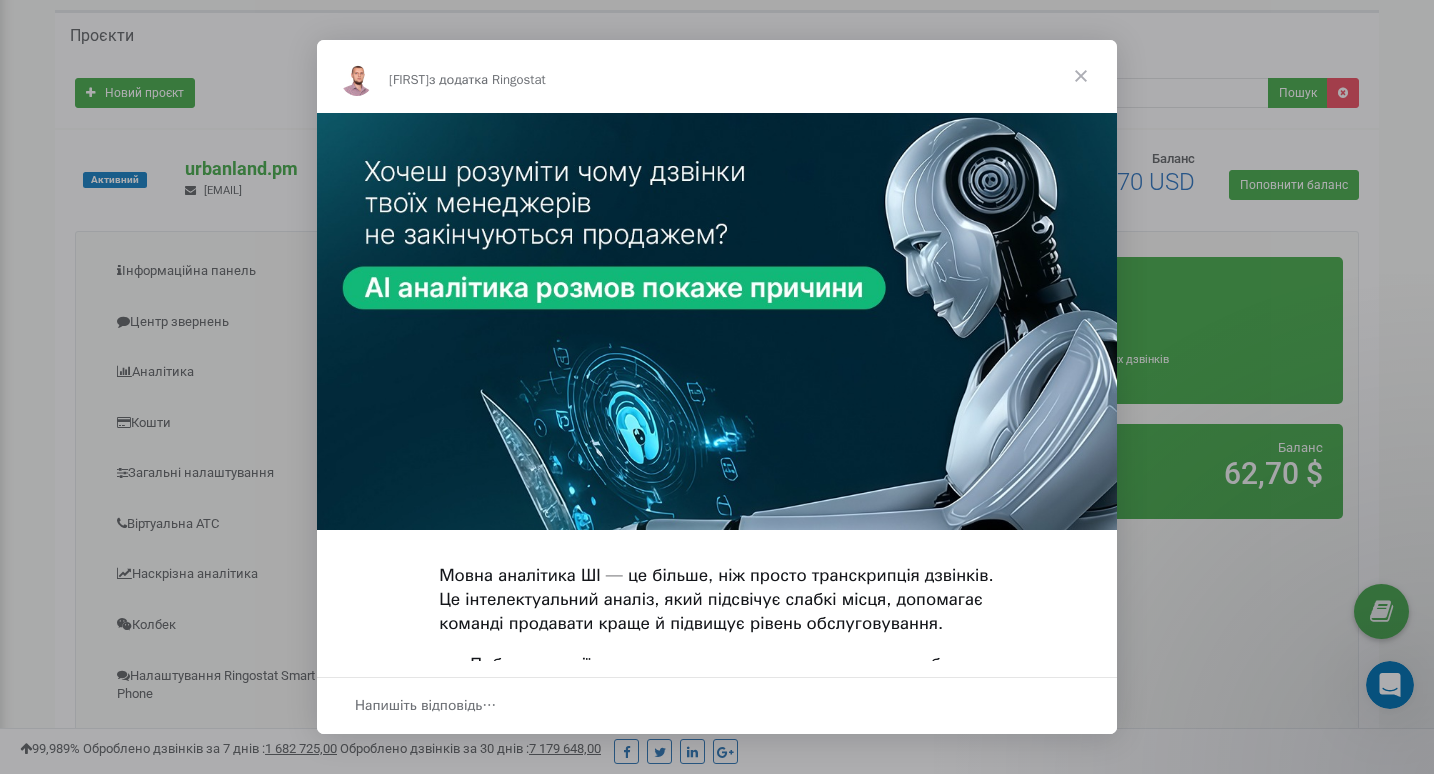 click at bounding box center (1081, 76) 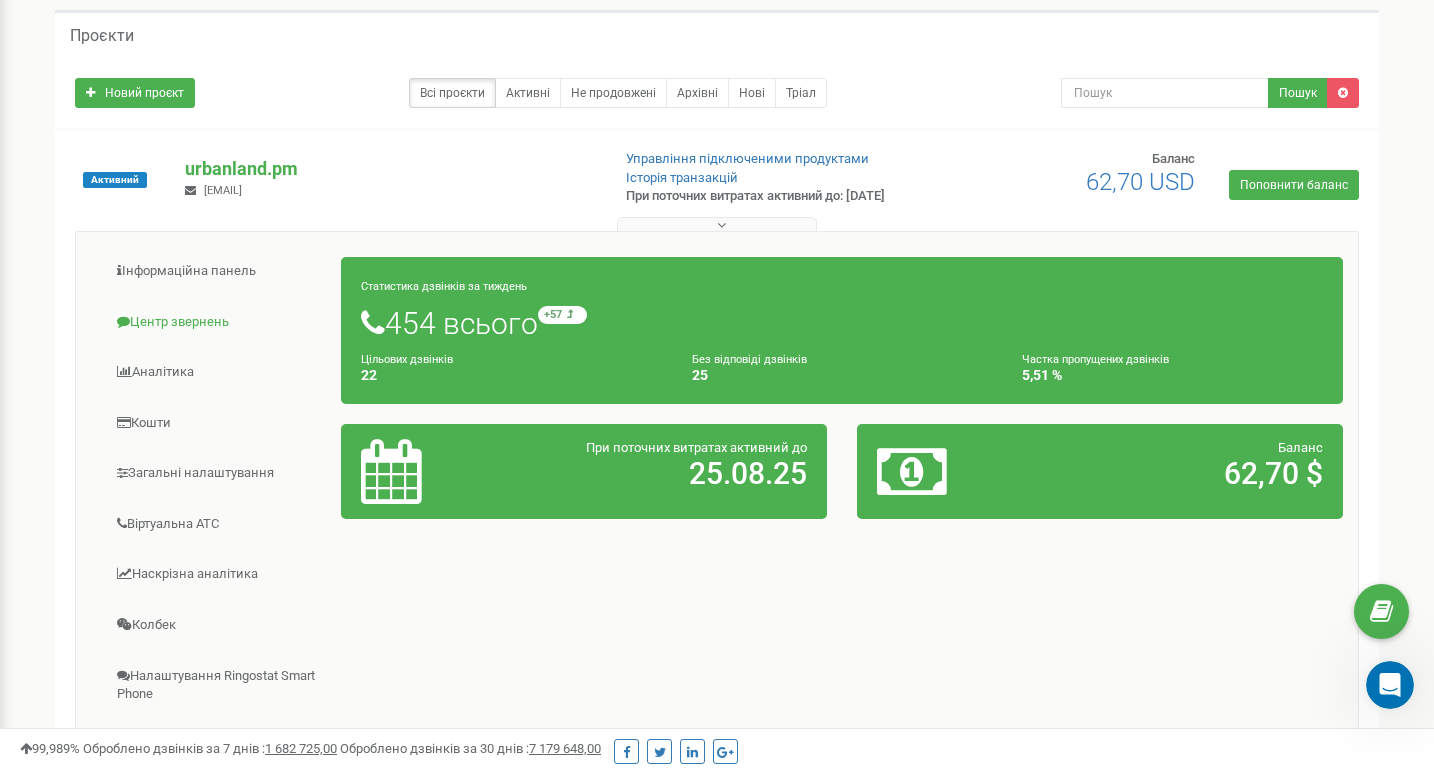 click on "Центр звернень" at bounding box center [216, 322] 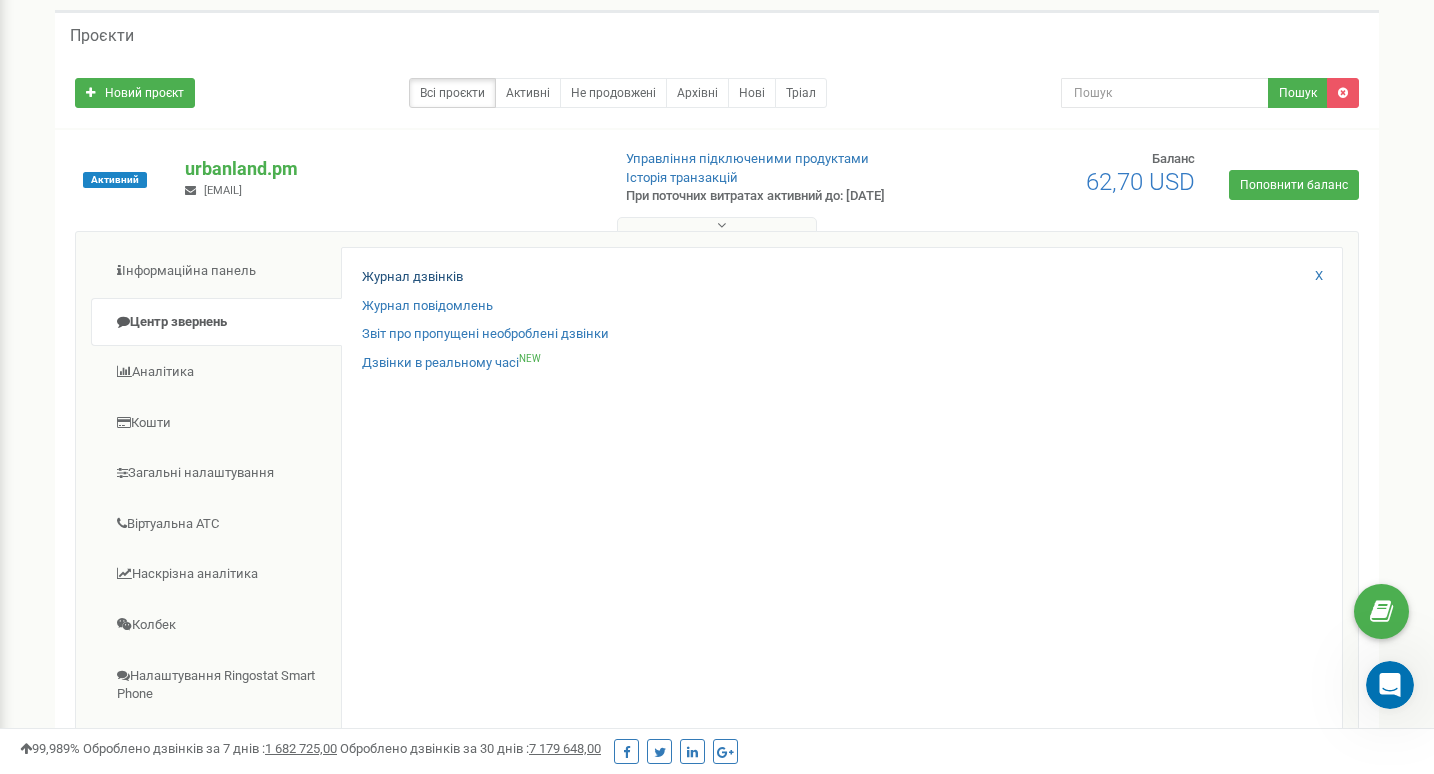 click on "Журнал дзвінків" at bounding box center (412, 277) 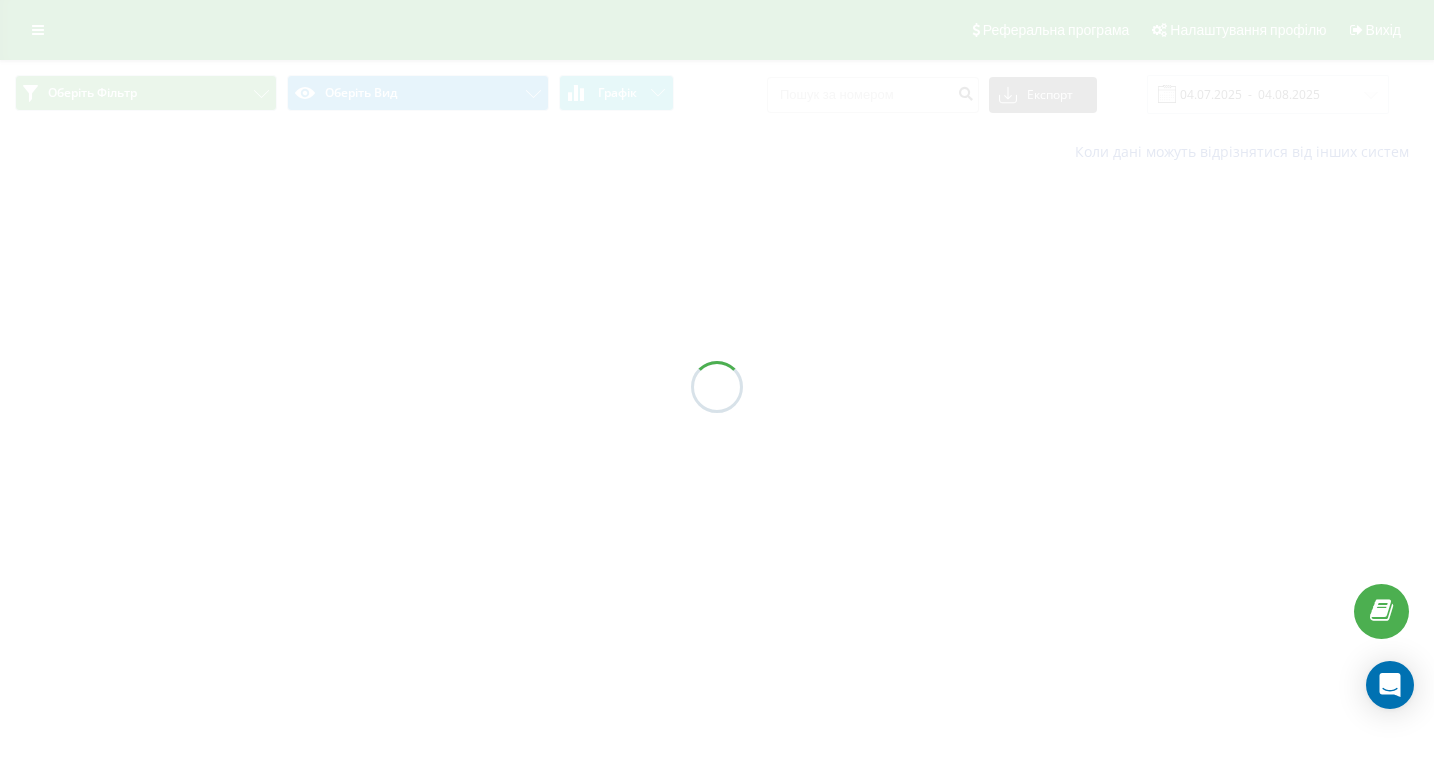 scroll, scrollTop: 0, scrollLeft: 0, axis: both 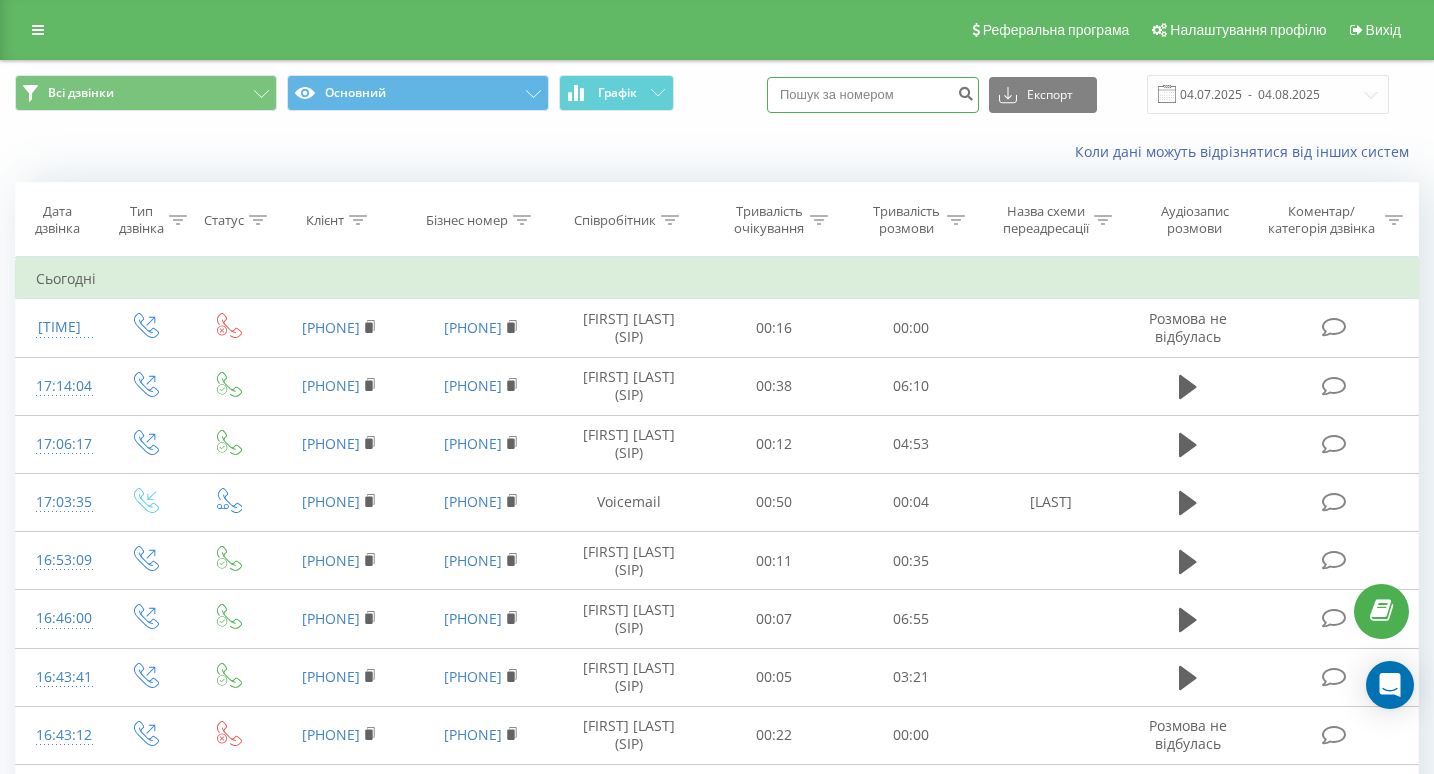 click at bounding box center (873, 95) 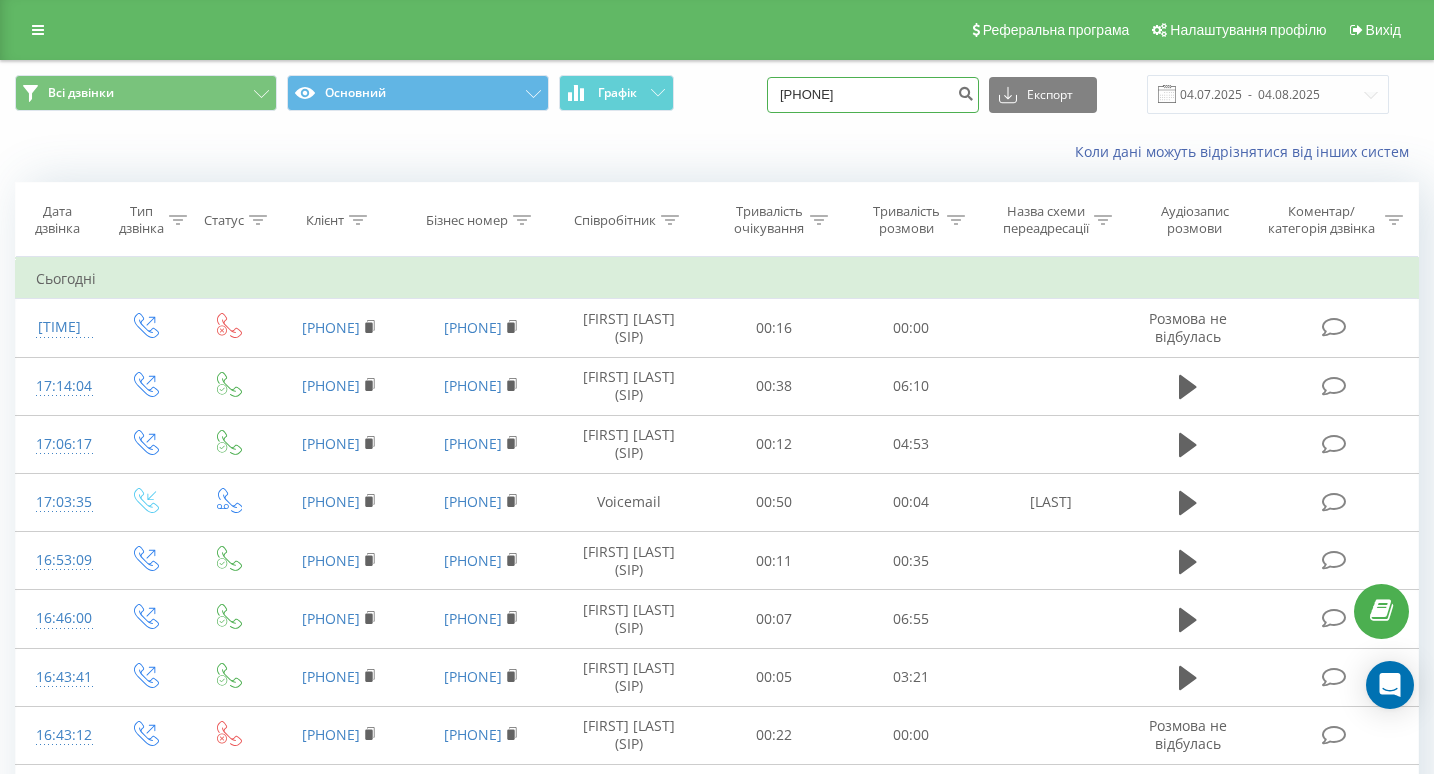 click on "[PHONE]" at bounding box center (873, 95) 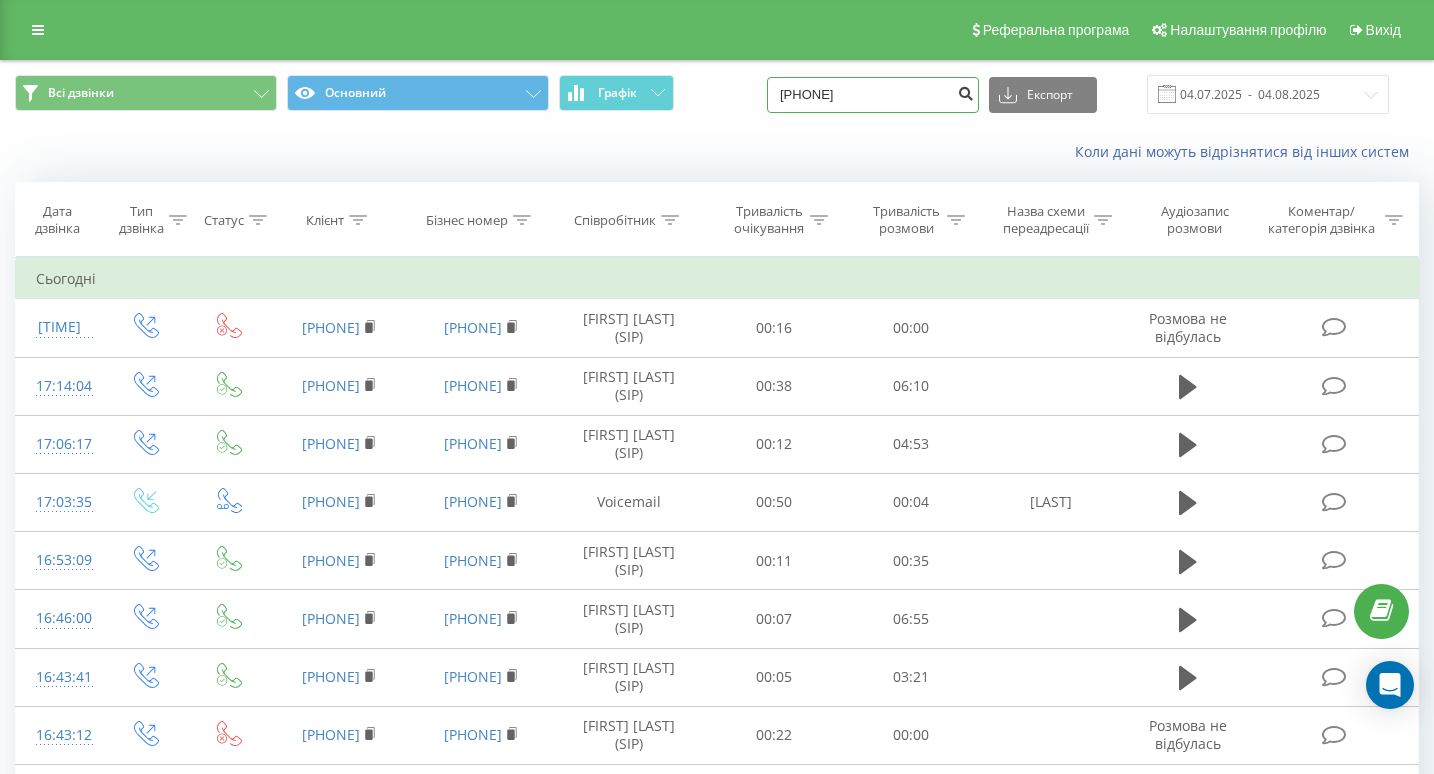 type on "380632245930" 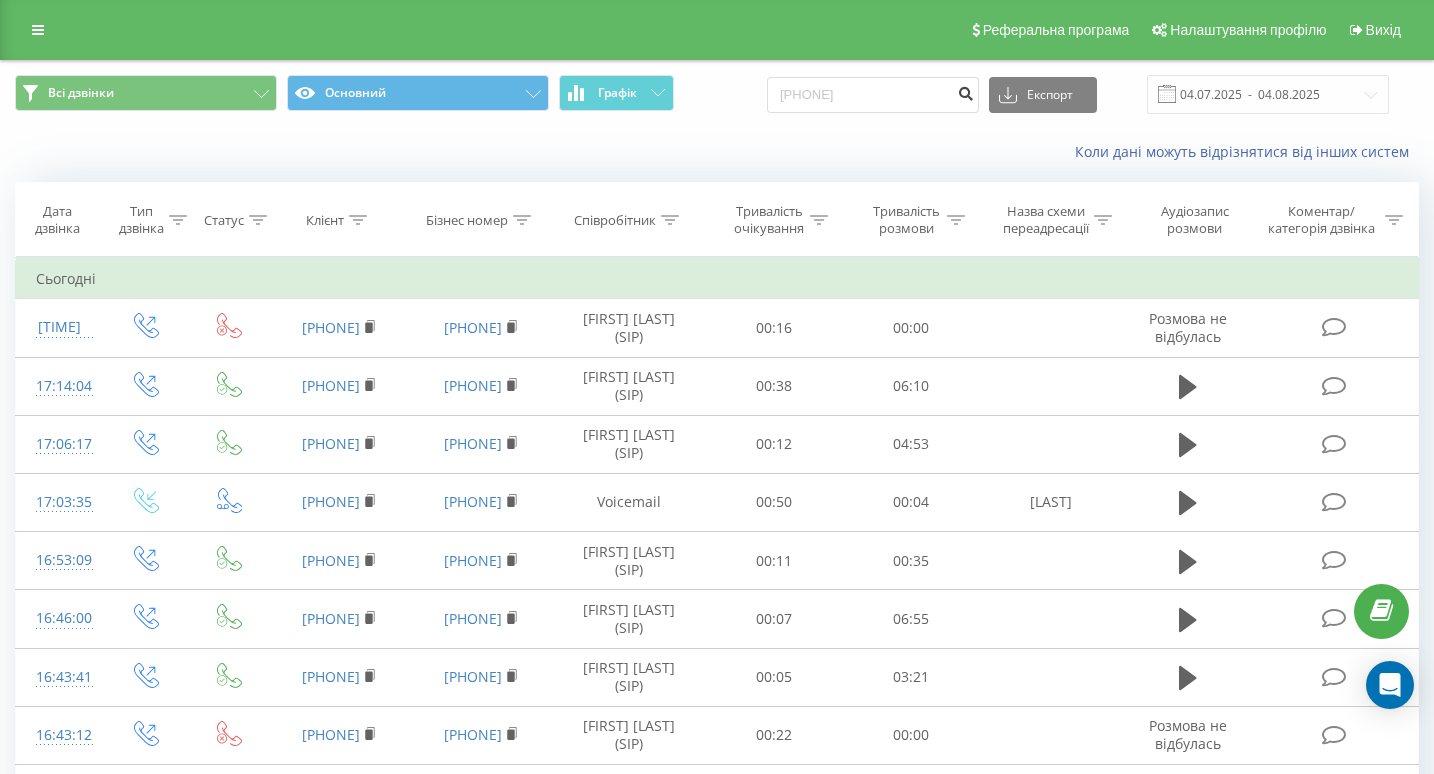 click at bounding box center [965, 91] 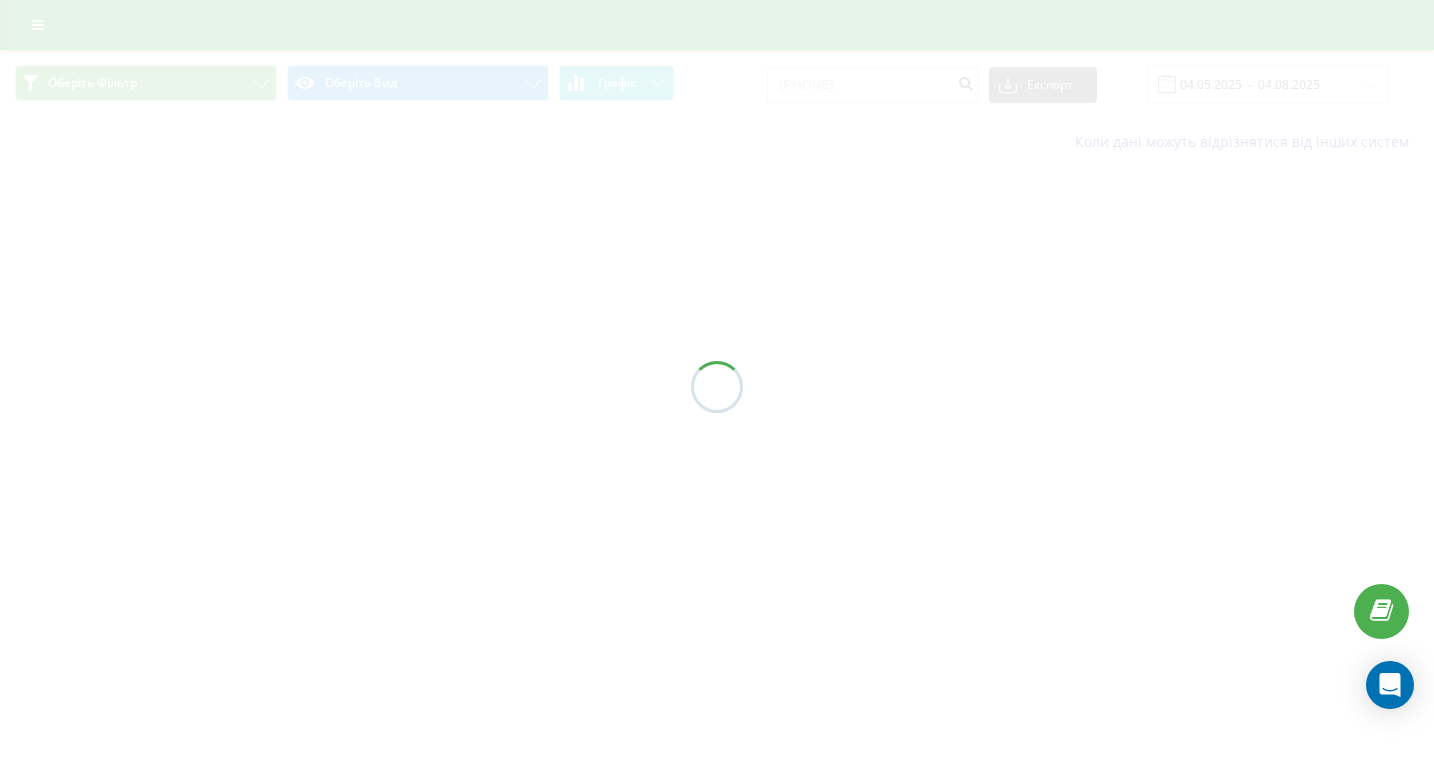 scroll, scrollTop: 0, scrollLeft: 0, axis: both 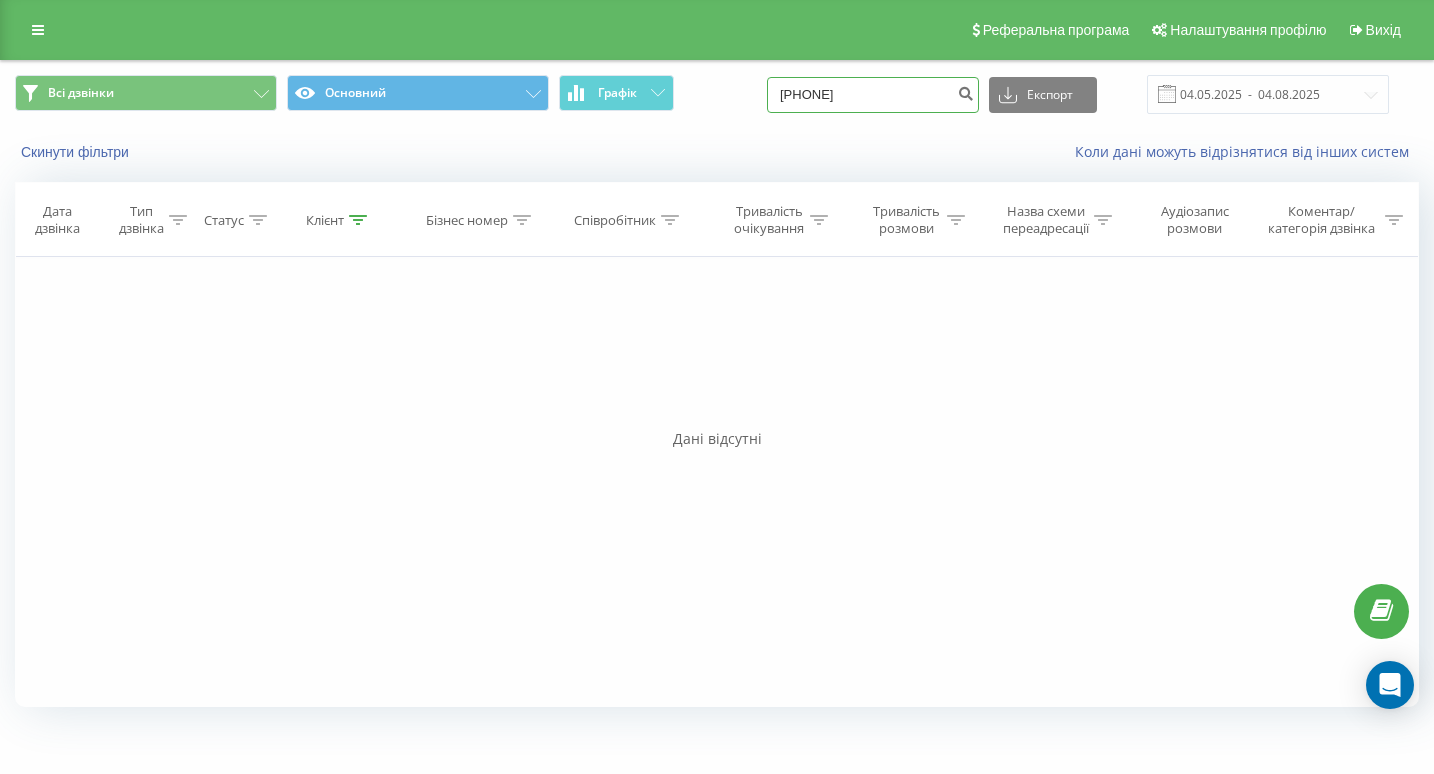 click on "380632245930" at bounding box center [873, 95] 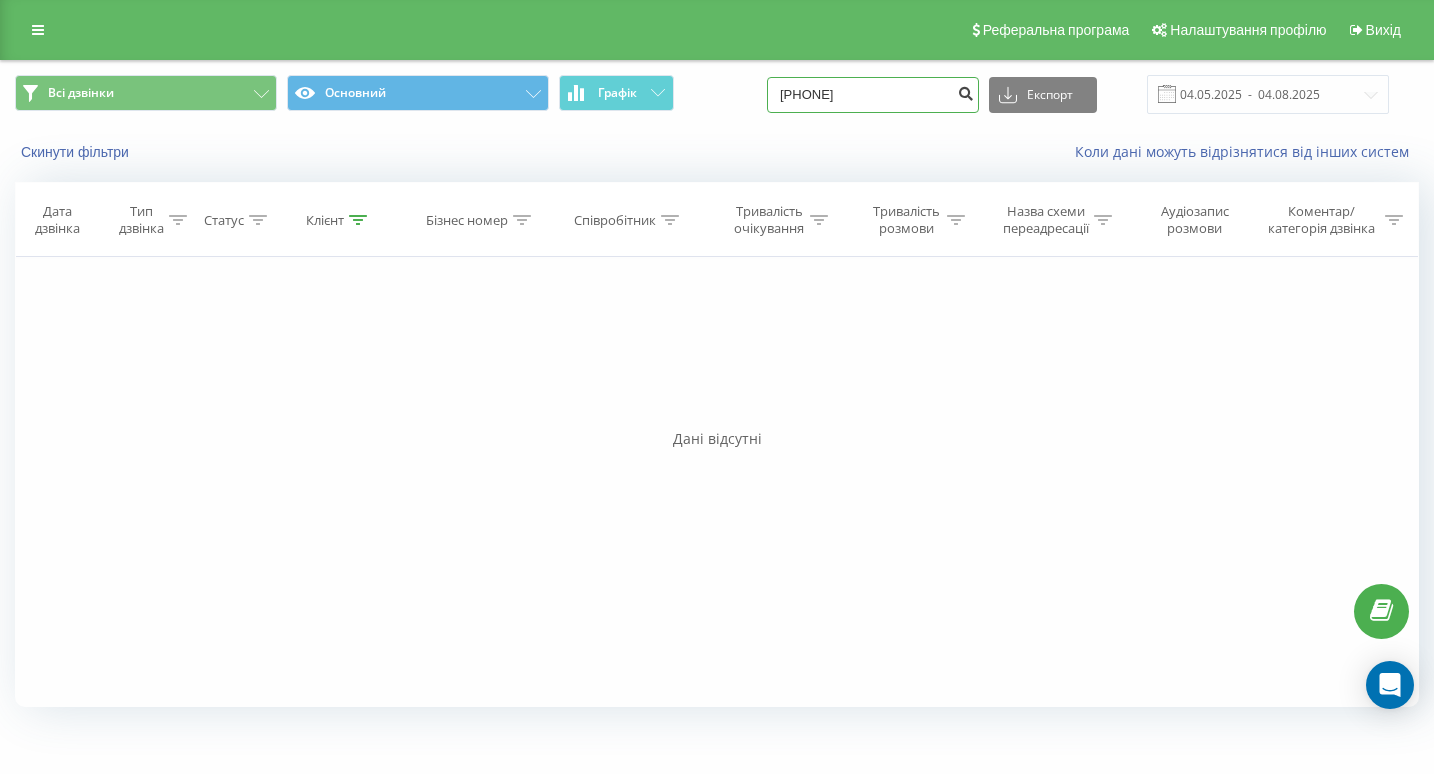 type on "[PHONE]" 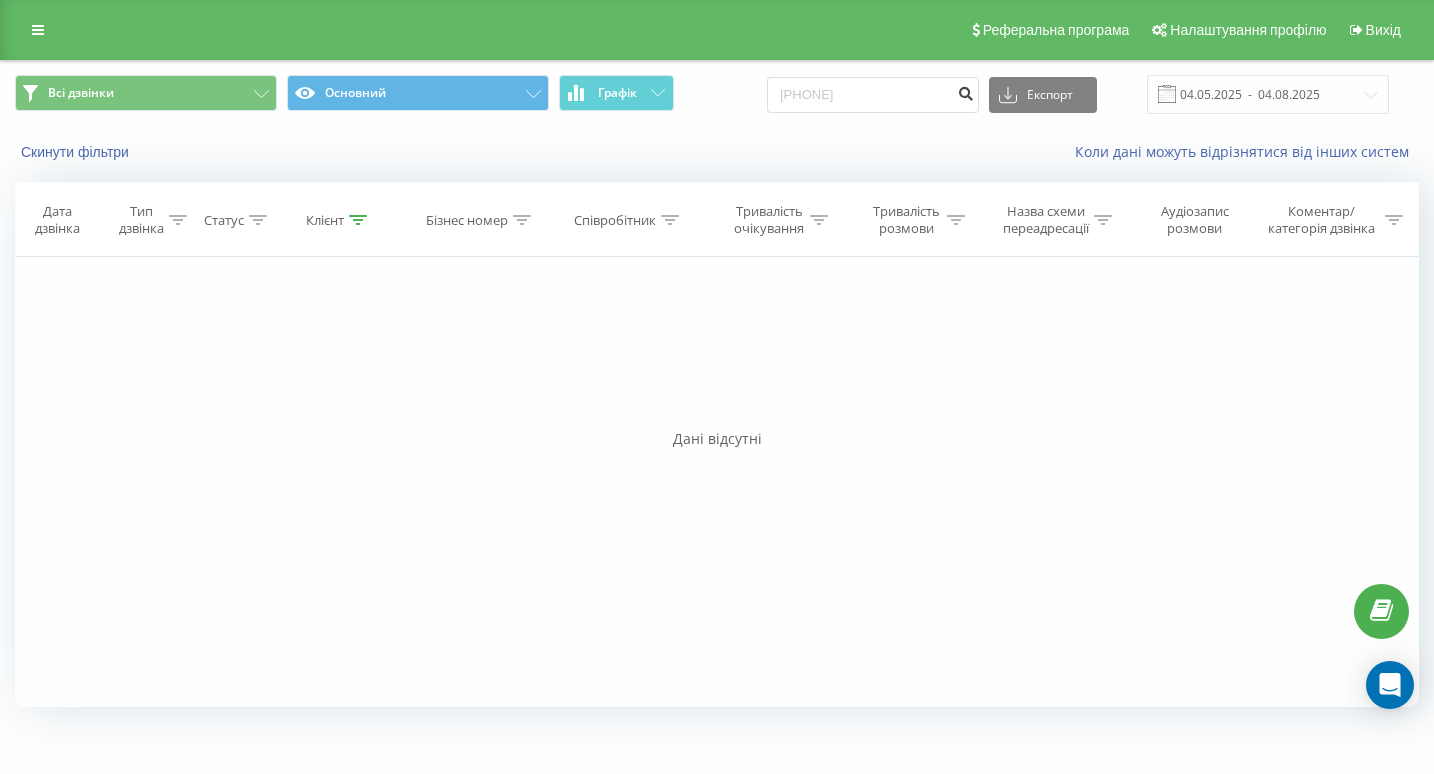 click at bounding box center [965, 91] 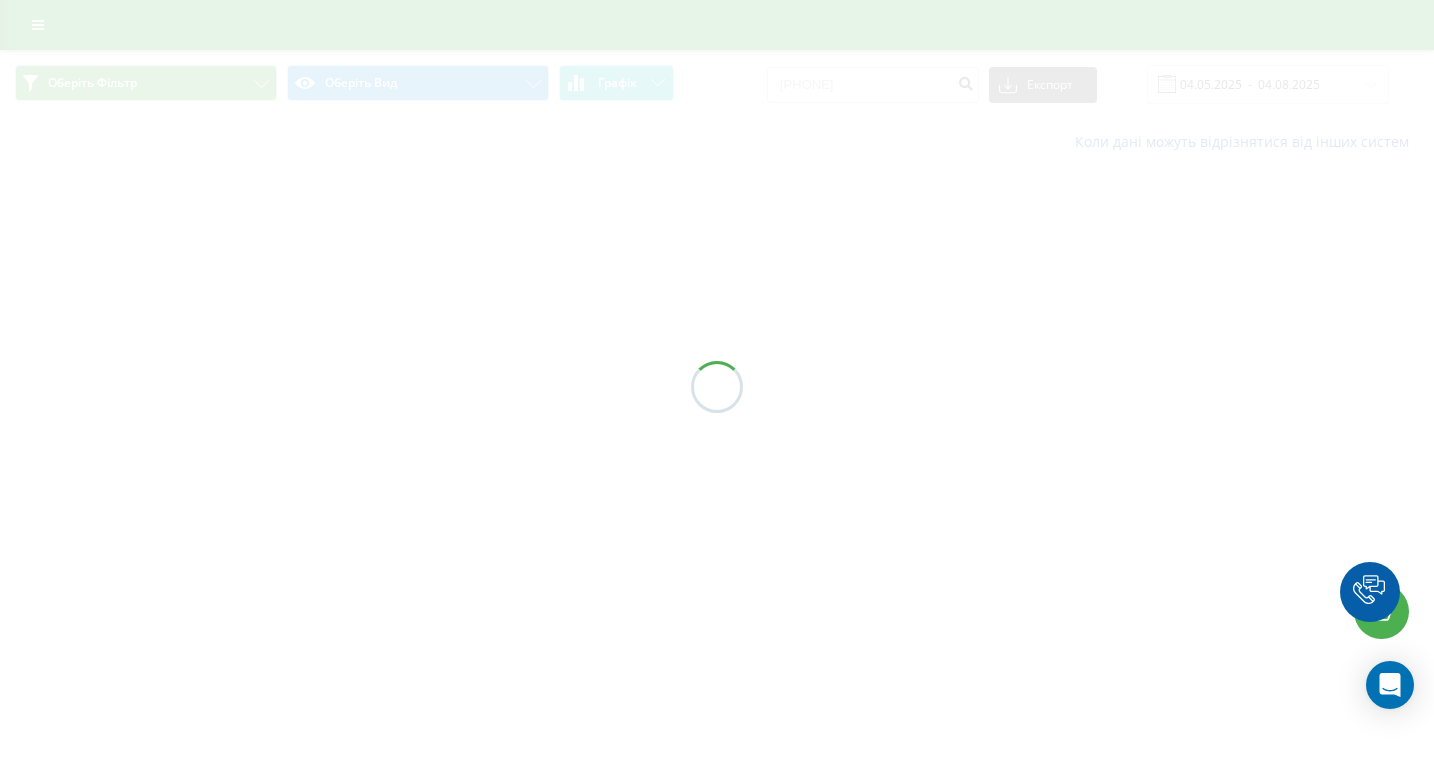 scroll, scrollTop: 0, scrollLeft: 0, axis: both 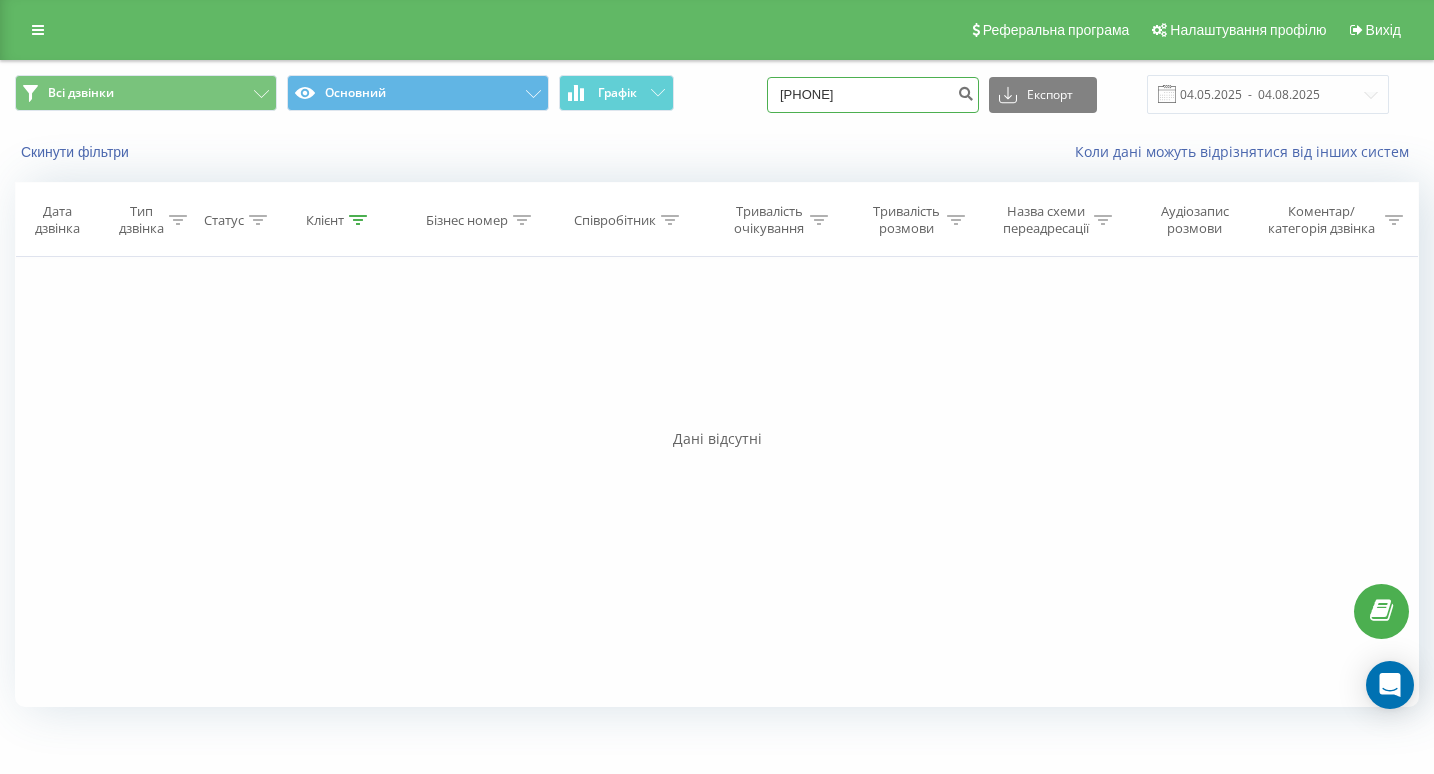 click on "[PHONE]" at bounding box center (873, 95) 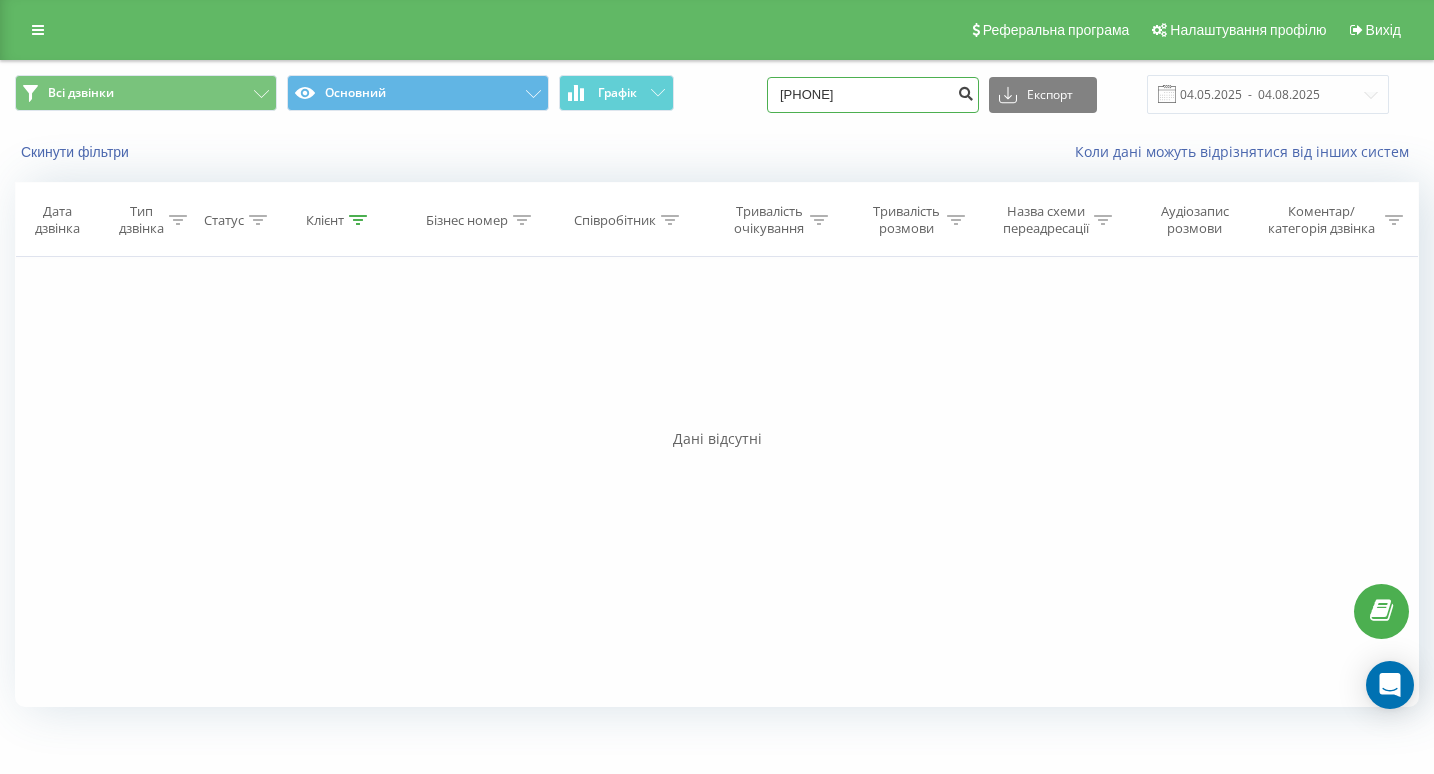 type on "[PHONE]" 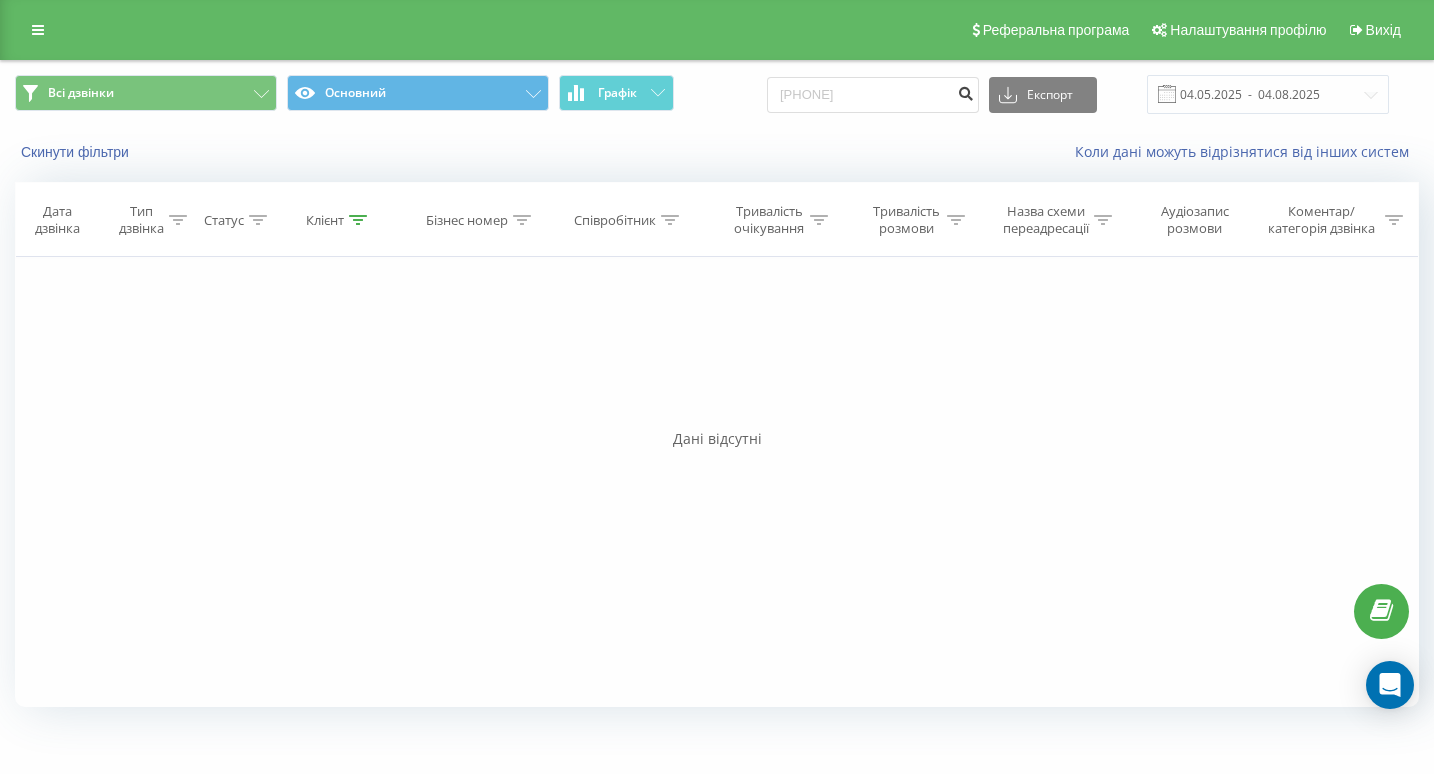 click at bounding box center (965, 91) 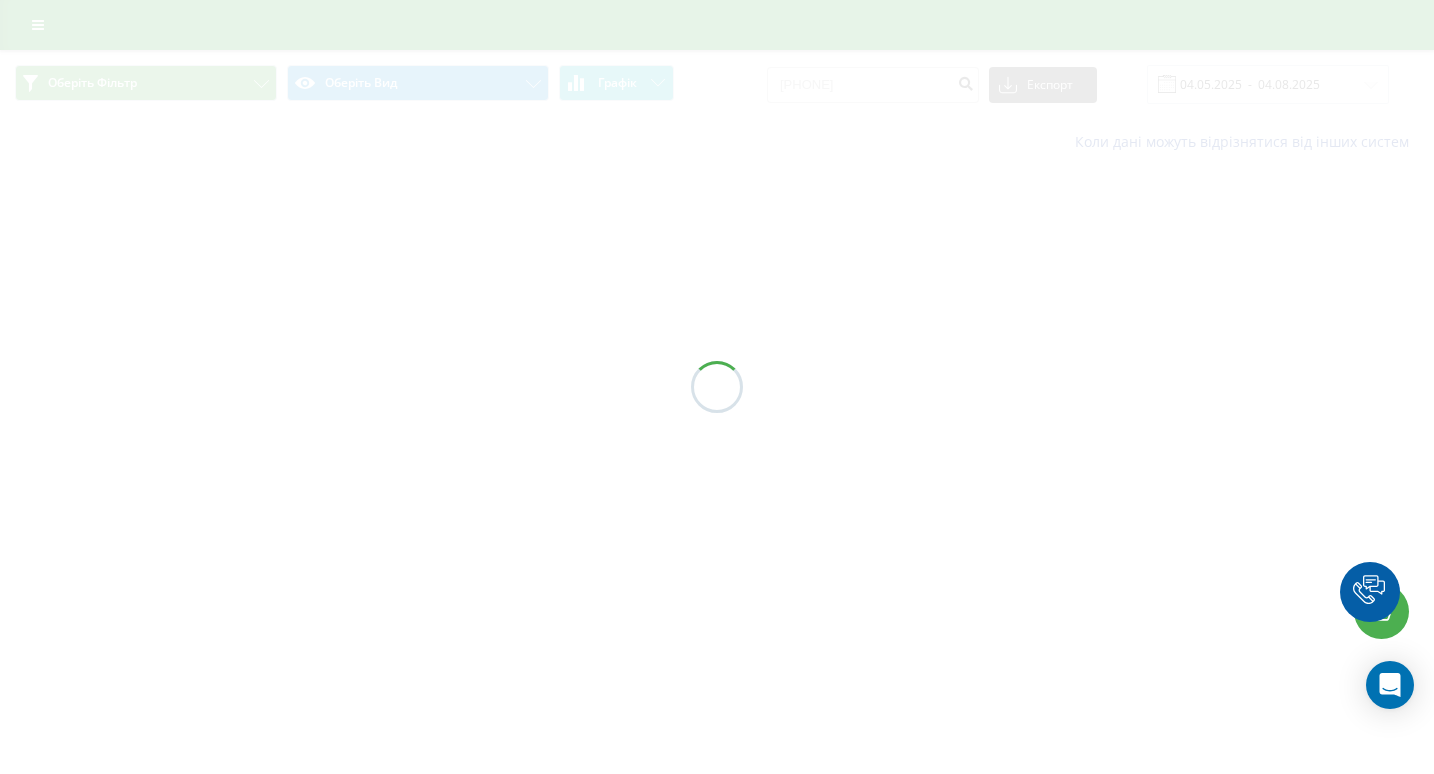 scroll, scrollTop: 0, scrollLeft: 0, axis: both 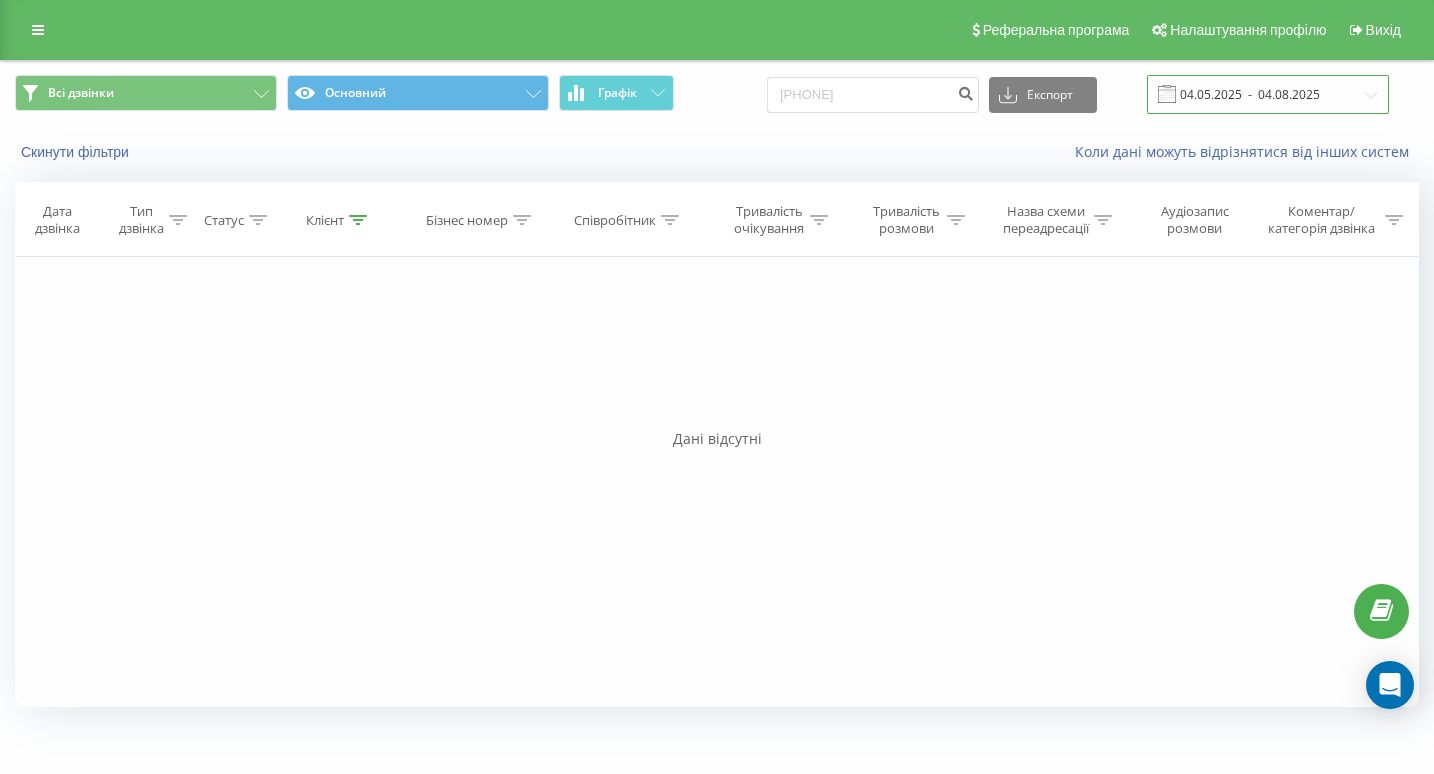 click on "04.05.2025  -  04.08.2025" at bounding box center (1268, 94) 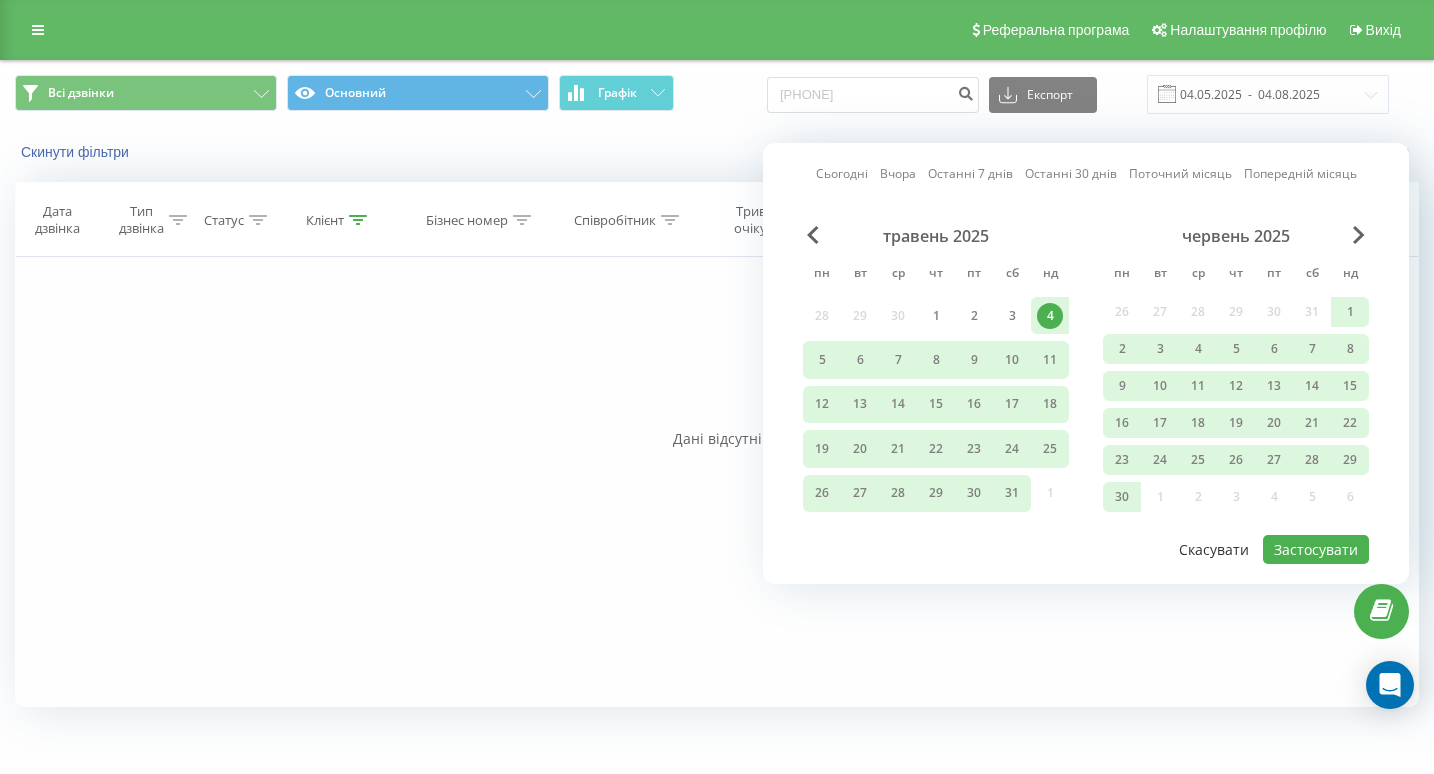 click on "Скасувати" at bounding box center [1214, 549] 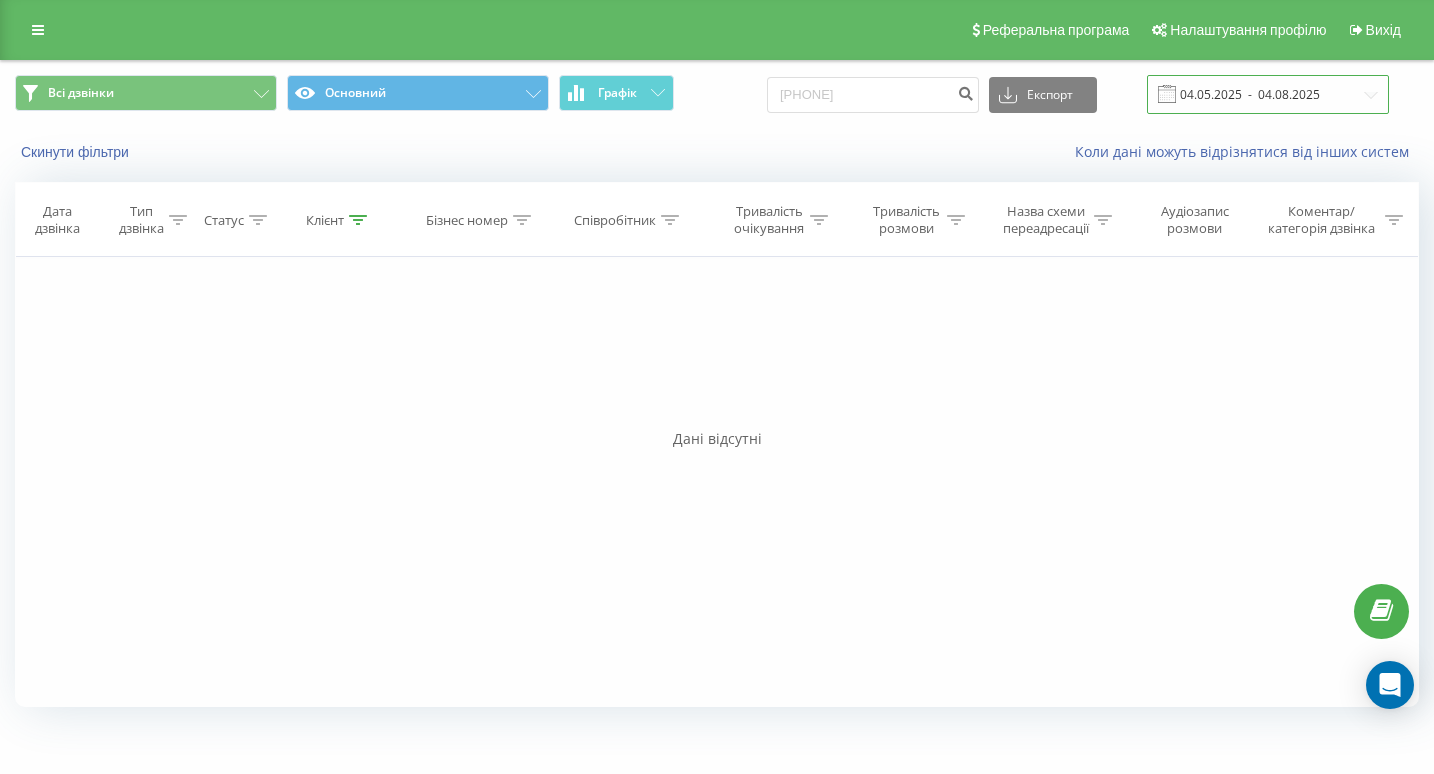click on "04.05.2025  -  04.08.2025" at bounding box center [1268, 94] 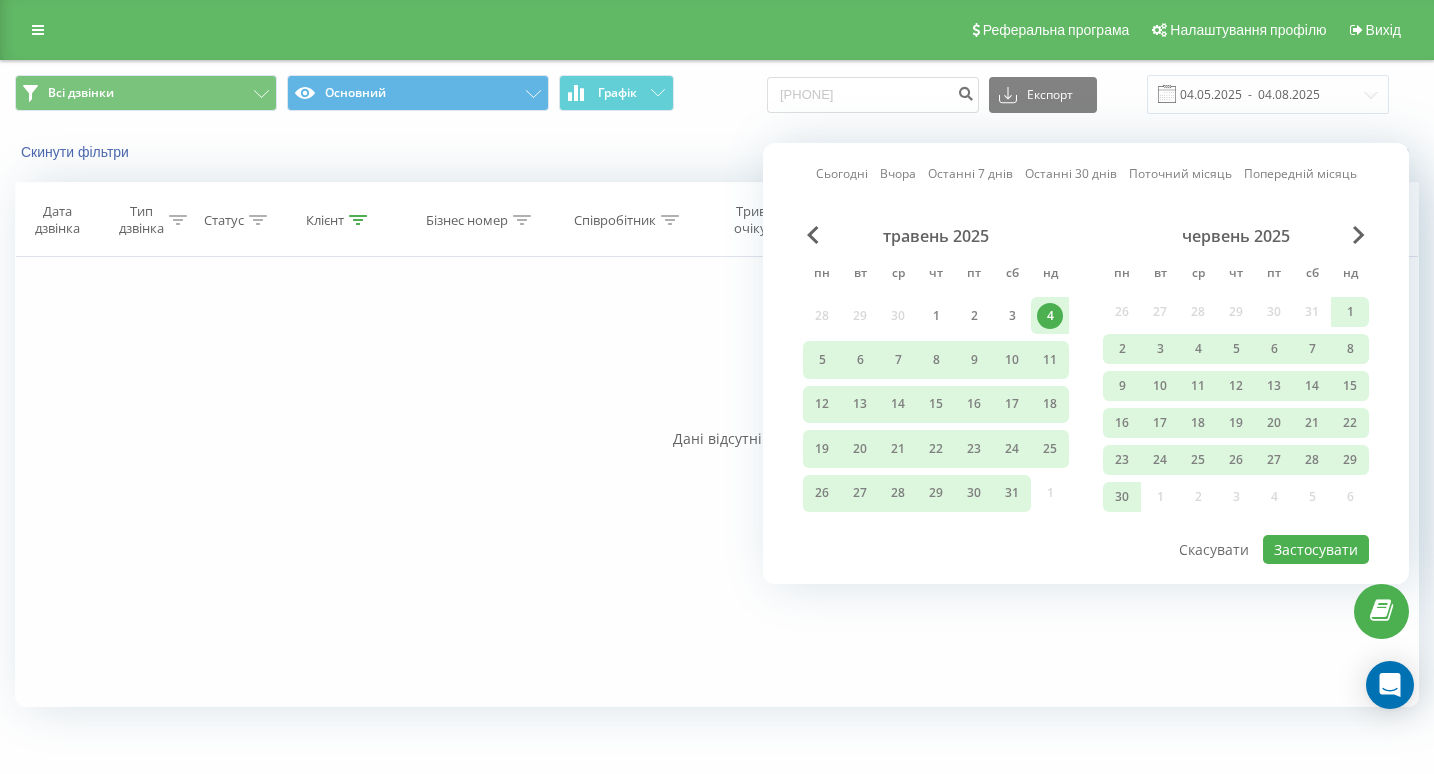 click on "червень 2025" at bounding box center (1236, 236) 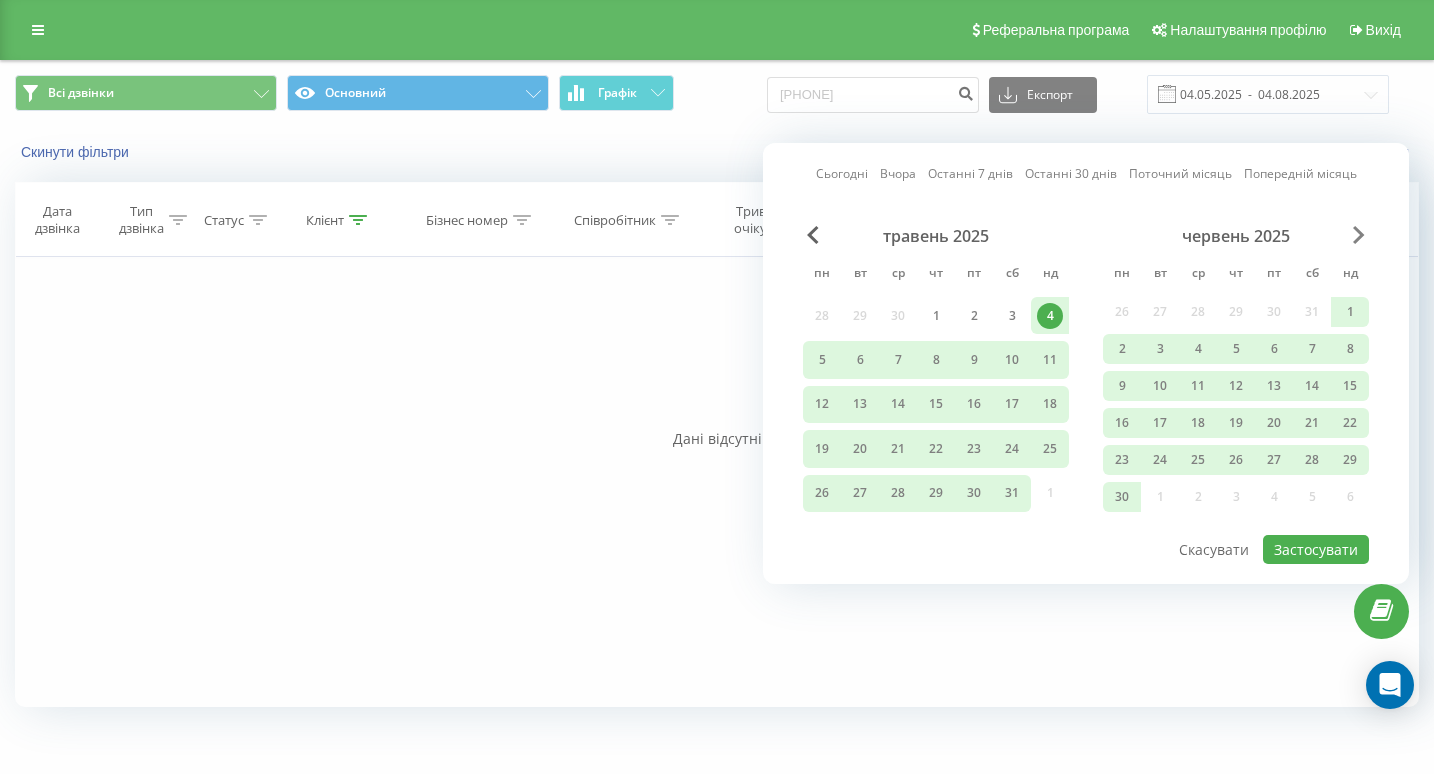 click at bounding box center [1359, 235] 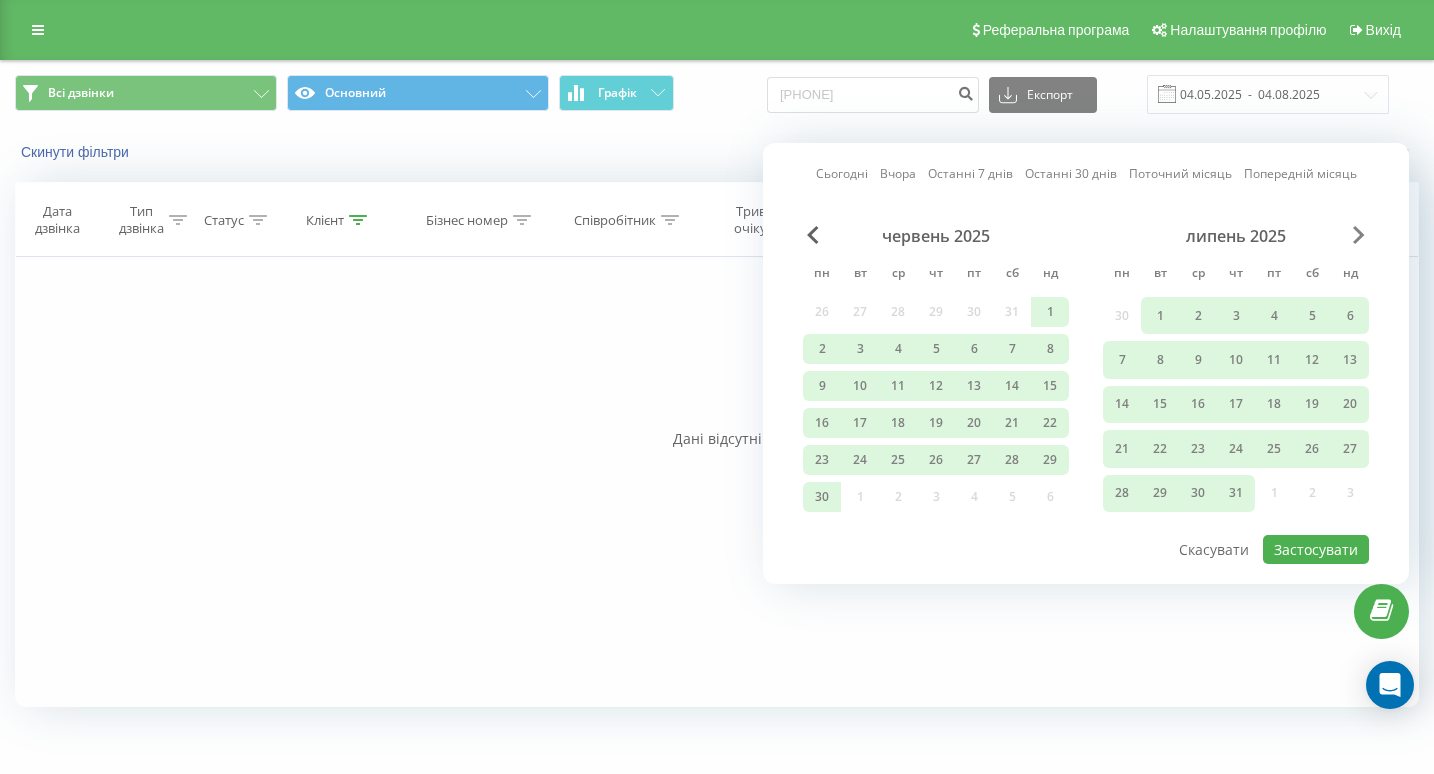 click at bounding box center (1359, 235) 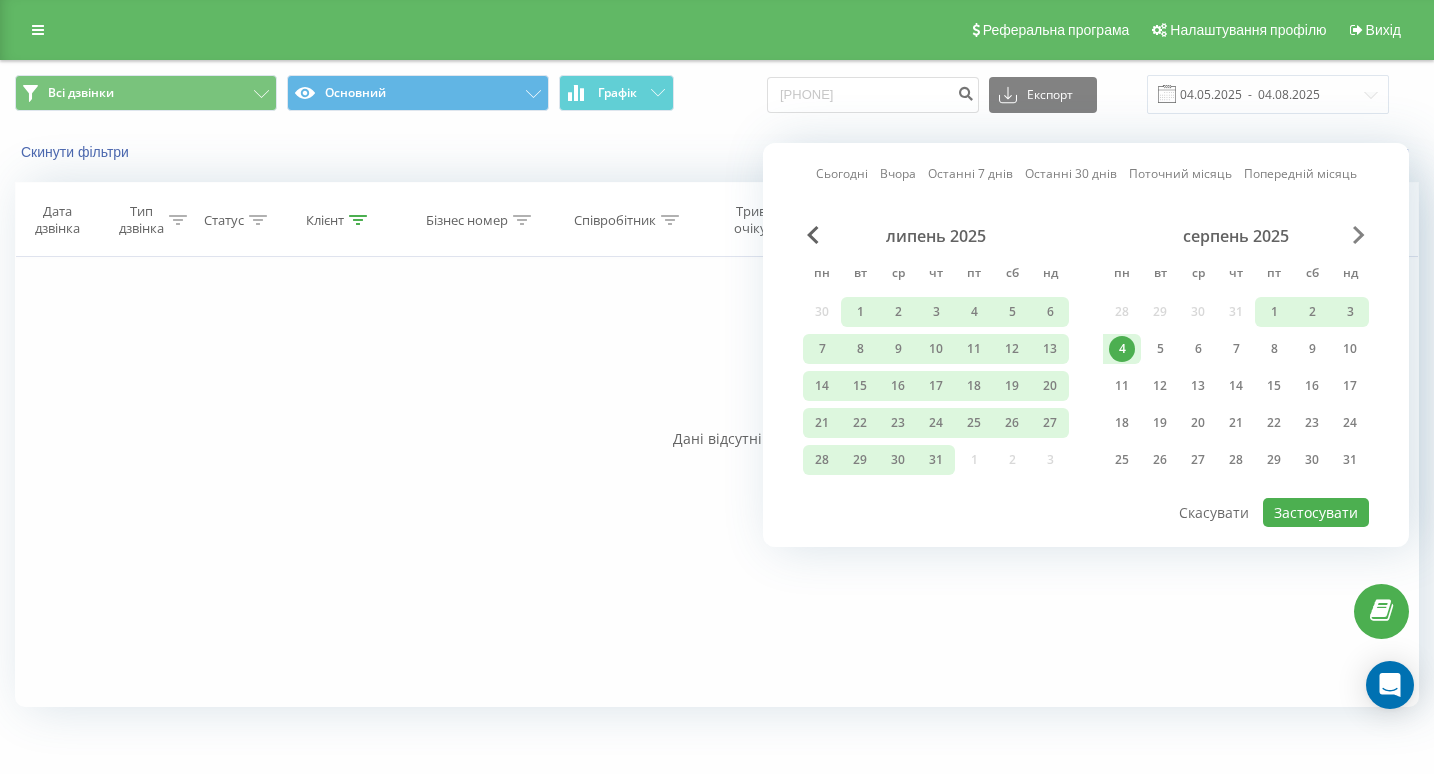 click at bounding box center (1359, 235) 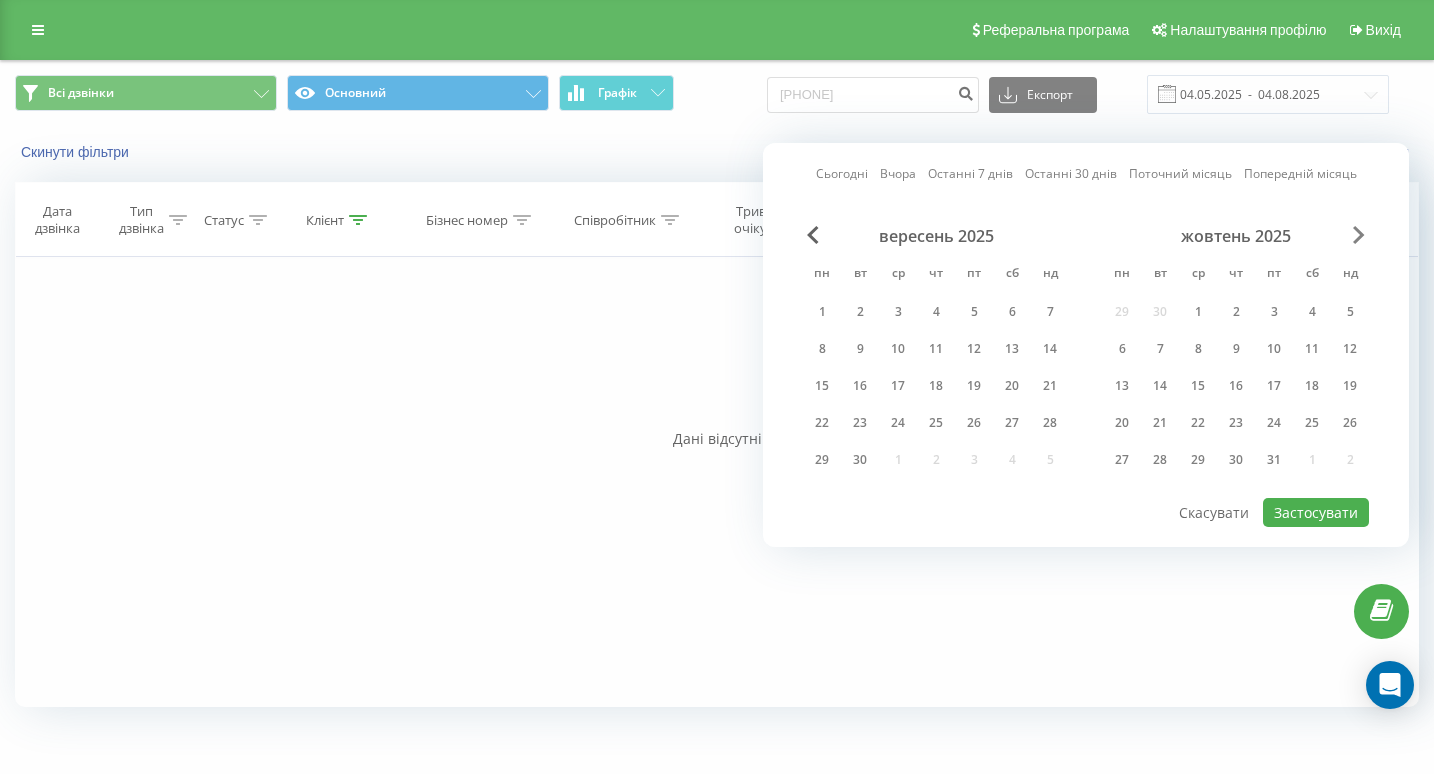click at bounding box center [1359, 235] 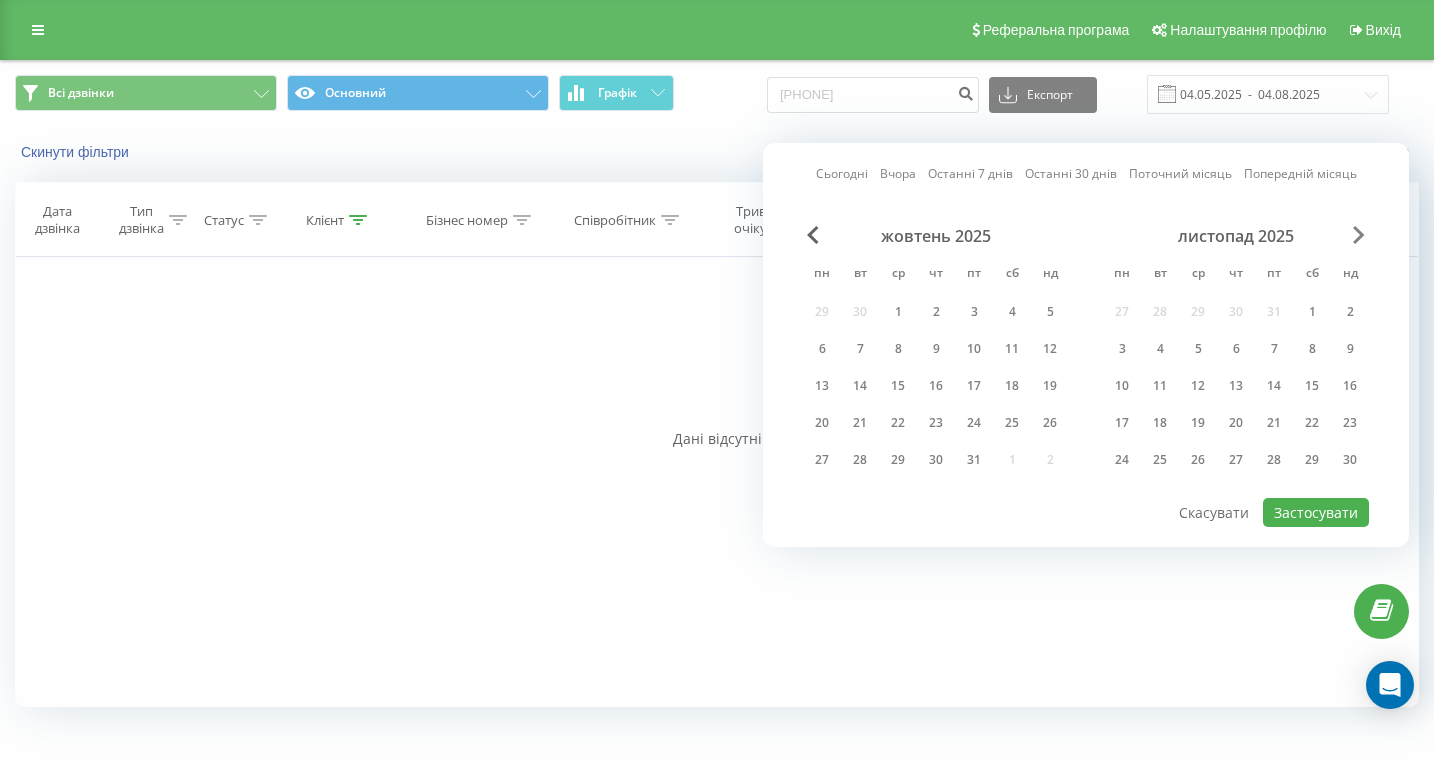 click at bounding box center [1359, 235] 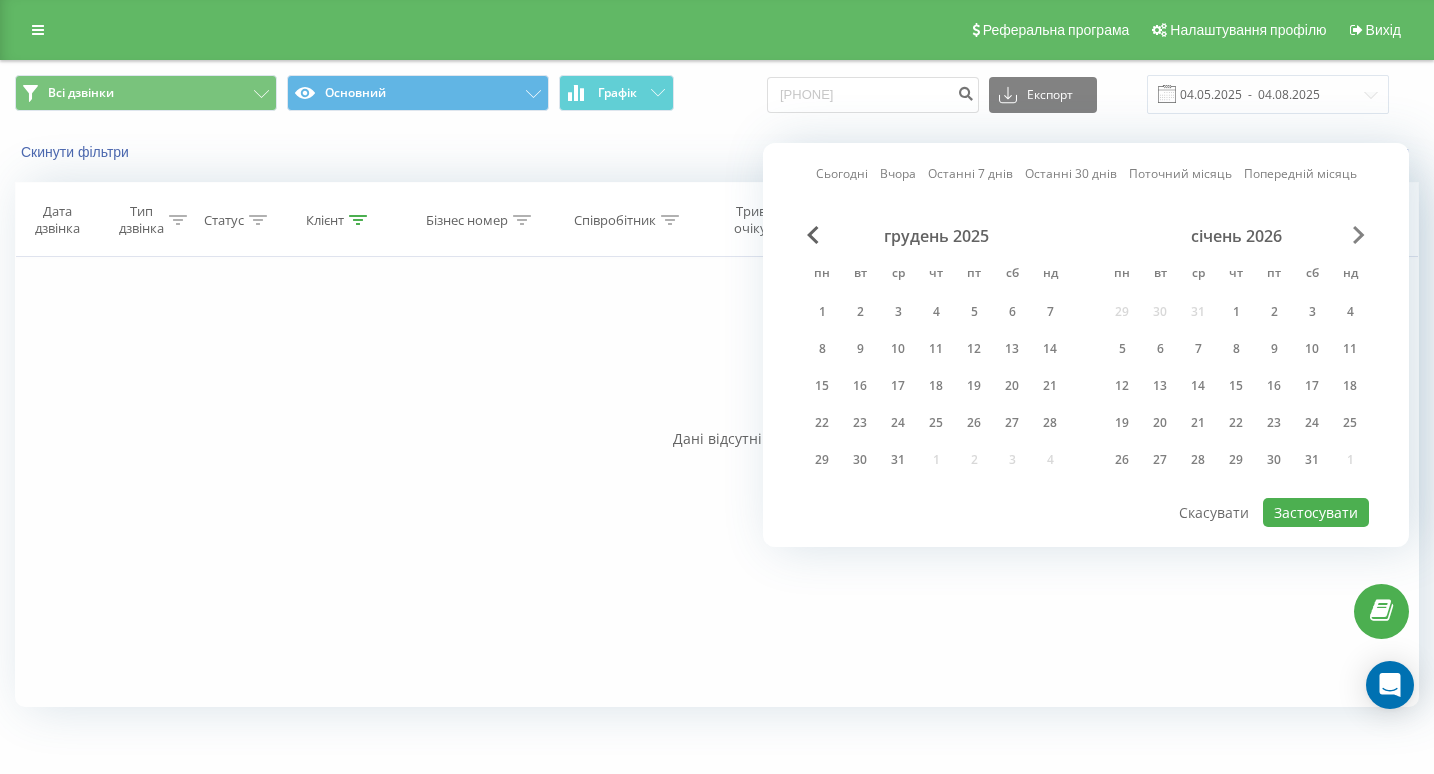 click at bounding box center (1359, 235) 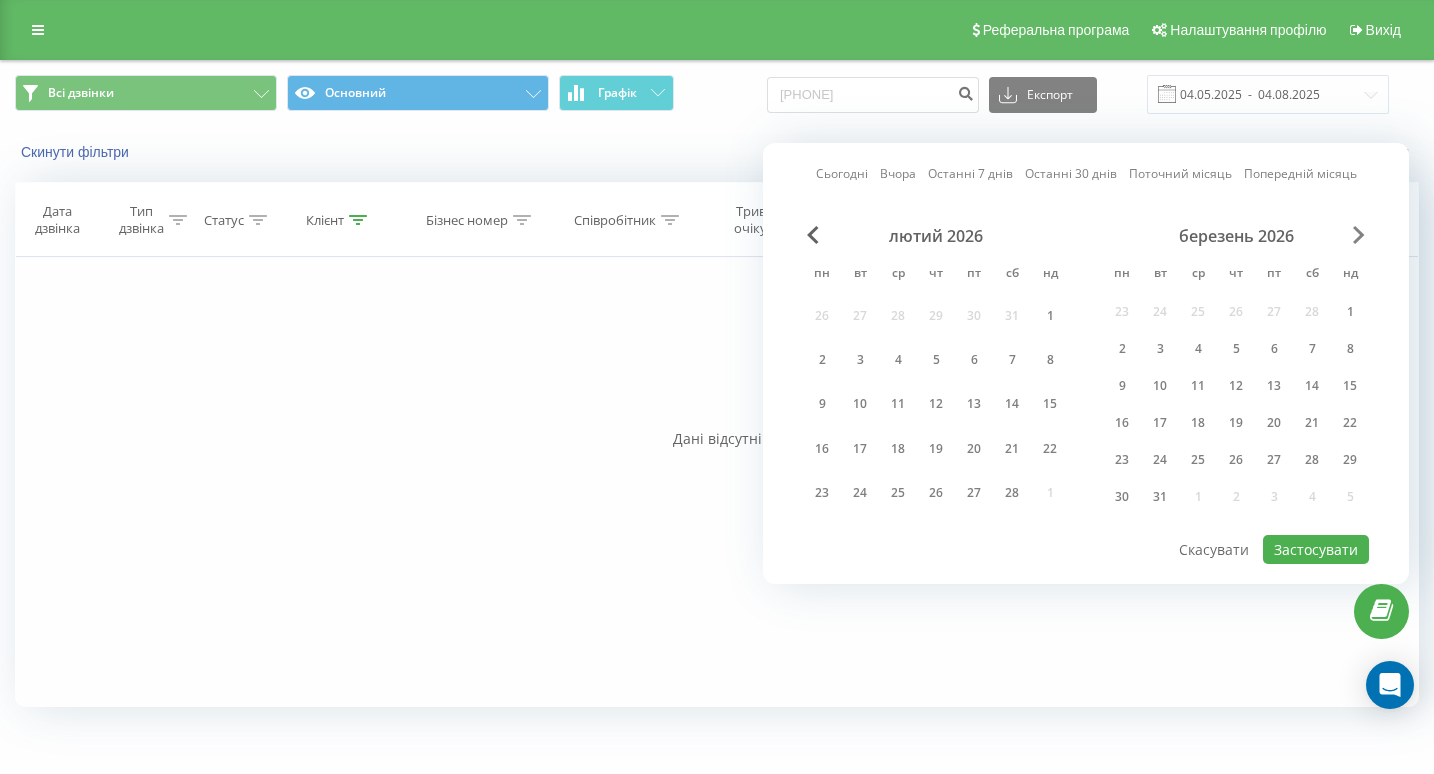 click at bounding box center (1359, 235) 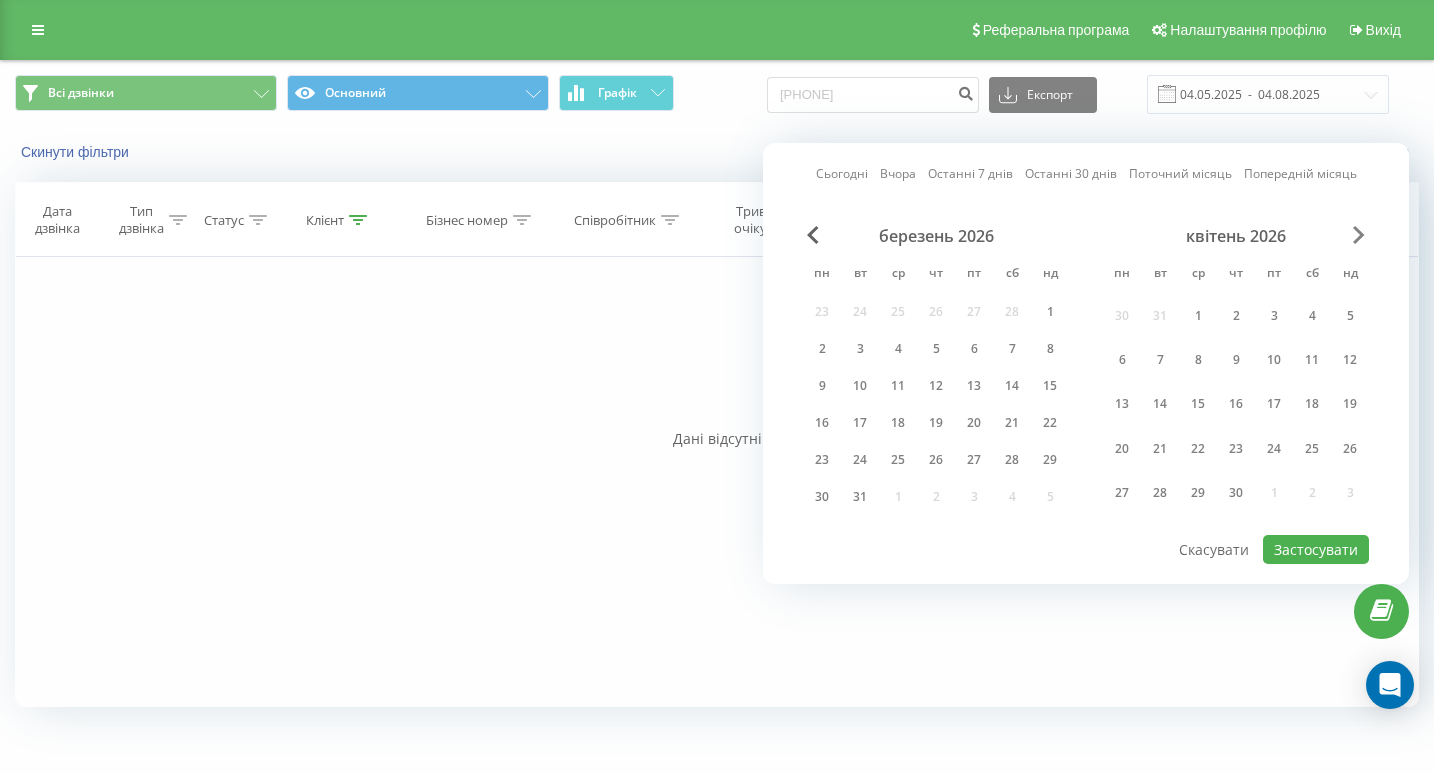 click at bounding box center (1359, 235) 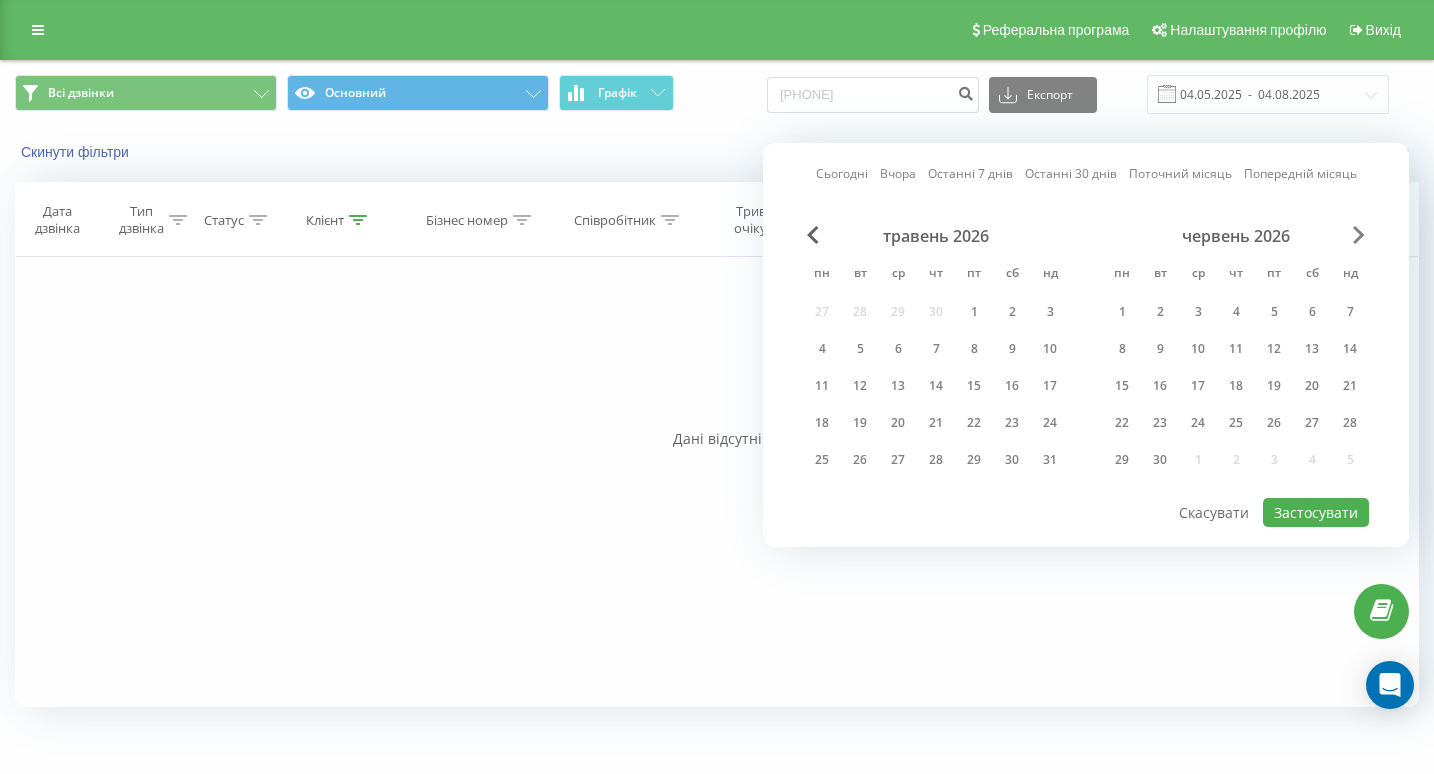 click at bounding box center [1359, 235] 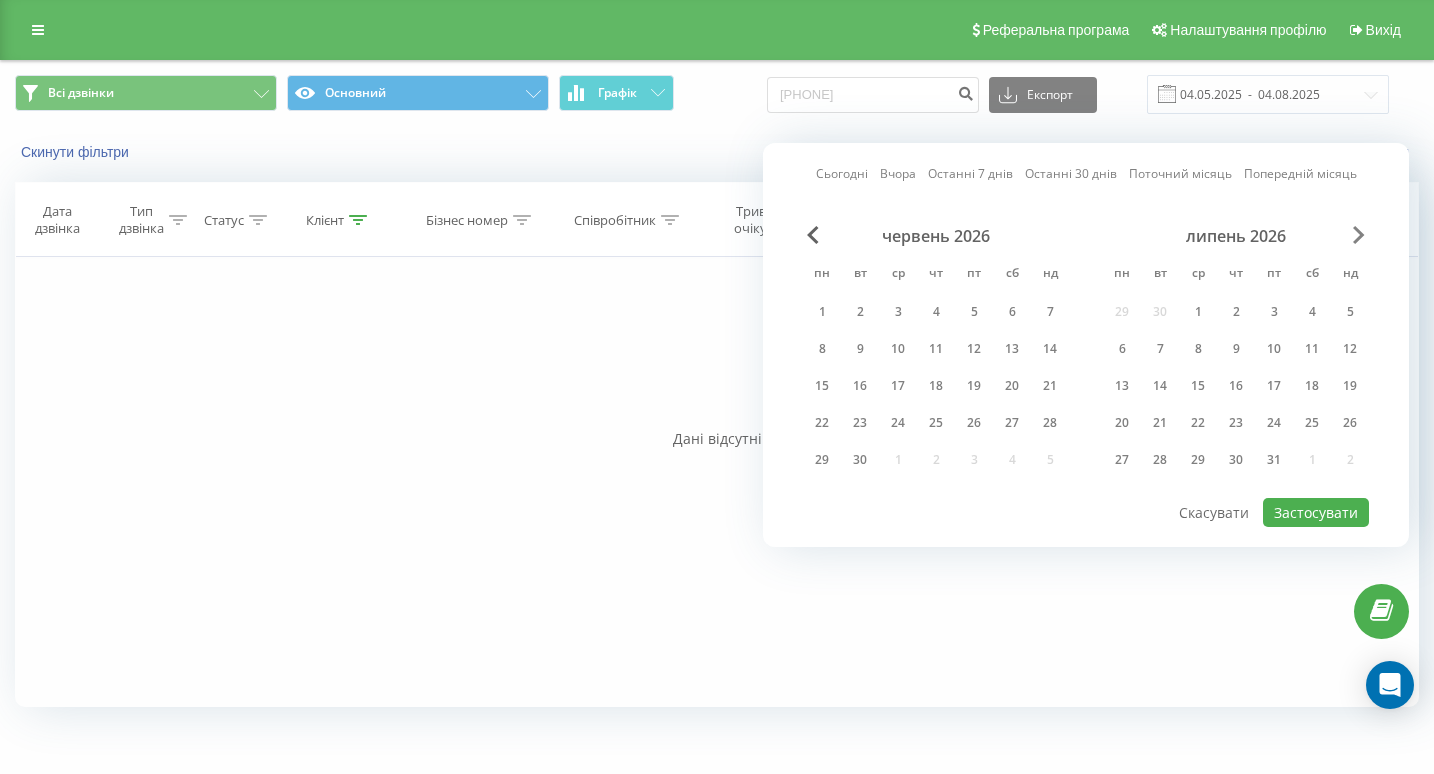 click at bounding box center (1359, 235) 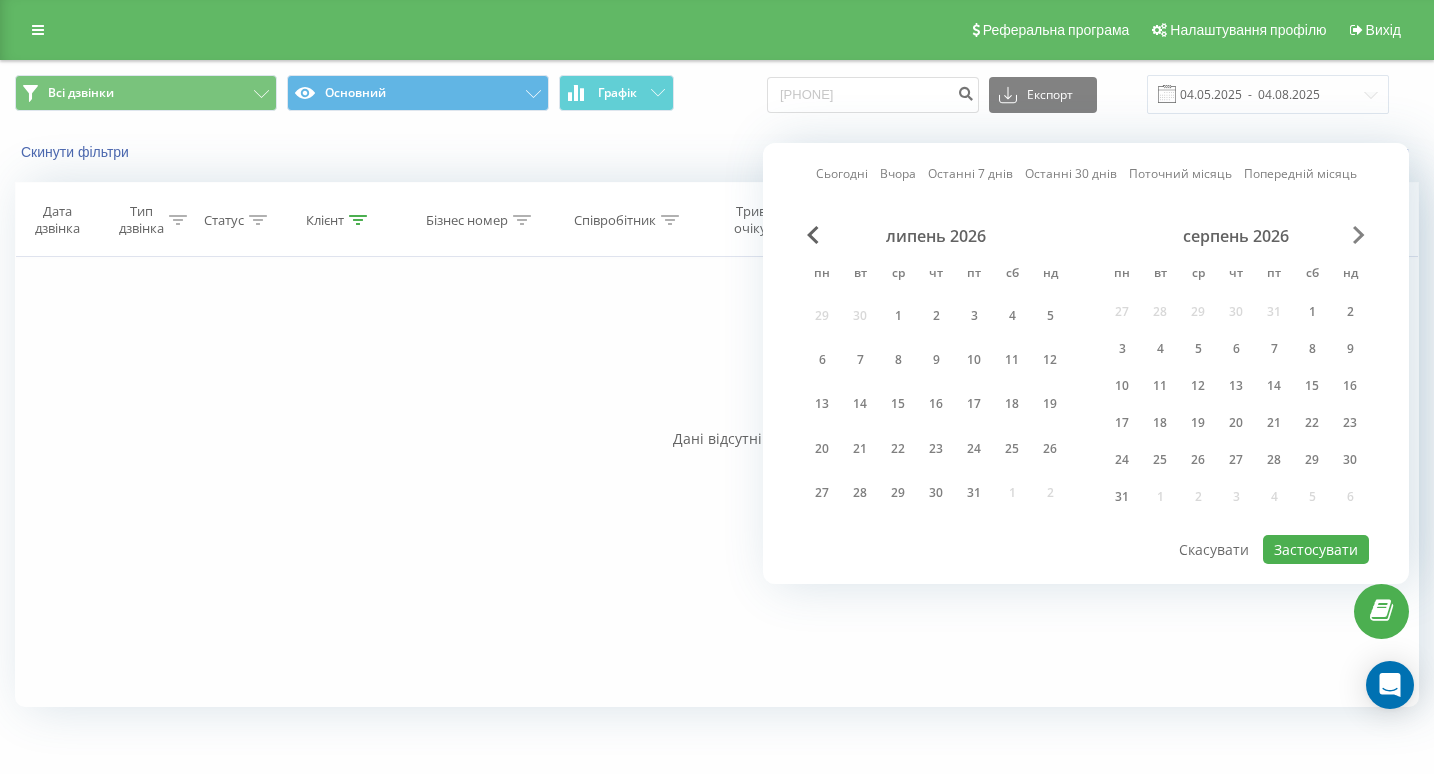 click at bounding box center (1359, 235) 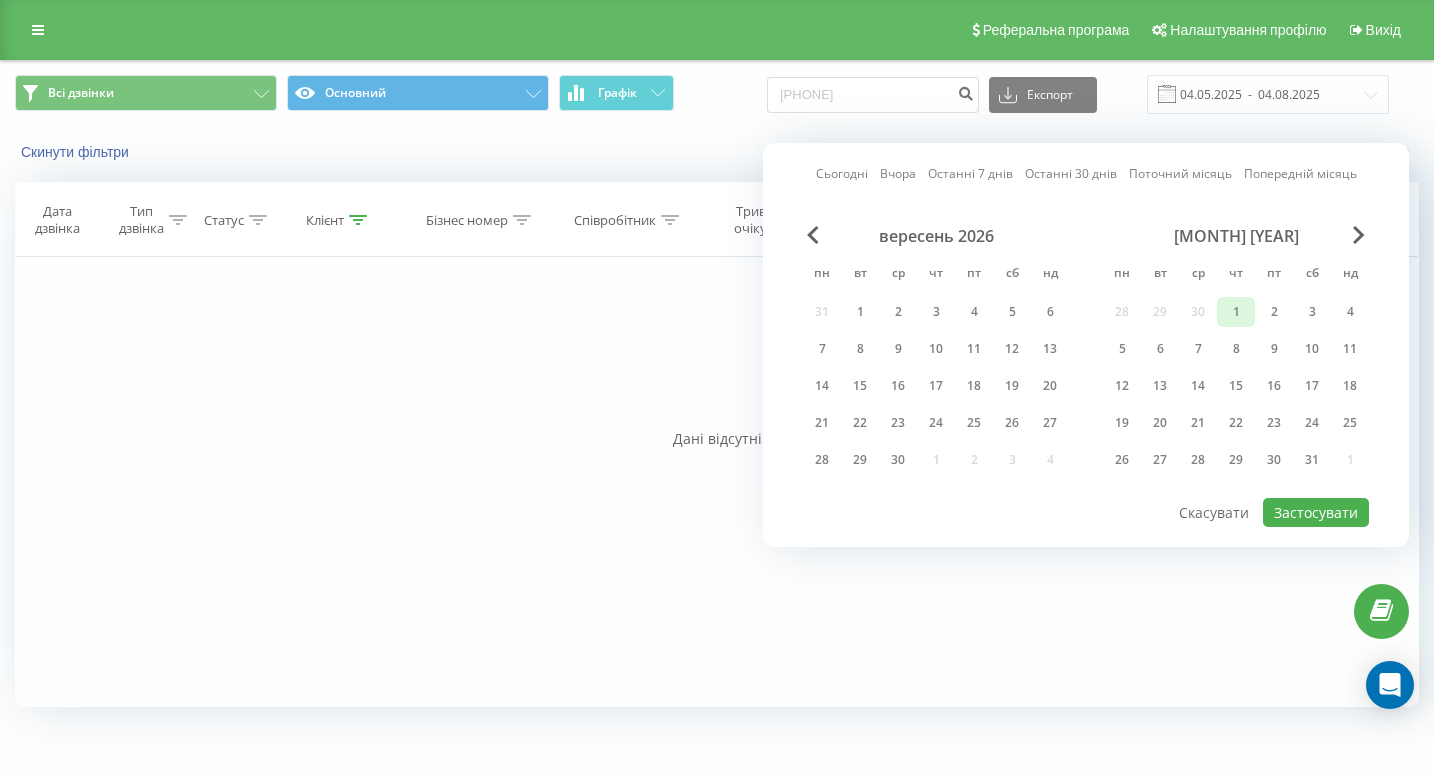 click on "1" at bounding box center (1236, 312) 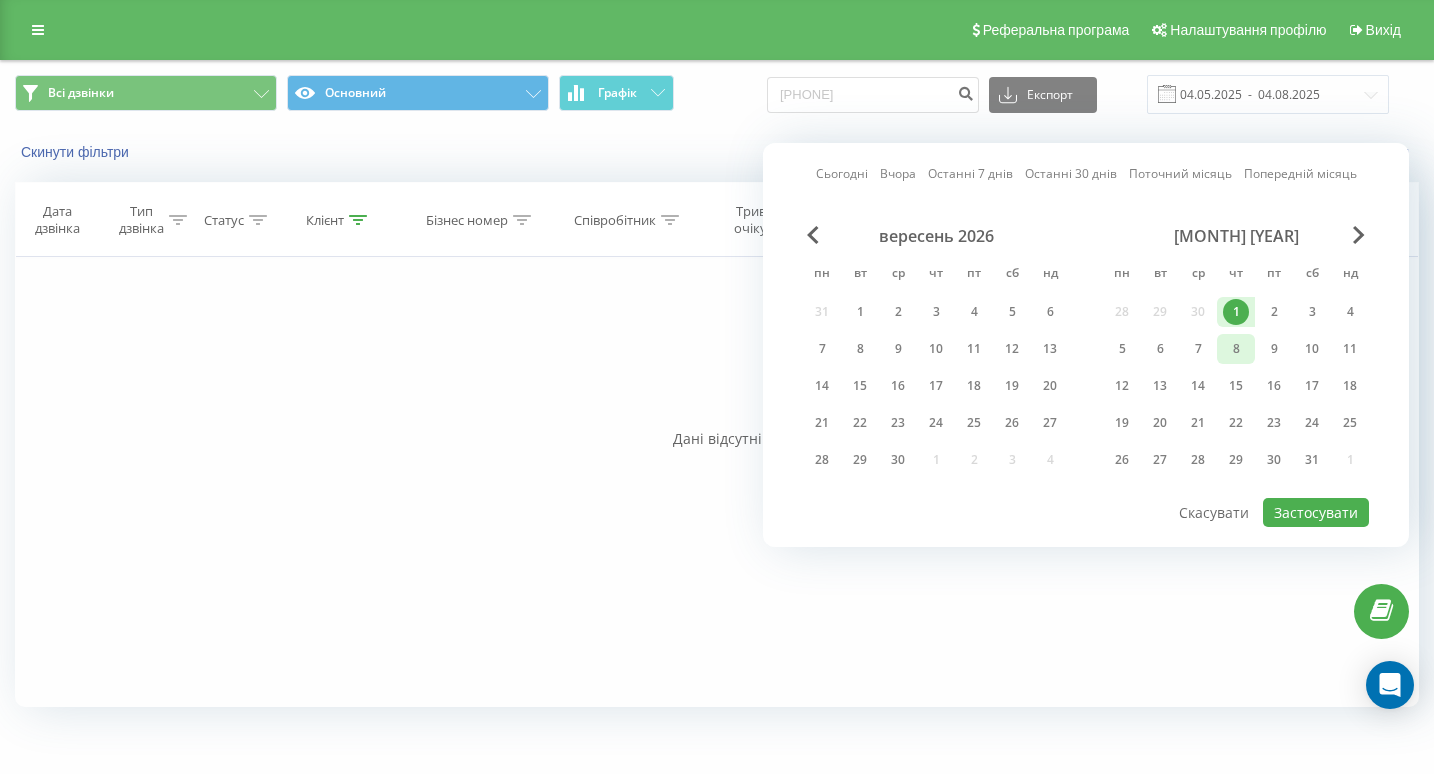 click on "8" at bounding box center [1236, 349] 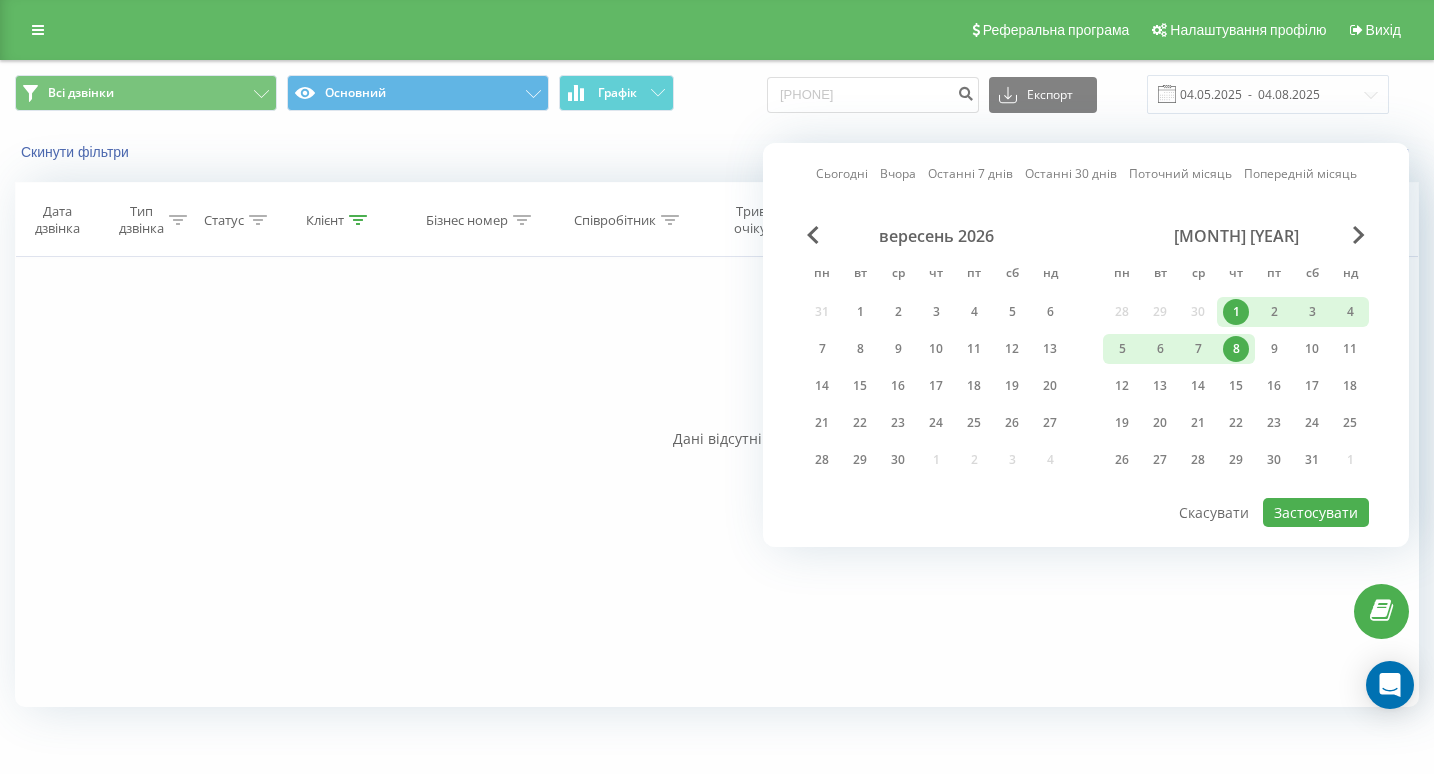 click on "8" at bounding box center (1236, 349) 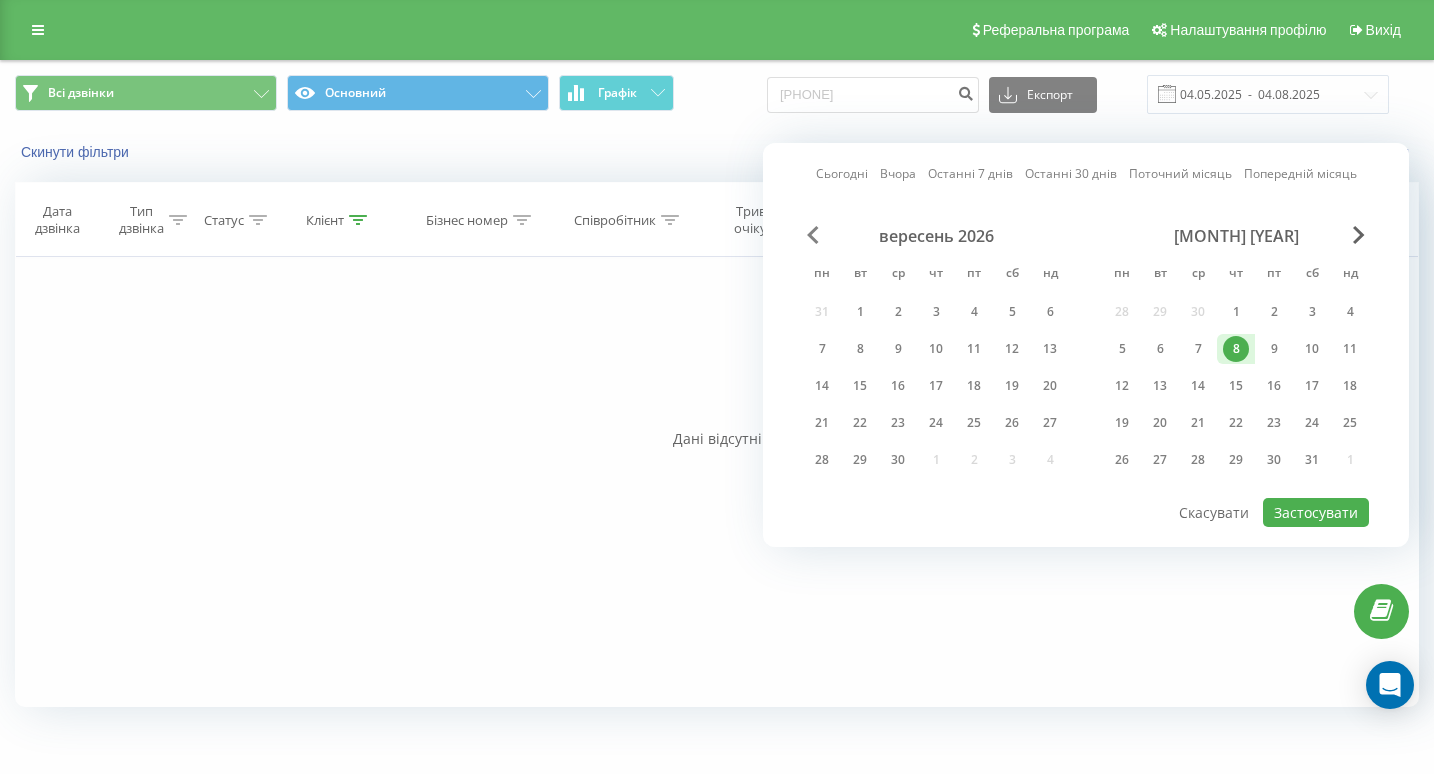 click at bounding box center (813, 235) 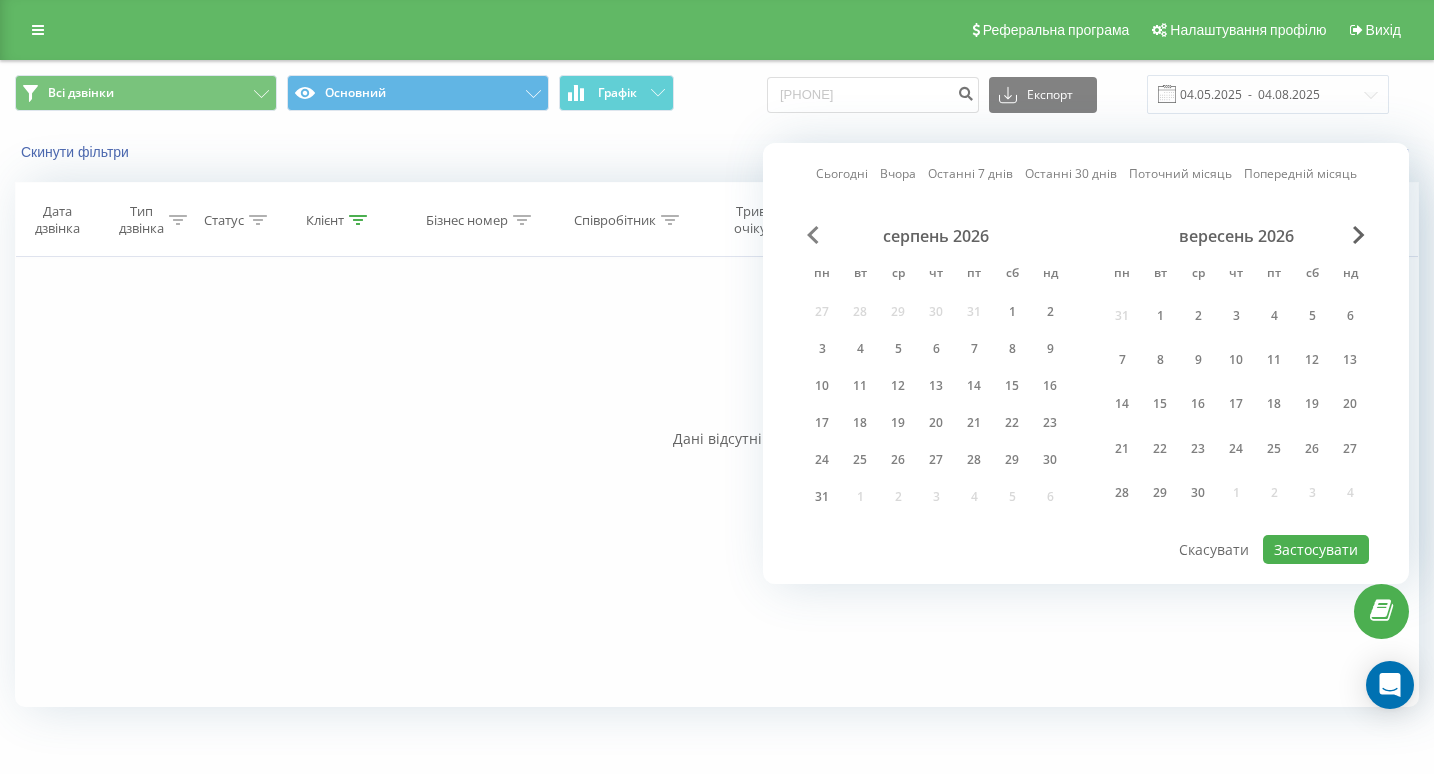 click at bounding box center [813, 235] 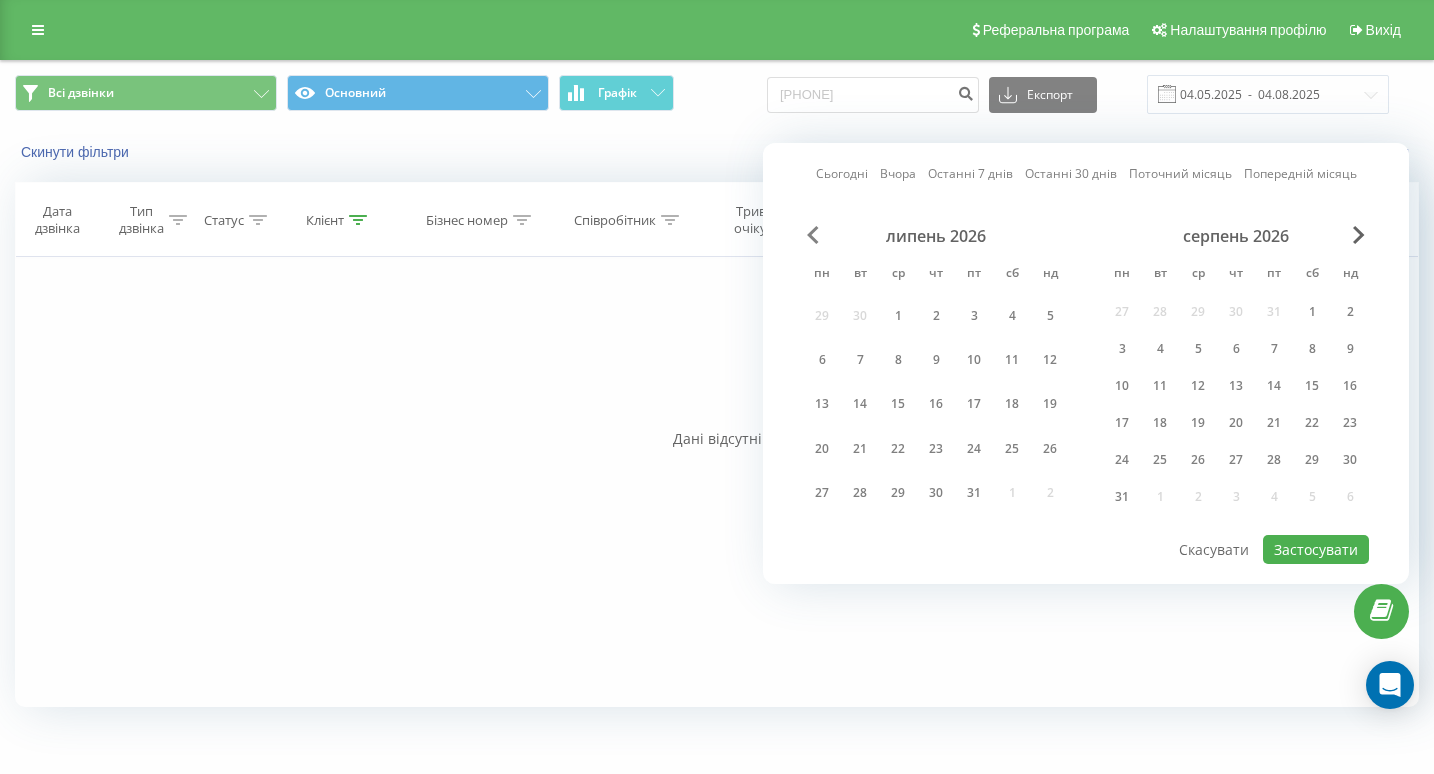 click at bounding box center (813, 235) 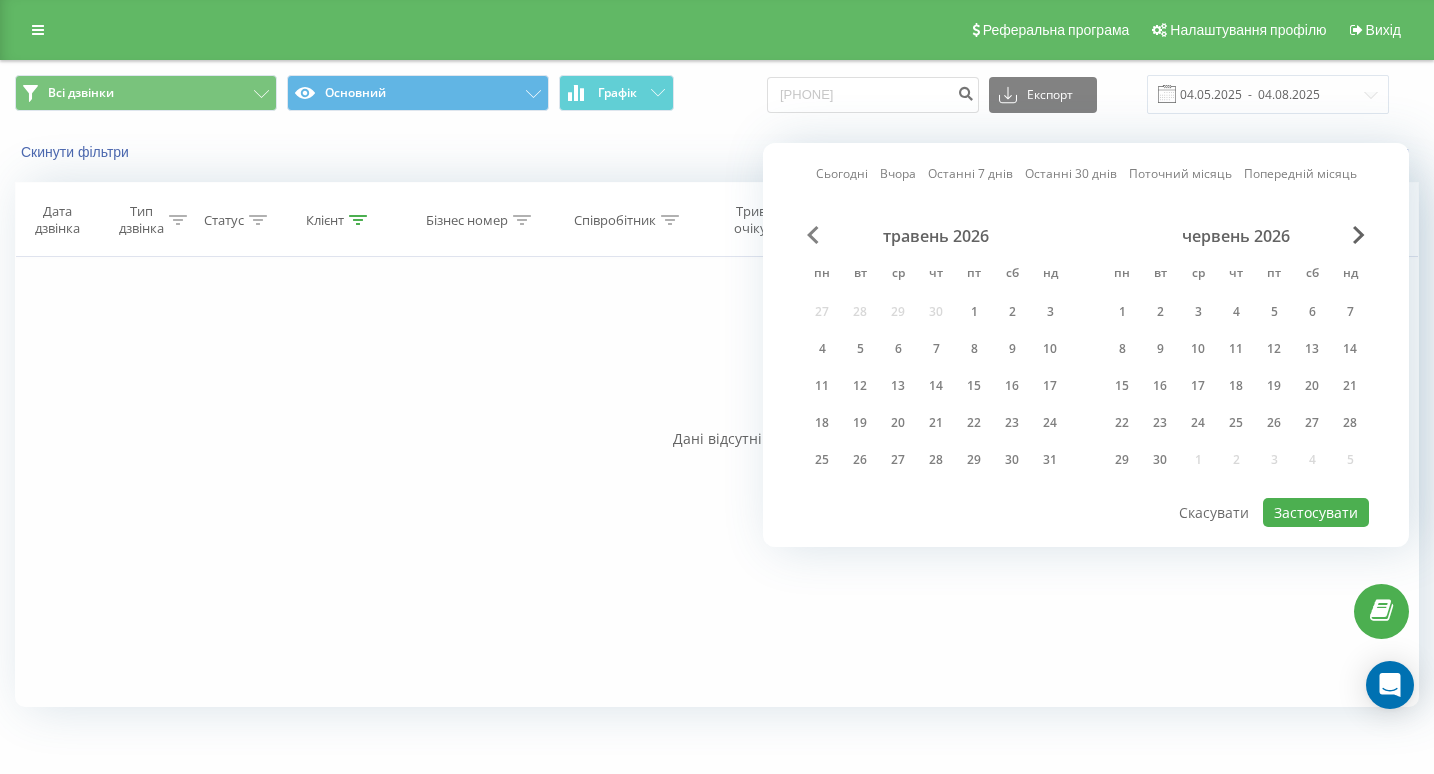 click at bounding box center (813, 235) 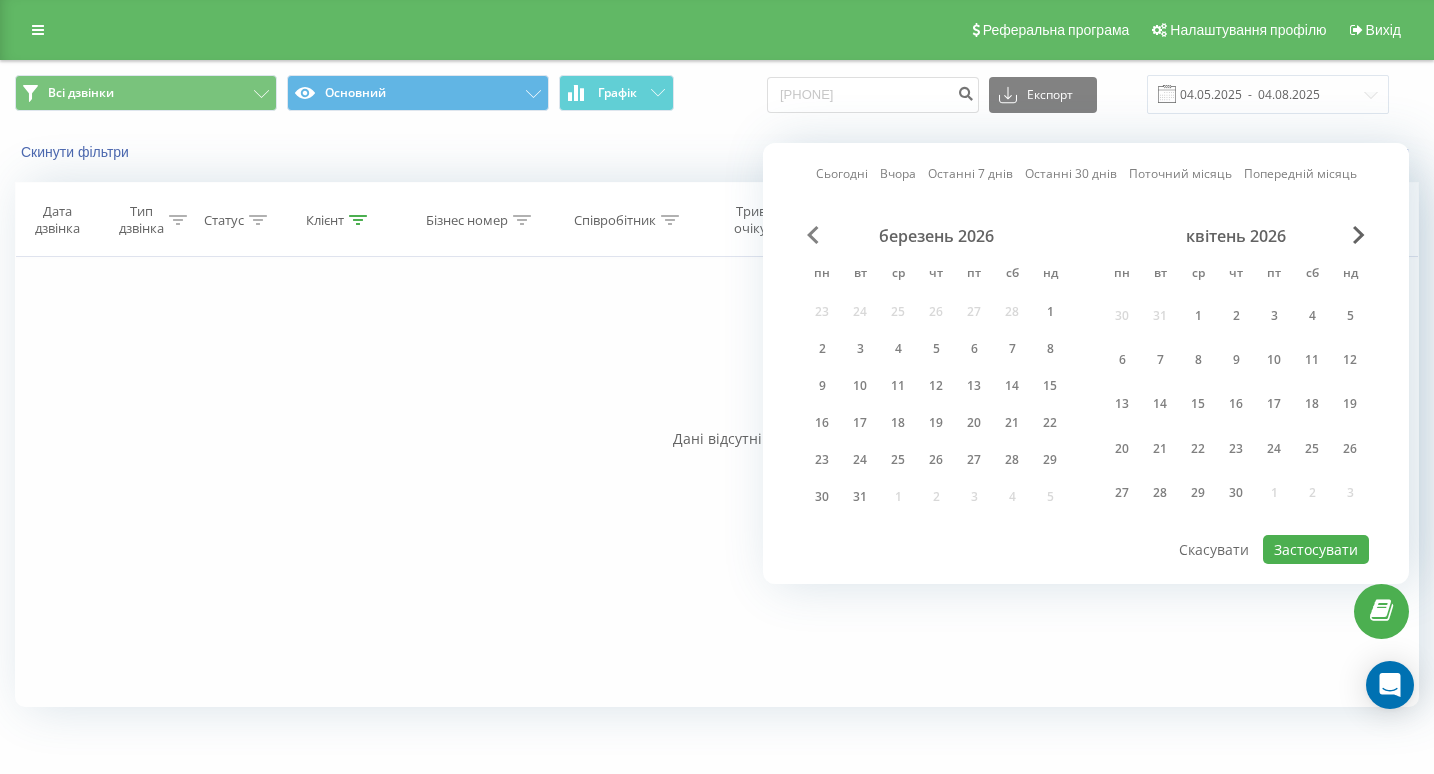 click at bounding box center [813, 235] 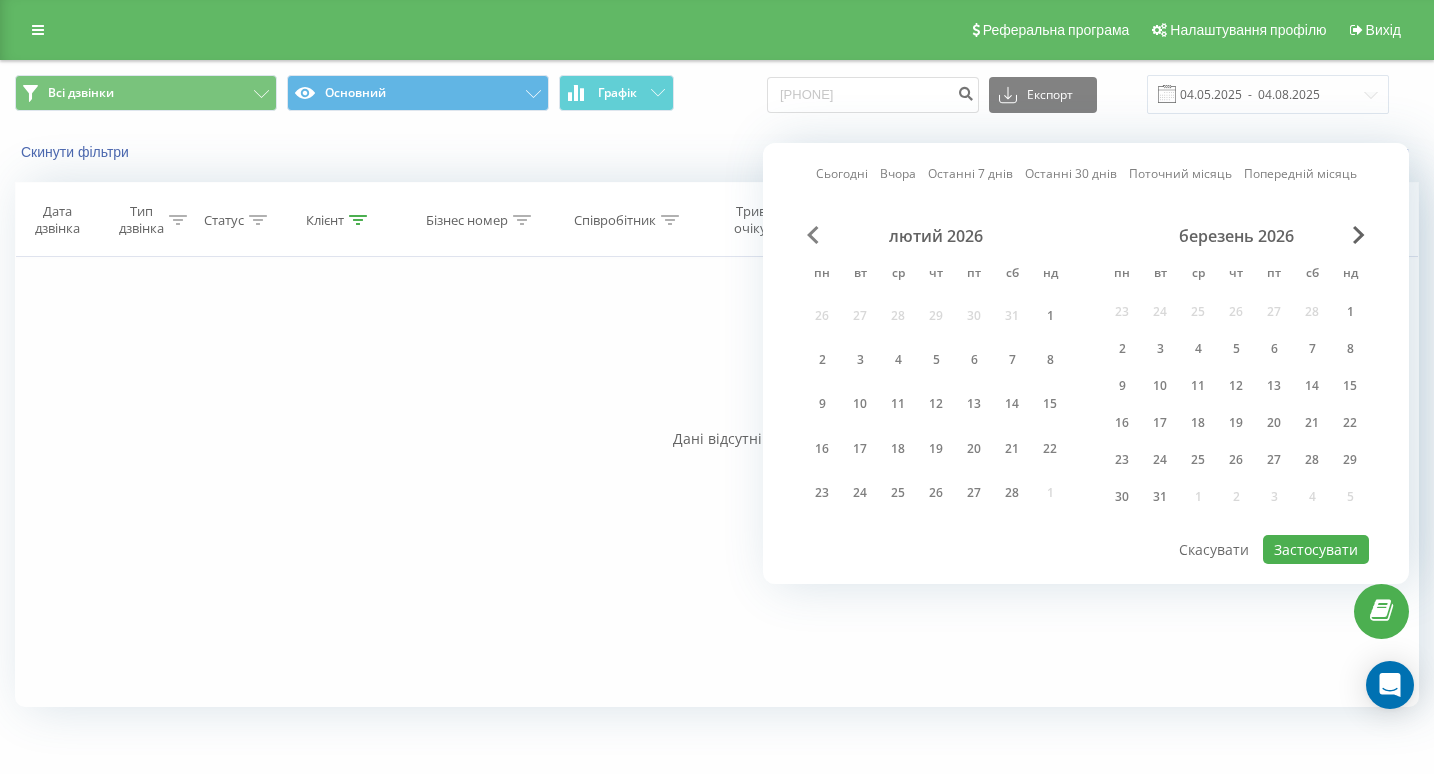 click at bounding box center (813, 235) 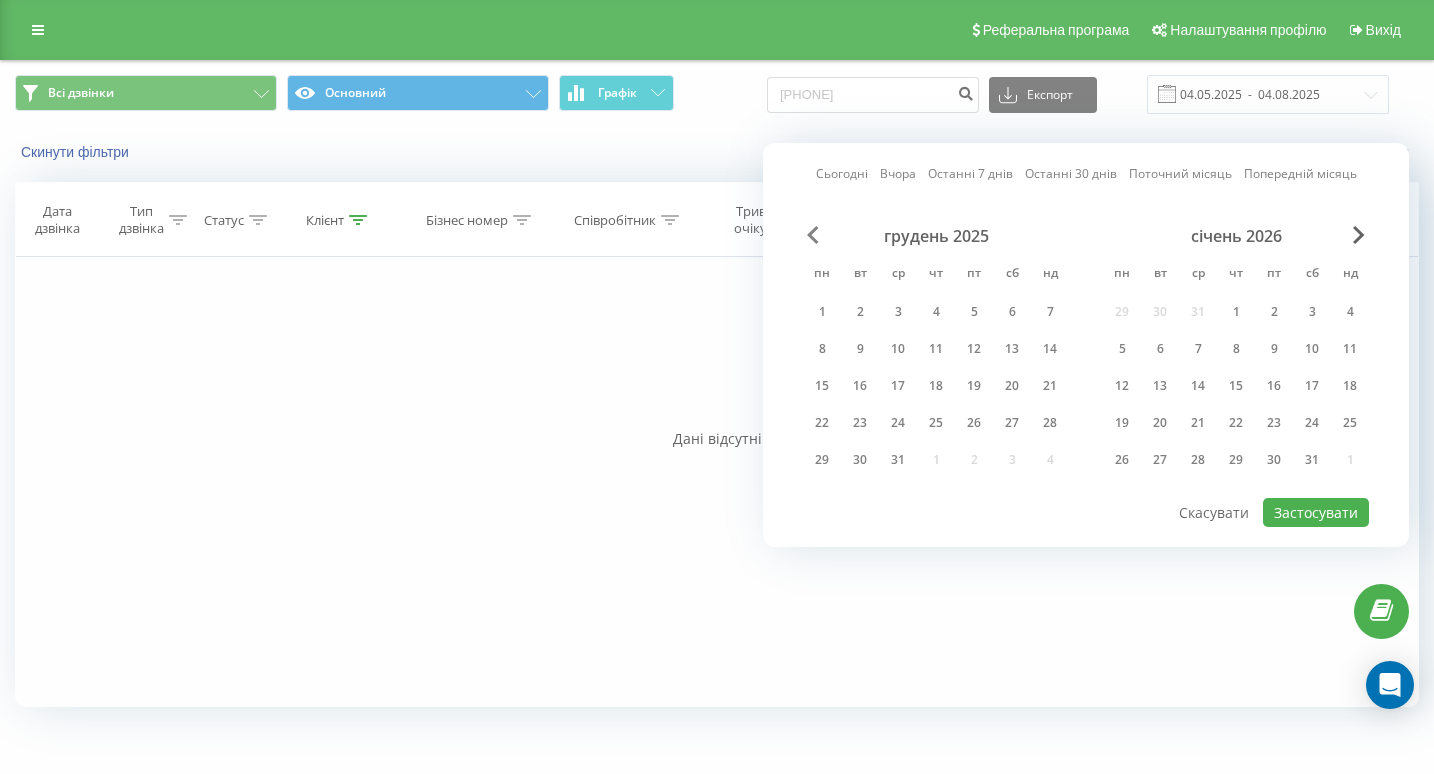click at bounding box center [813, 235] 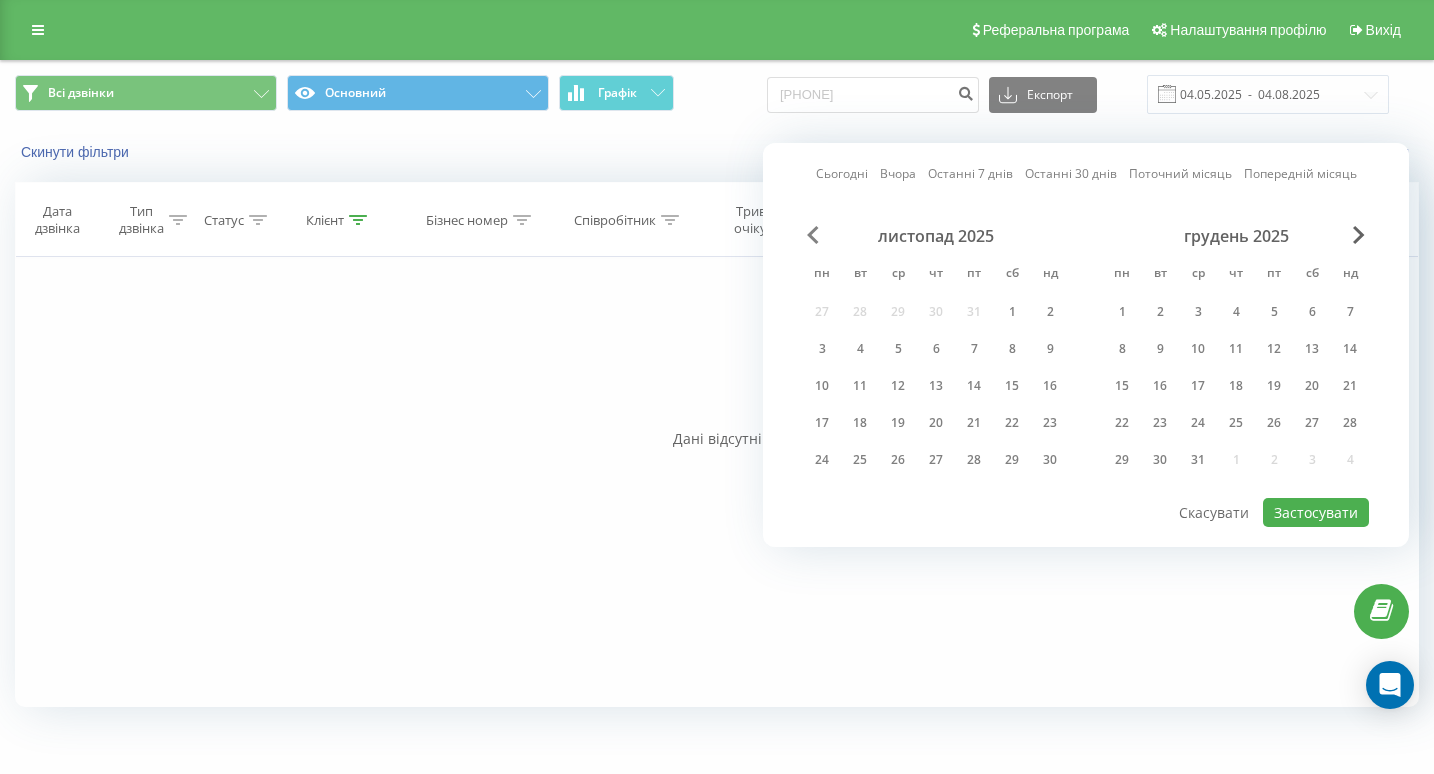click at bounding box center [813, 235] 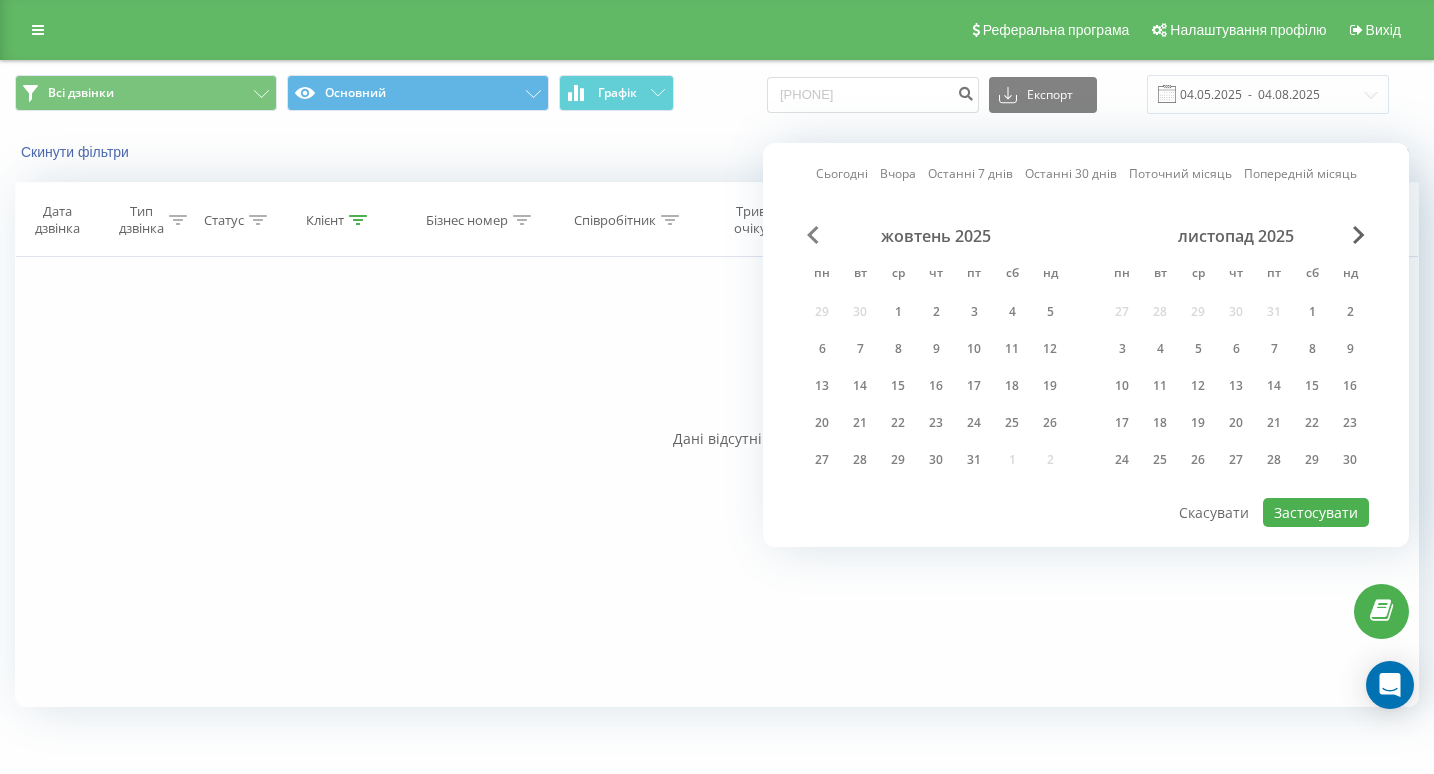 click at bounding box center (813, 235) 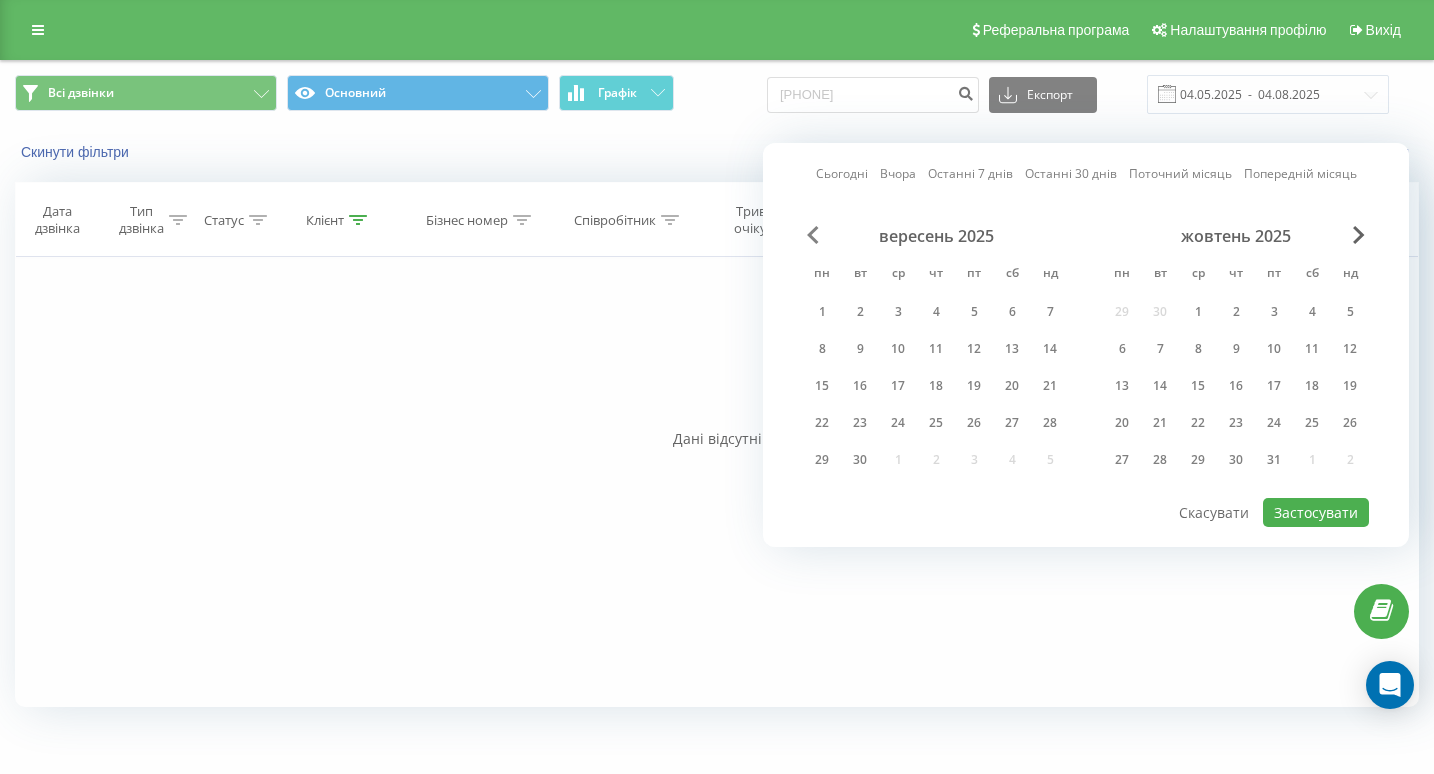 click at bounding box center (813, 235) 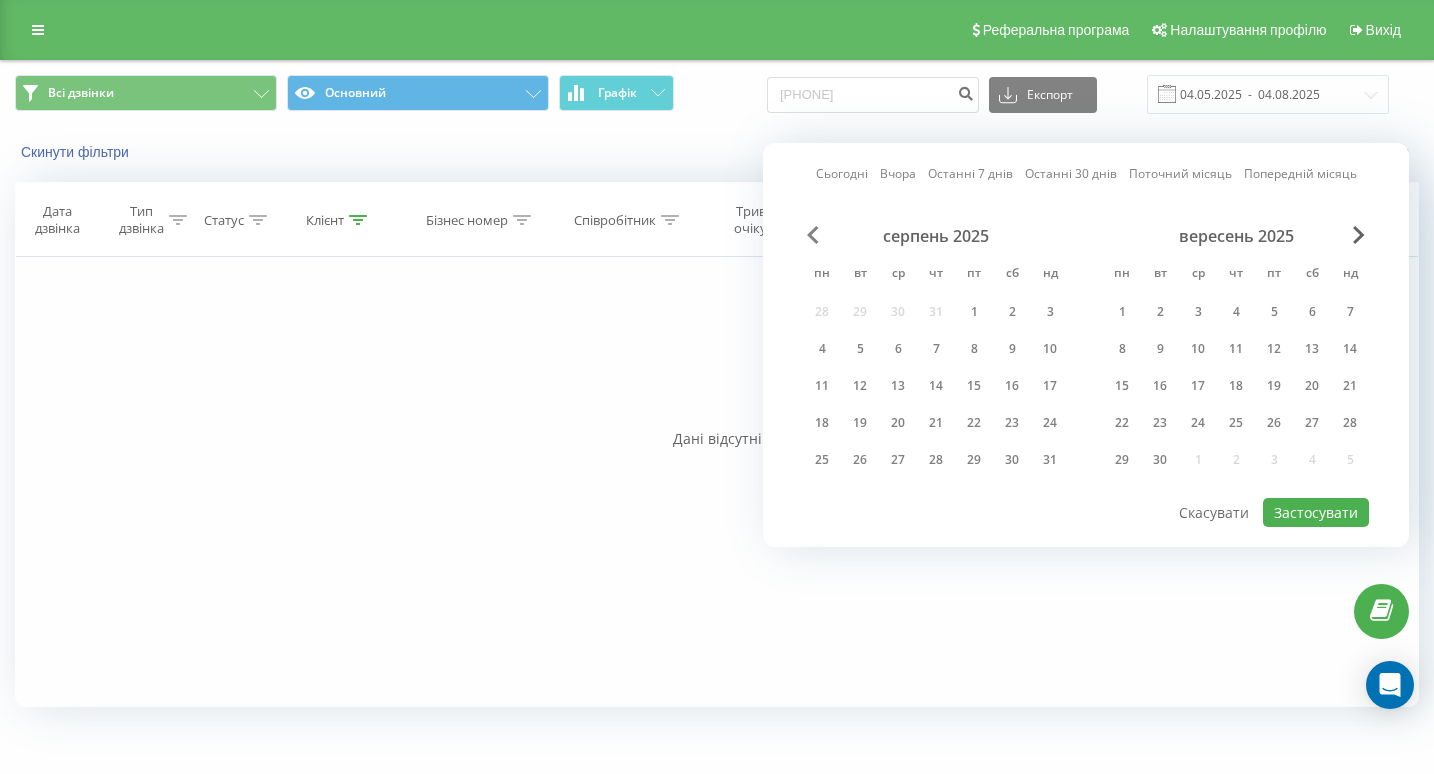 click at bounding box center (813, 235) 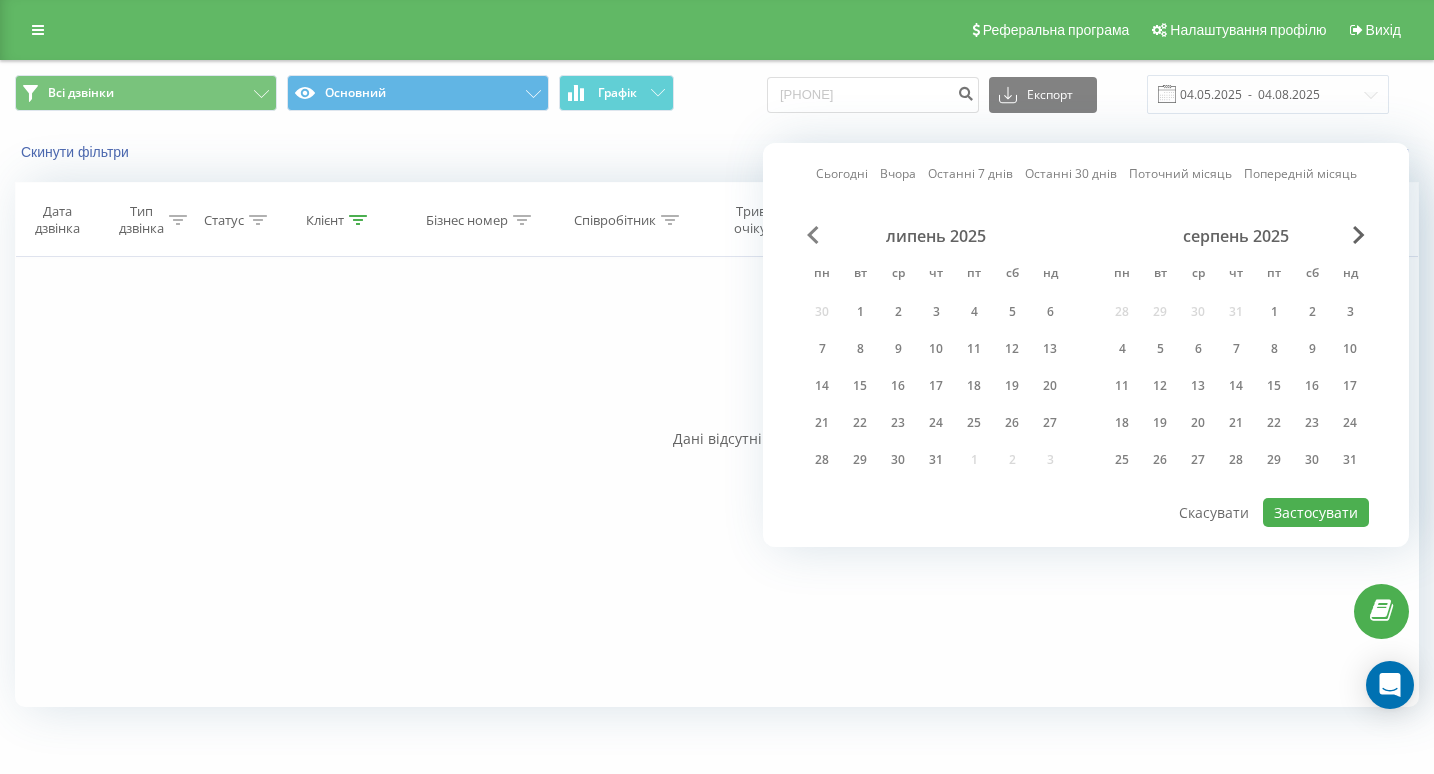 click at bounding box center [813, 235] 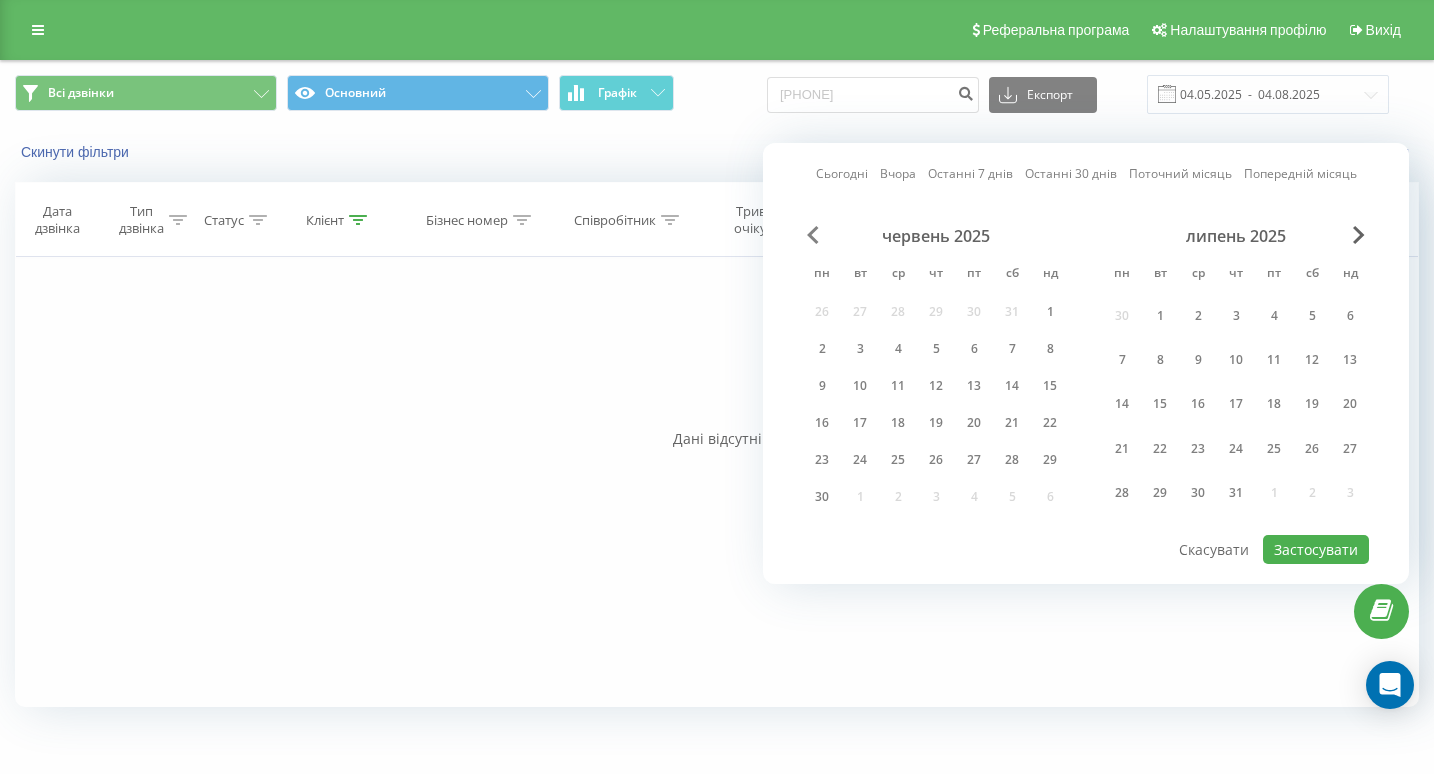 click at bounding box center [813, 235] 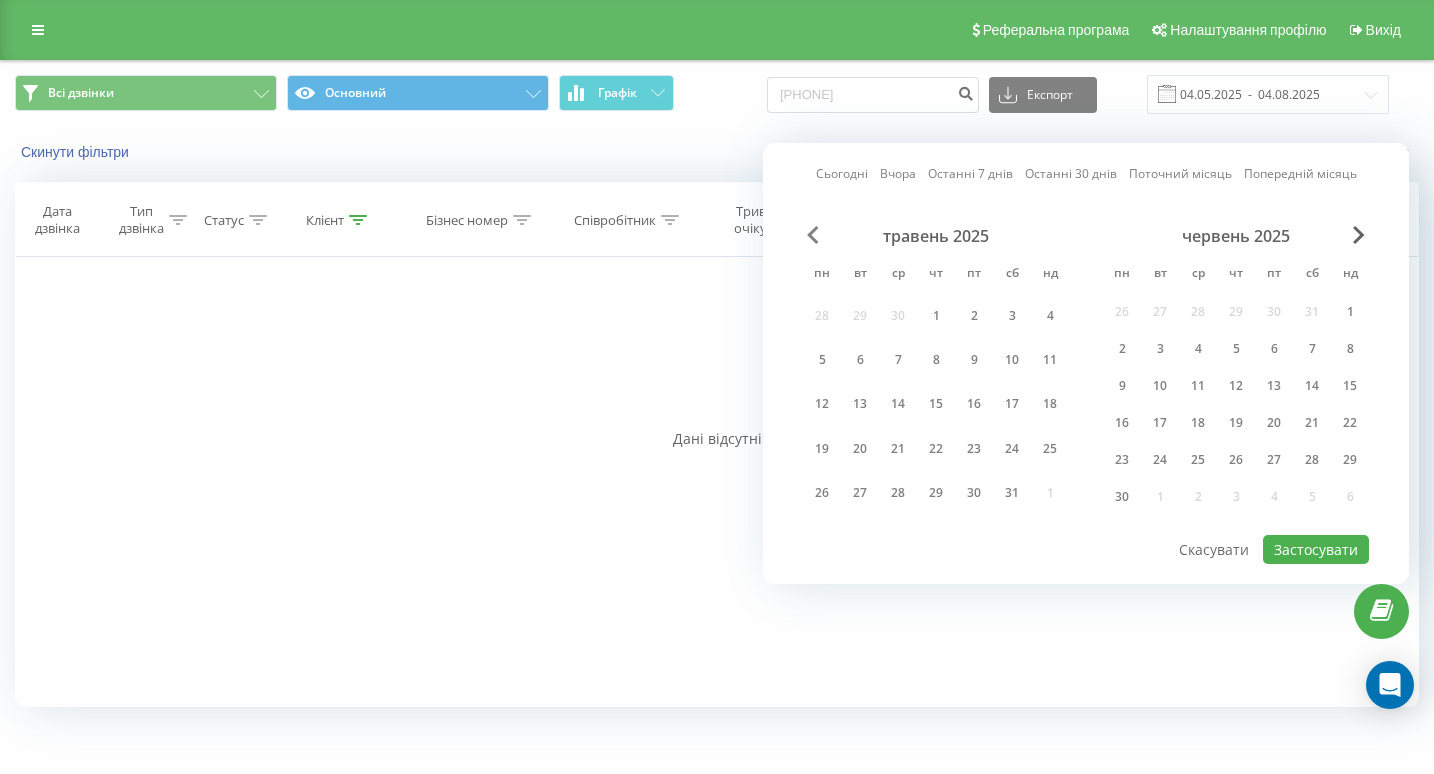 click at bounding box center (813, 235) 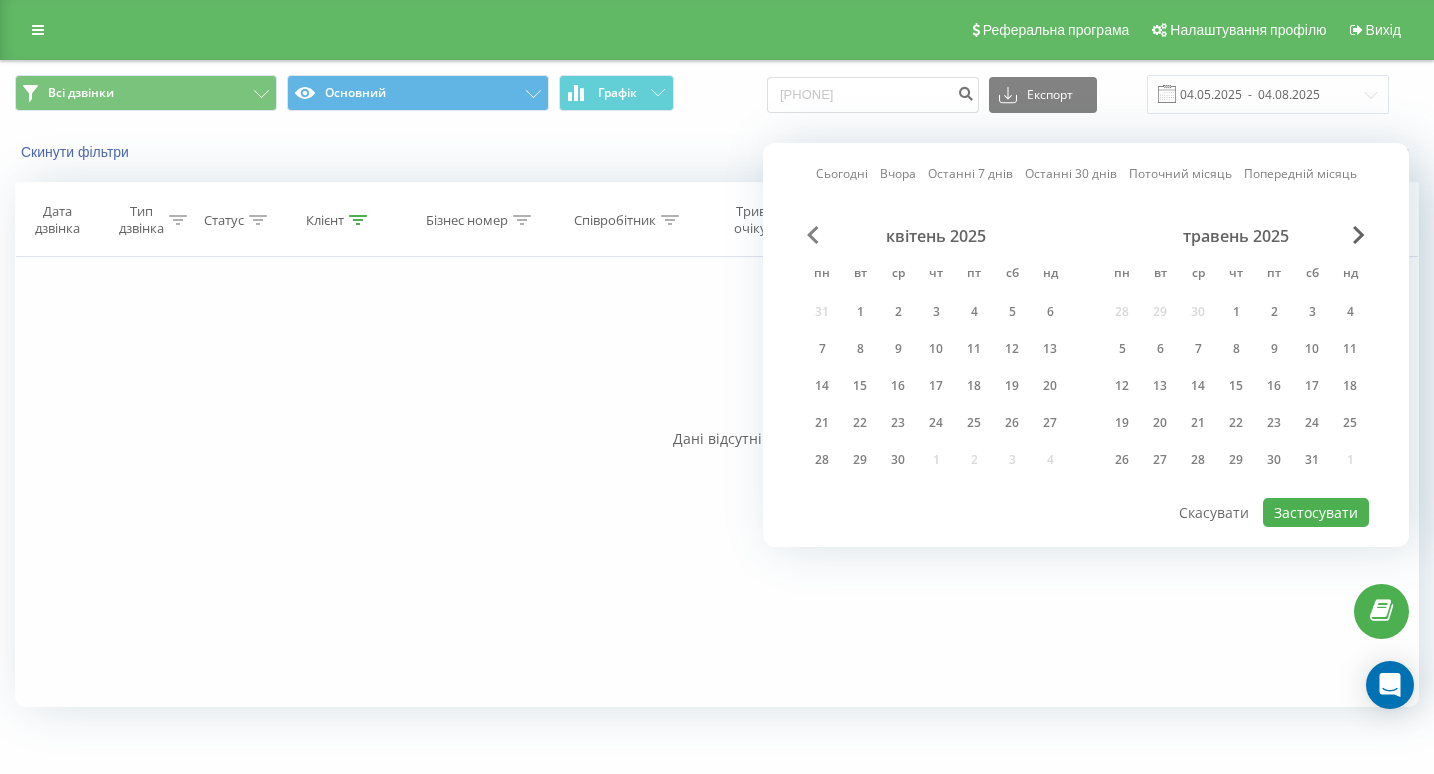 click at bounding box center [813, 235] 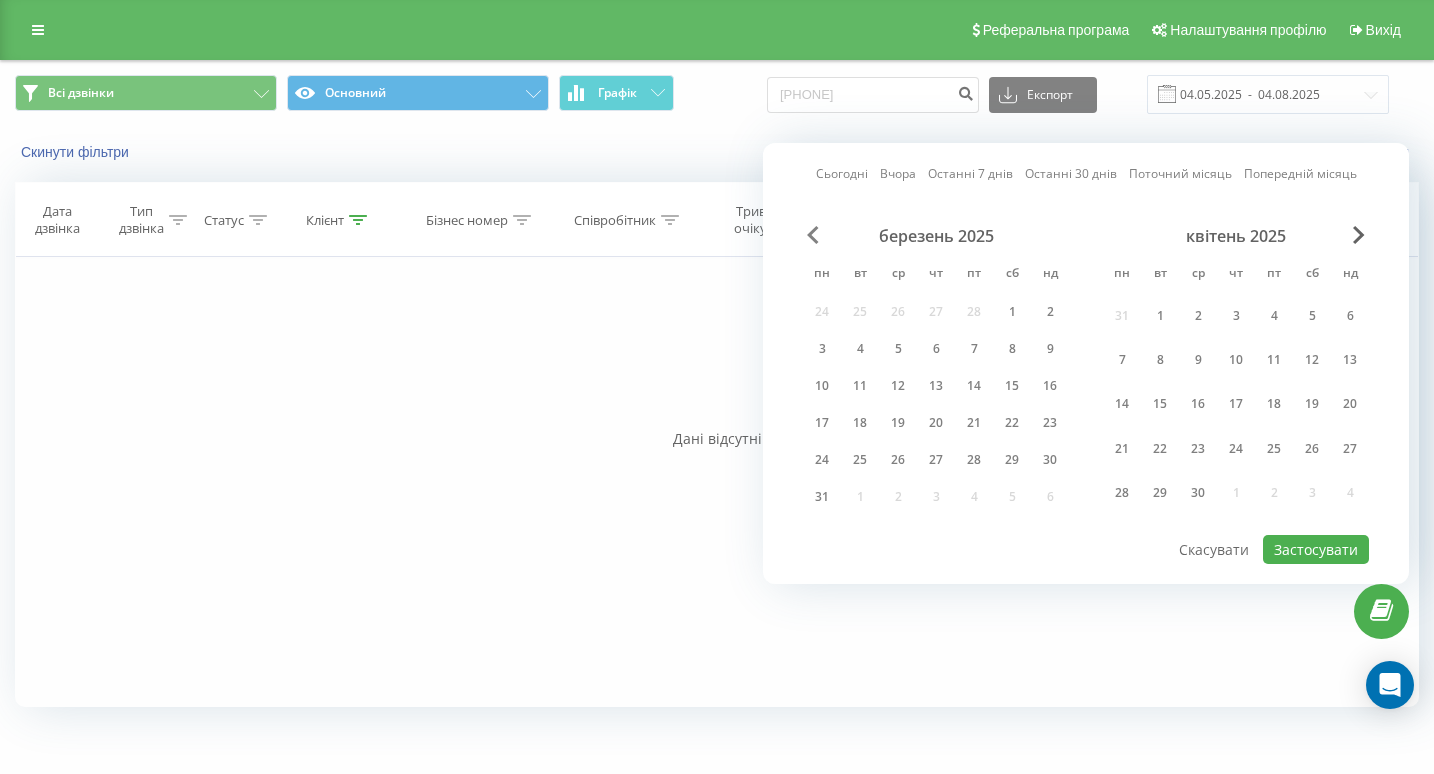 click at bounding box center [813, 235] 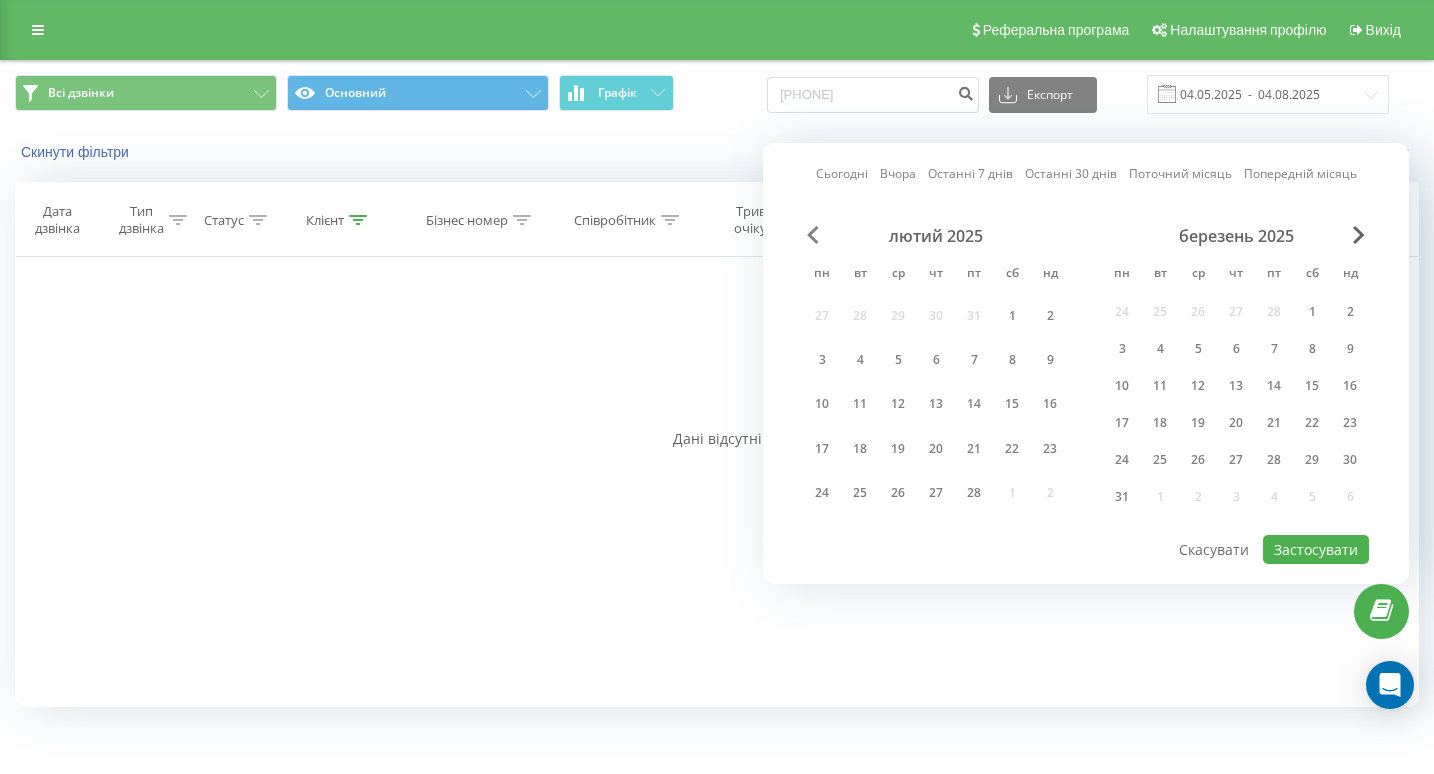 click at bounding box center [813, 235] 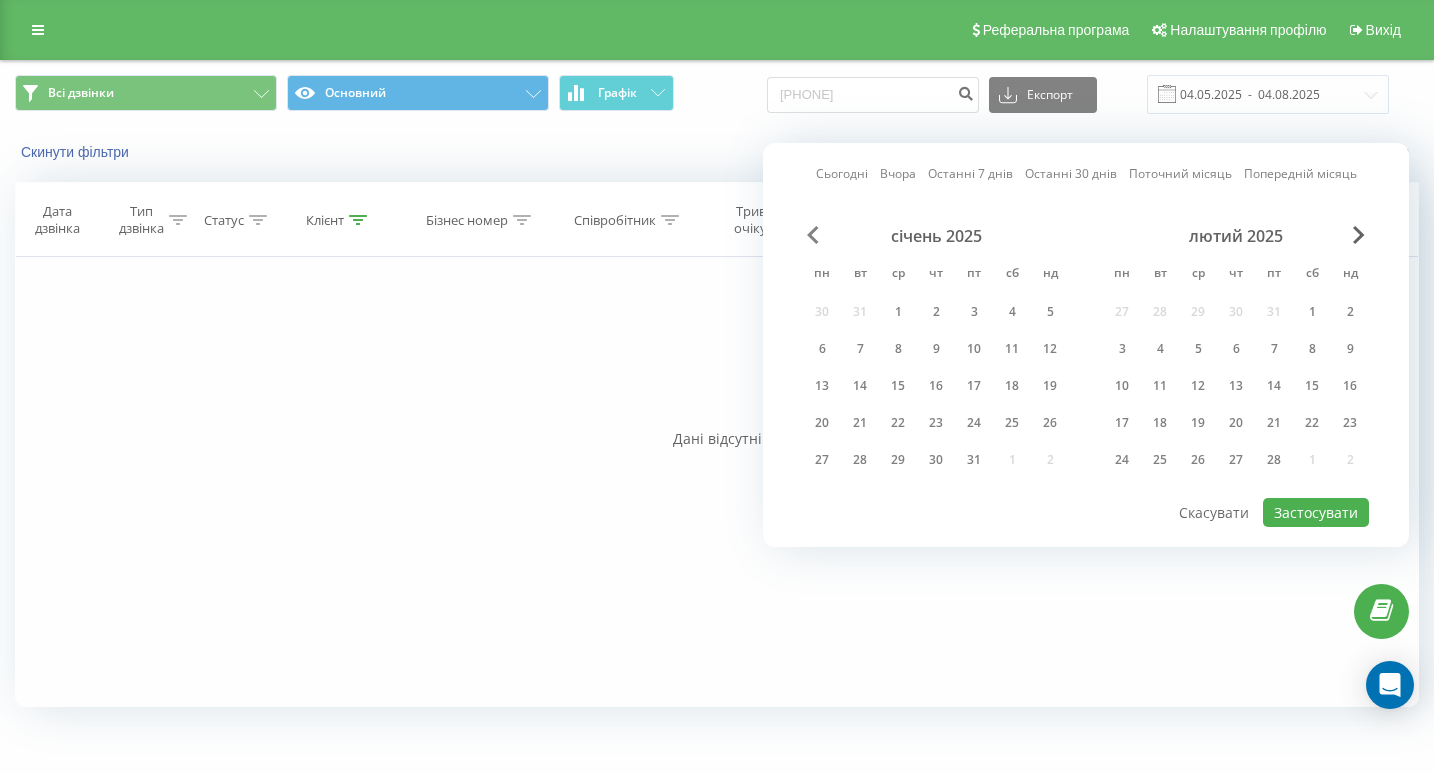 click at bounding box center [813, 235] 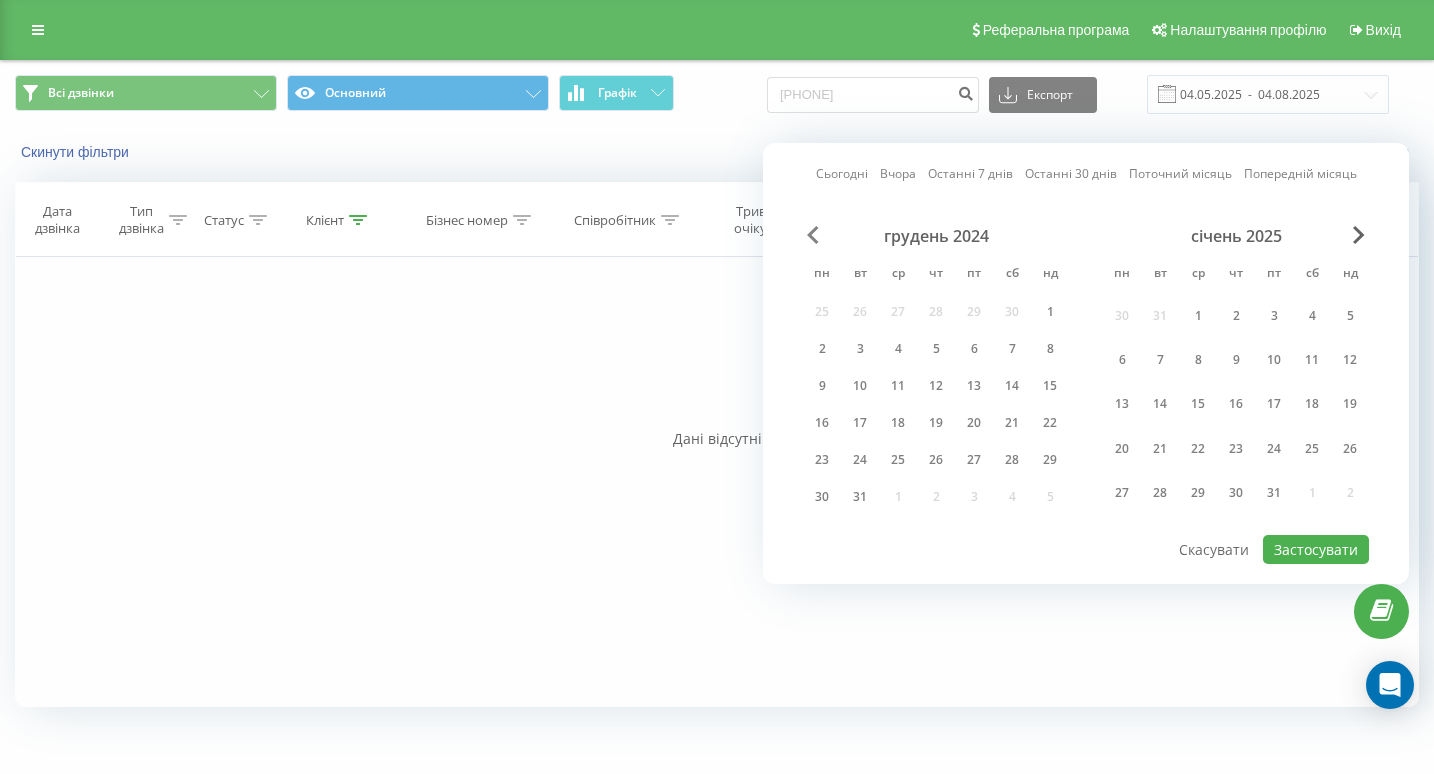 click at bounding box center [813, 235] 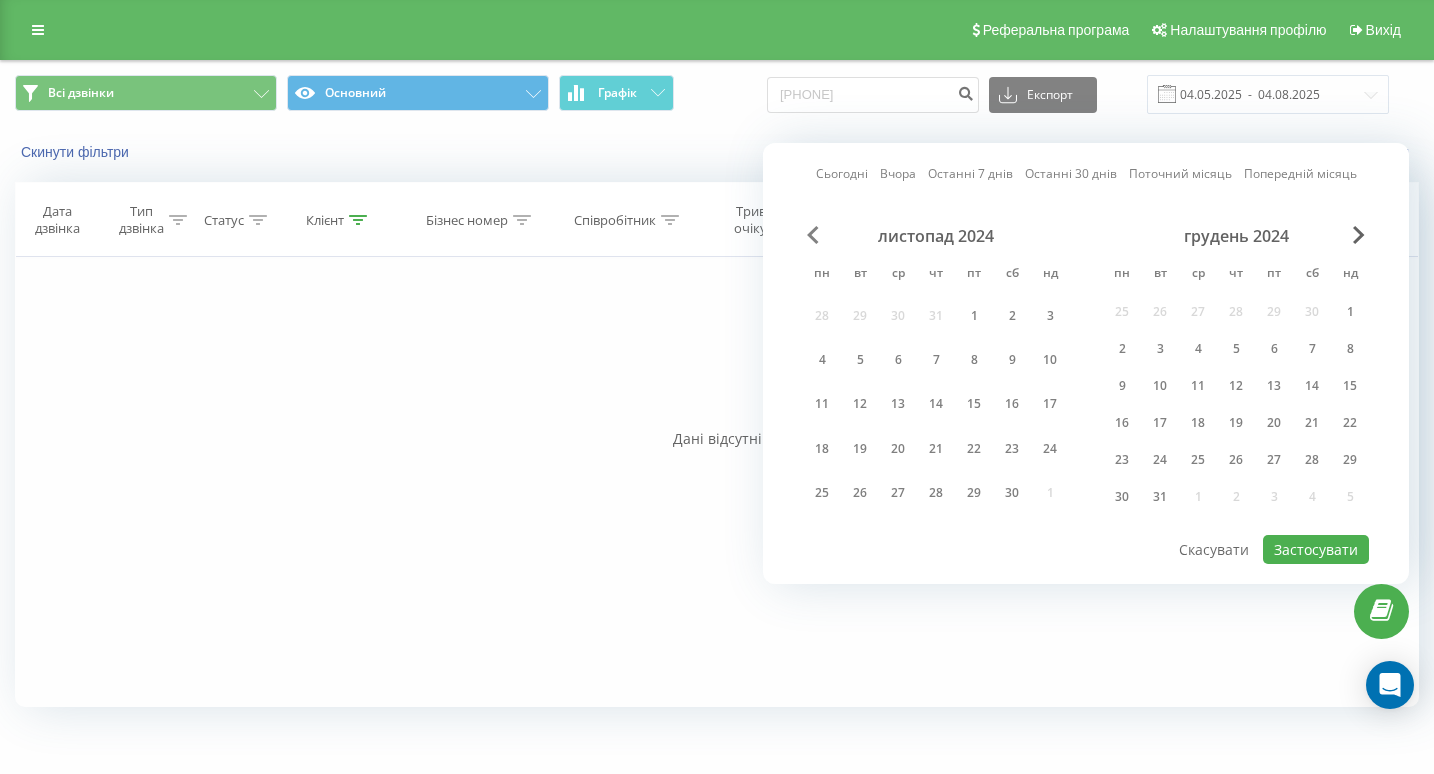 click at bounding box center [813, 235] 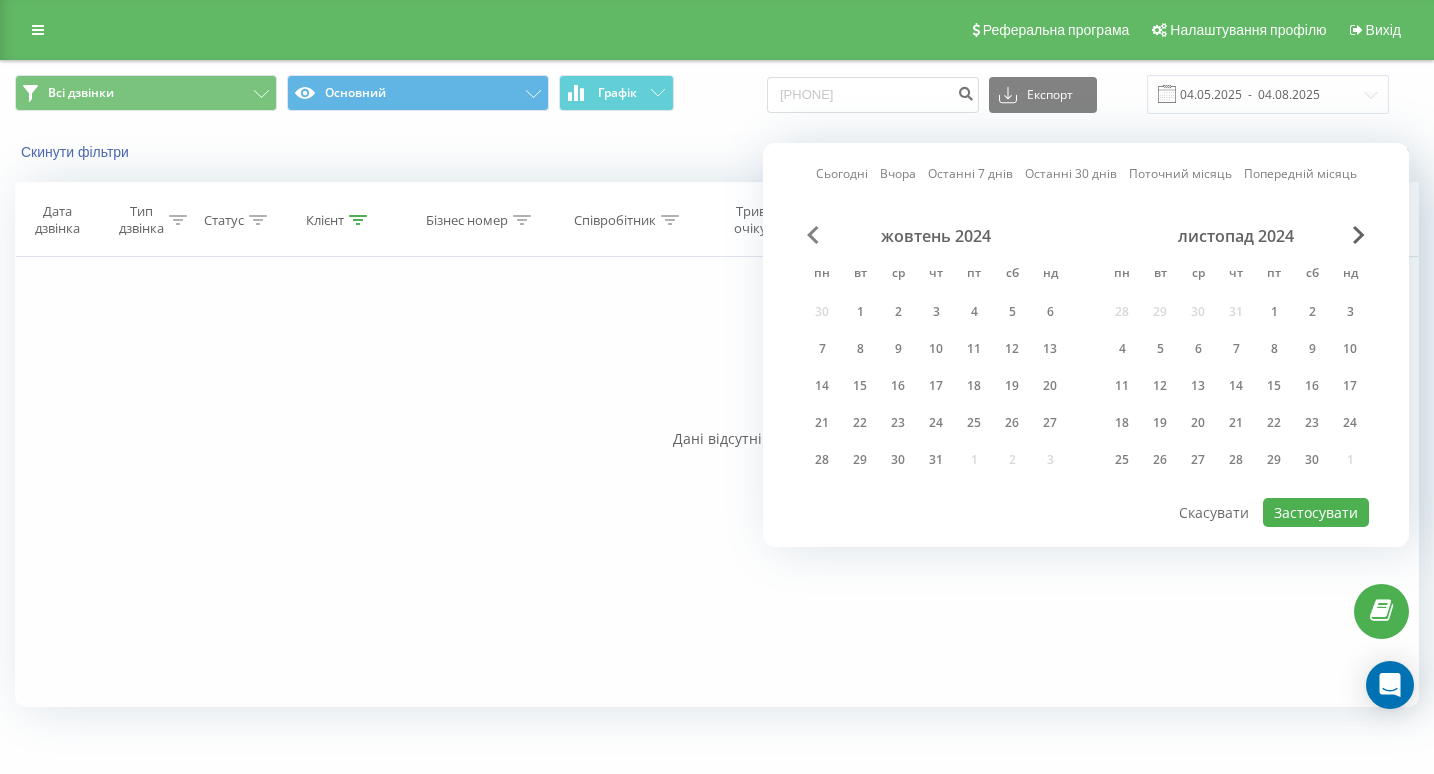 click at bounding box center [813, 235] 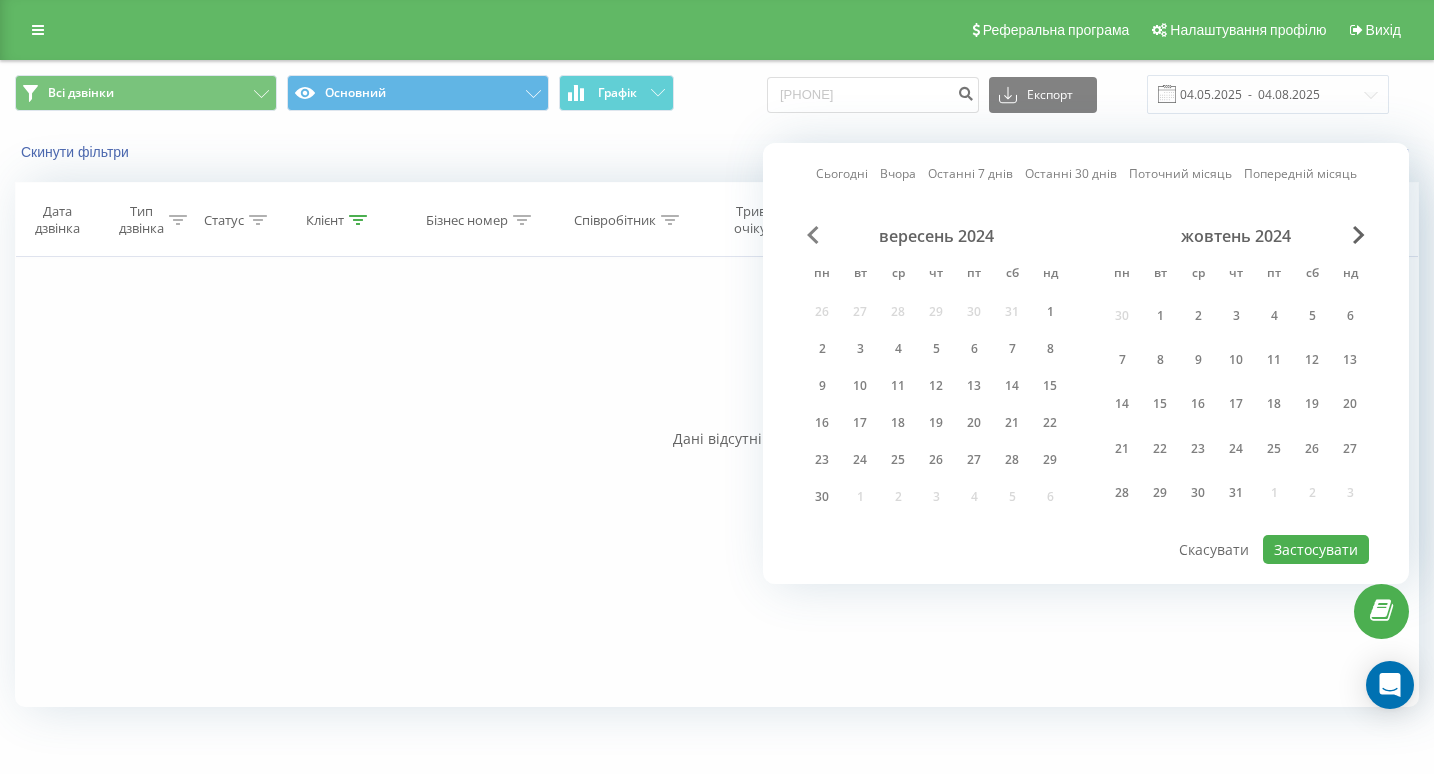 click at bounding box center [813, 235] 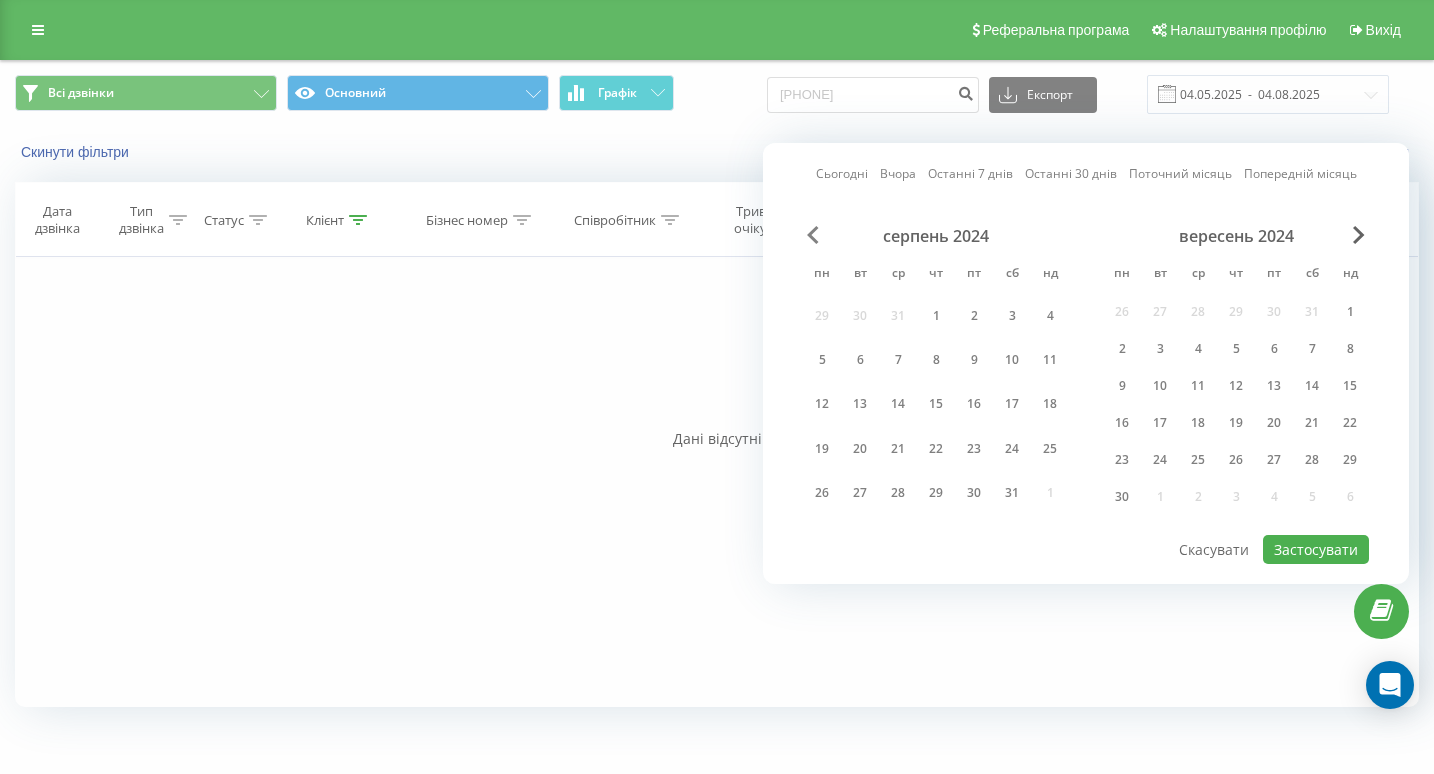 click at bounding box center [813, 235] 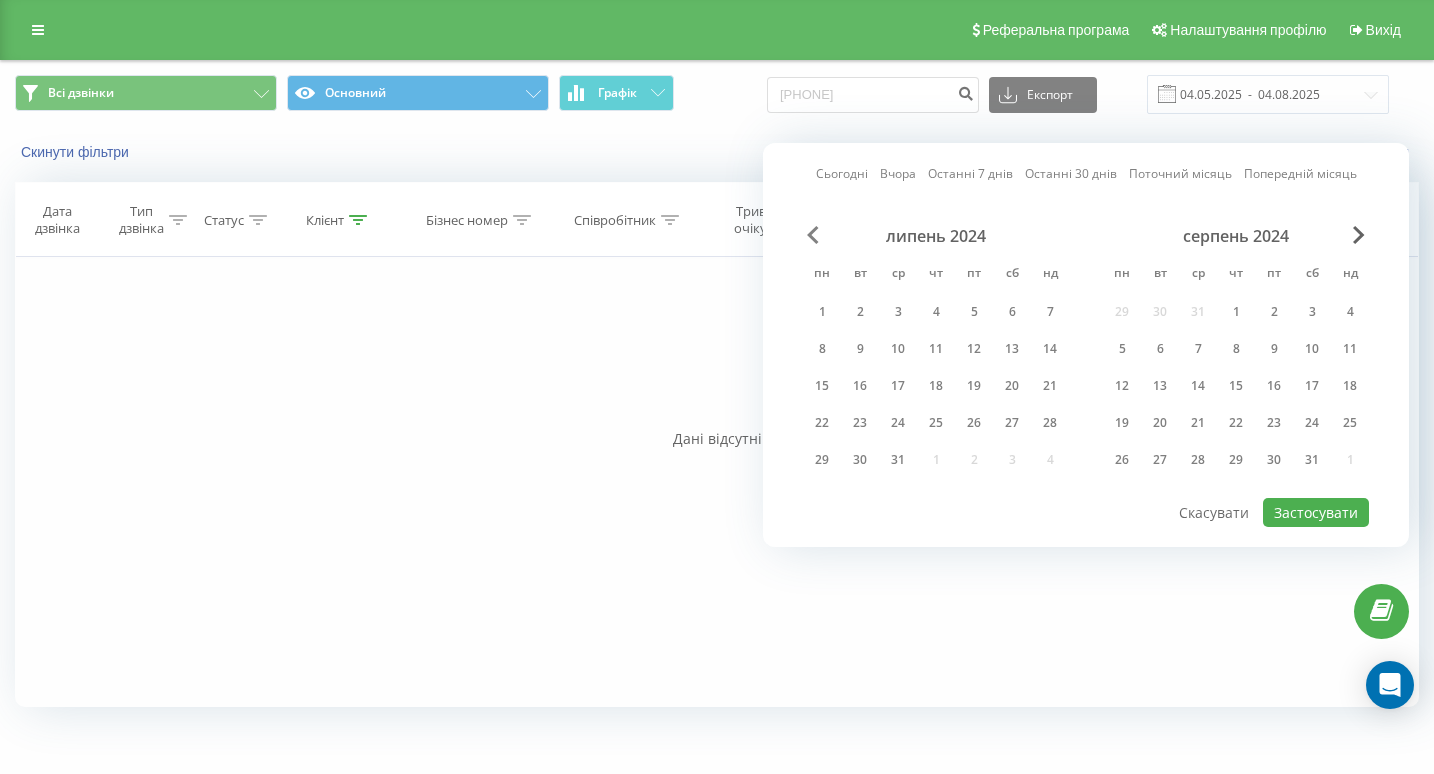 click at bounding box center (813, 235) 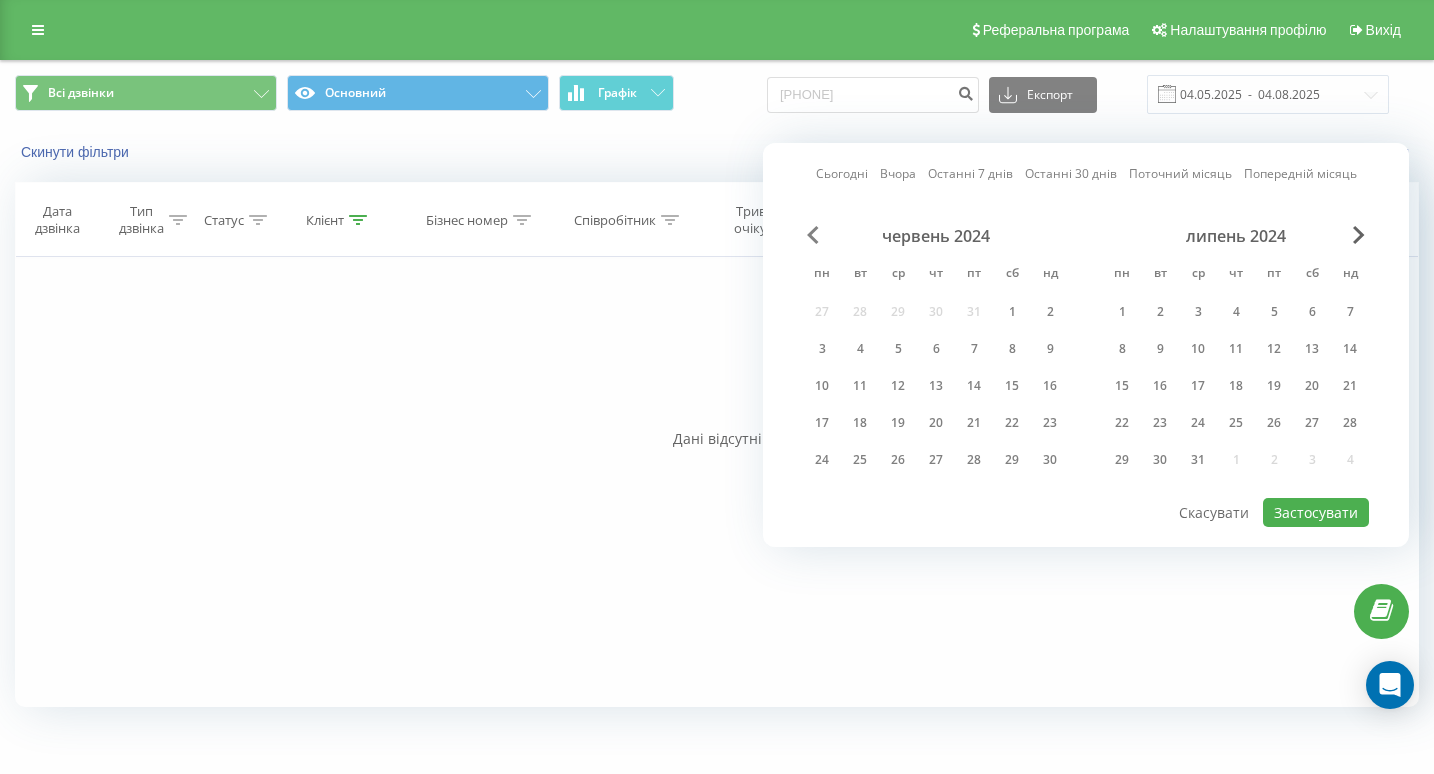 click at bounding box center [813, 235] 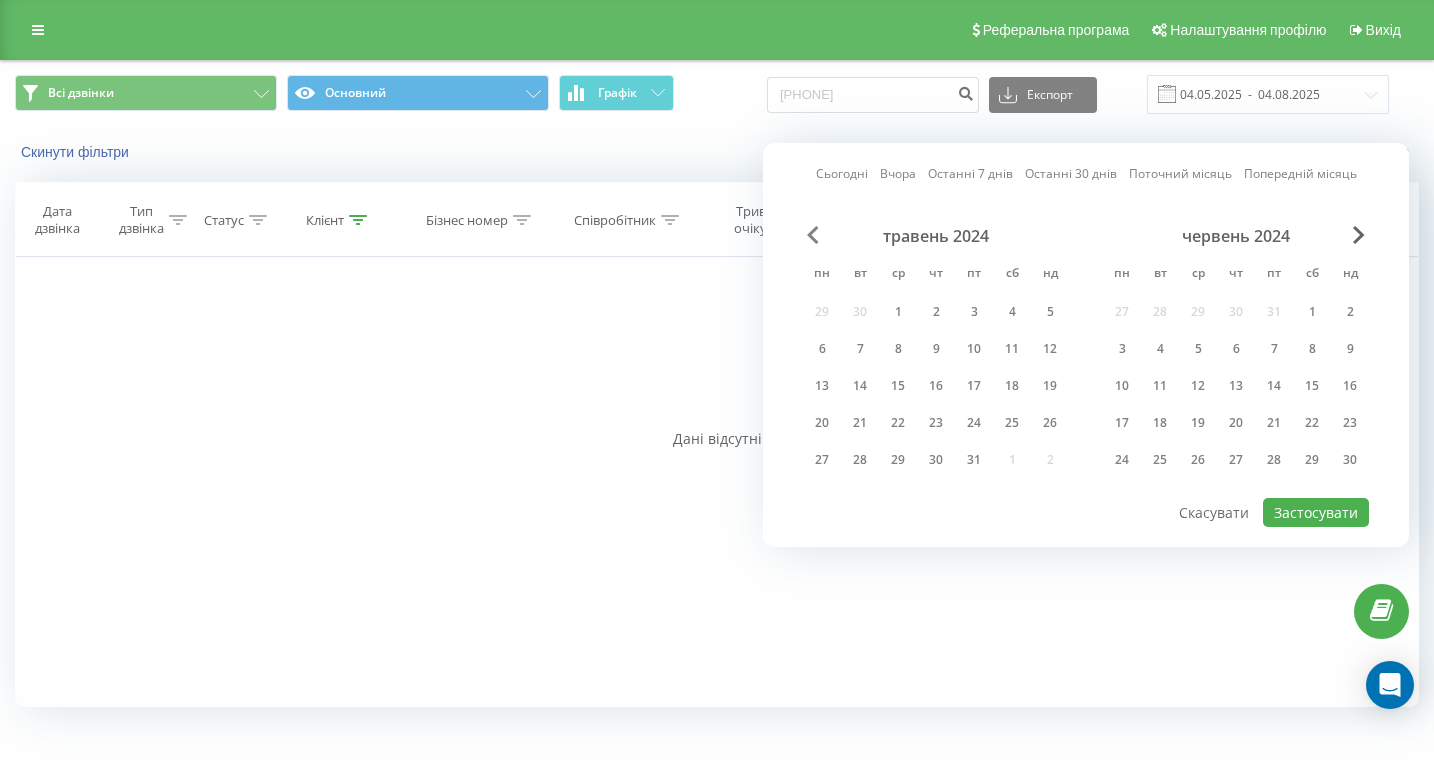 click at bounding box center (813, 235) 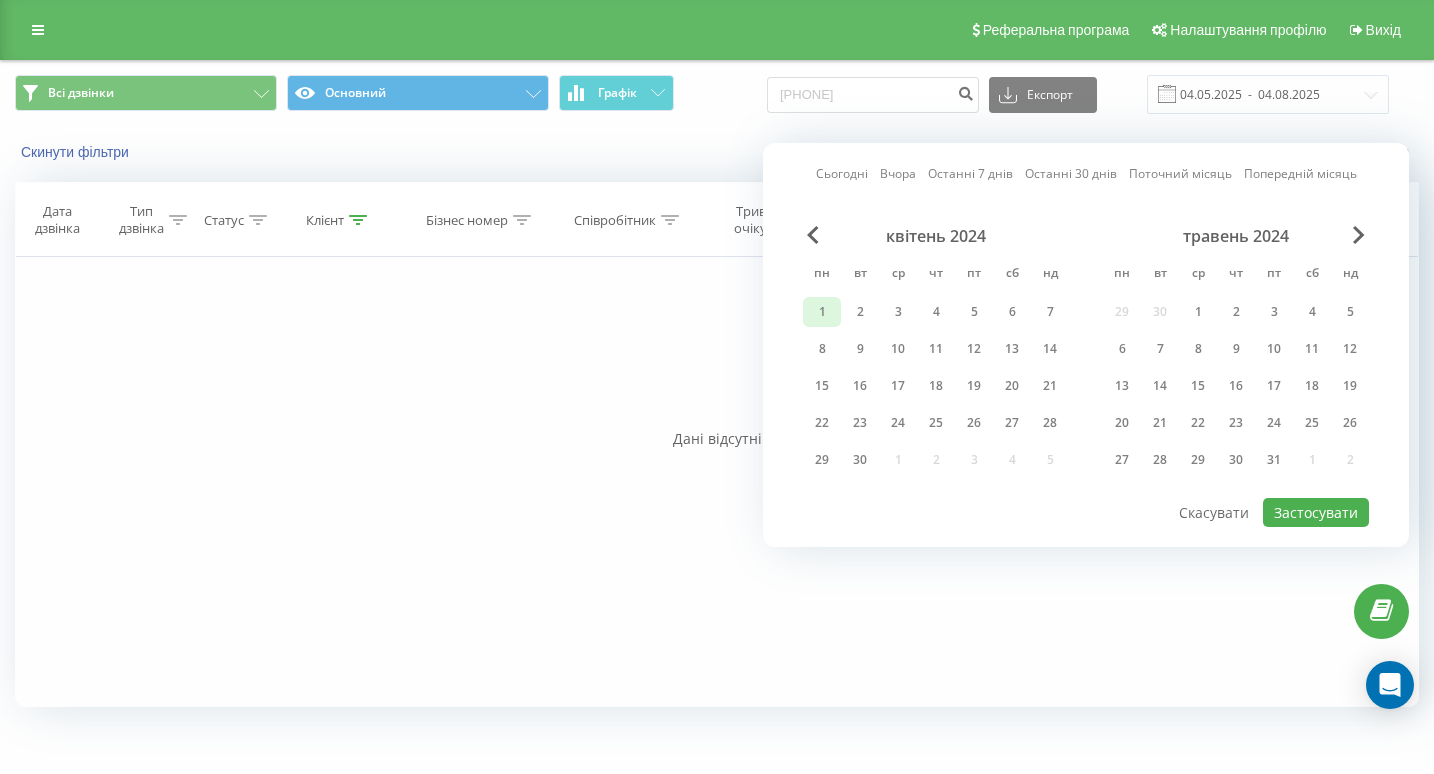 click on "1" at bounding box center (822, 312) 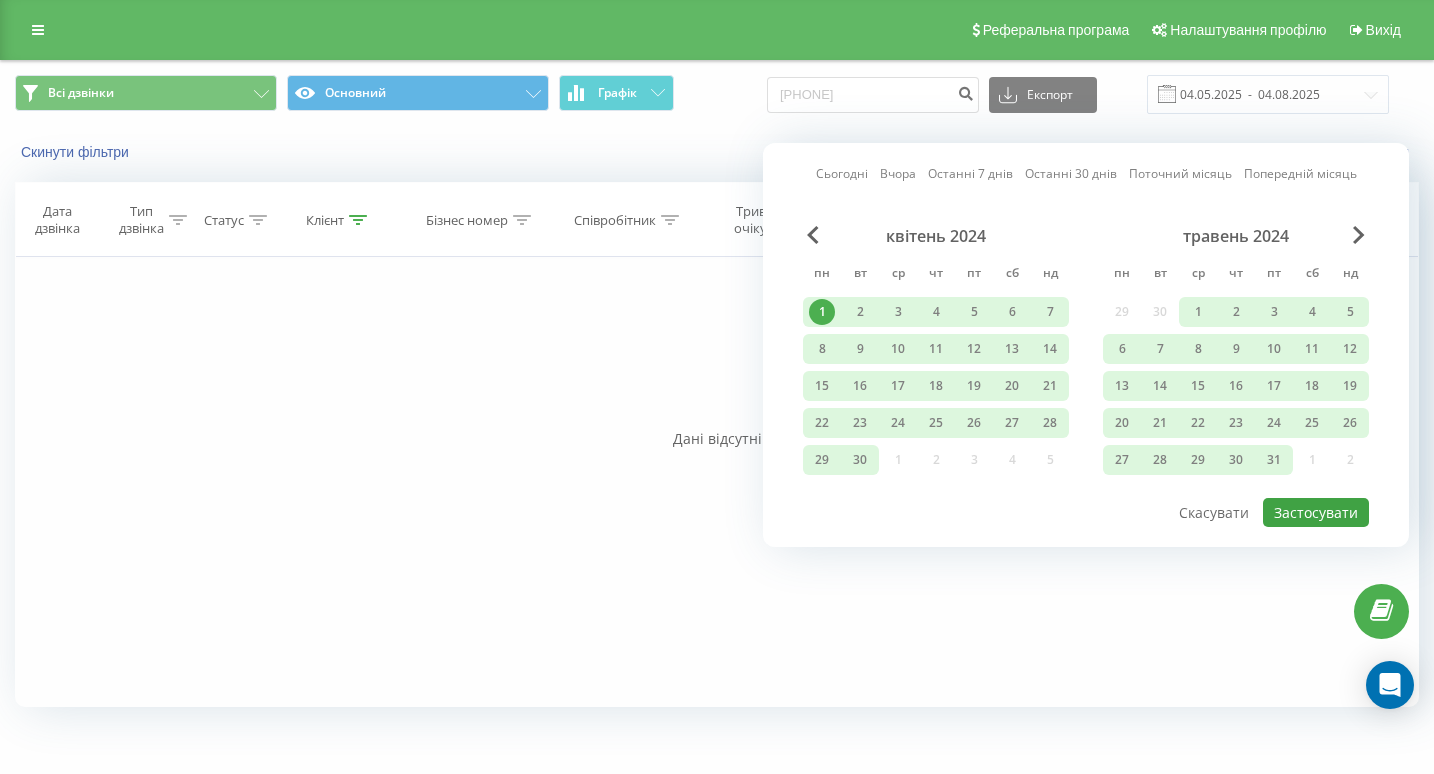 click on "Застосувати" at bounding box center (1316, 512) 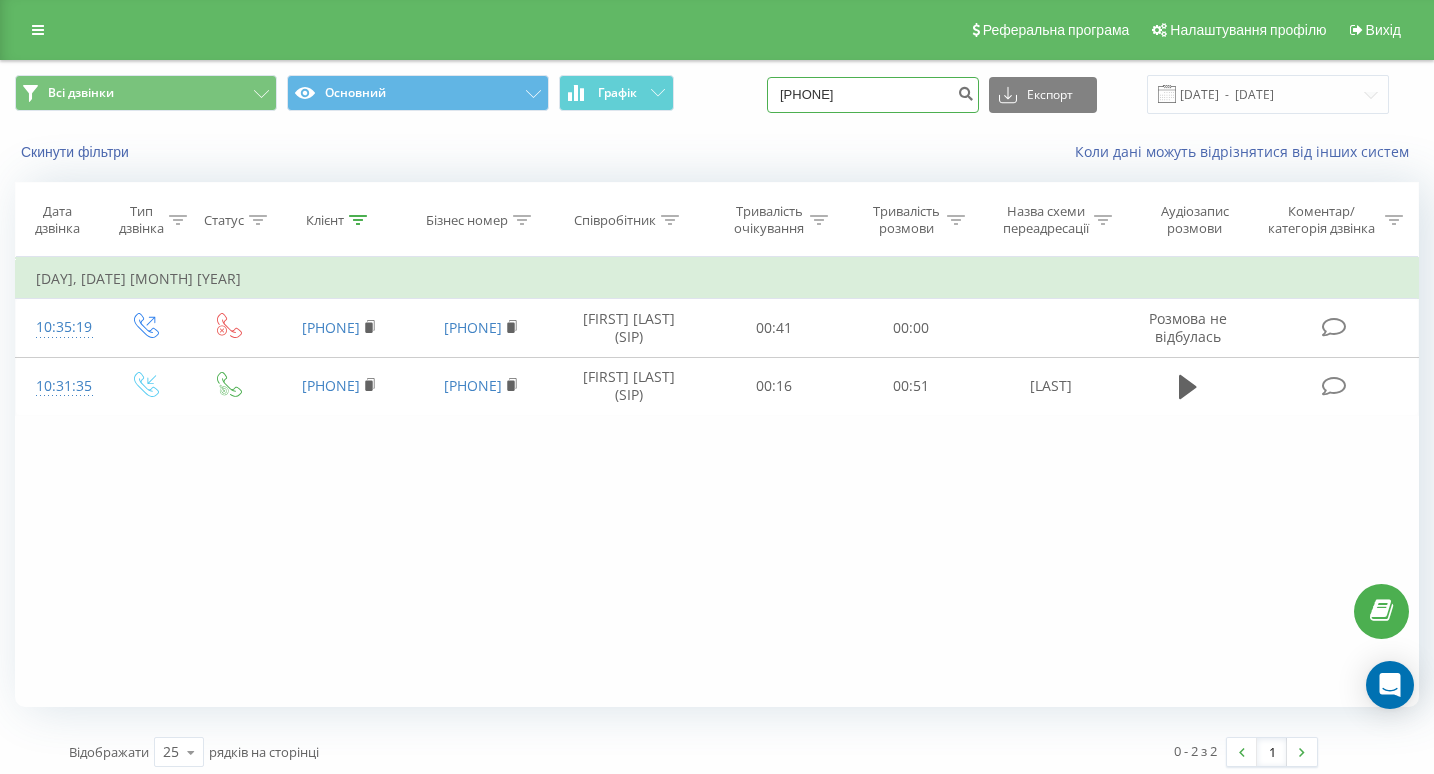 click on "[PHONE]" at bounding box center (873, 95) 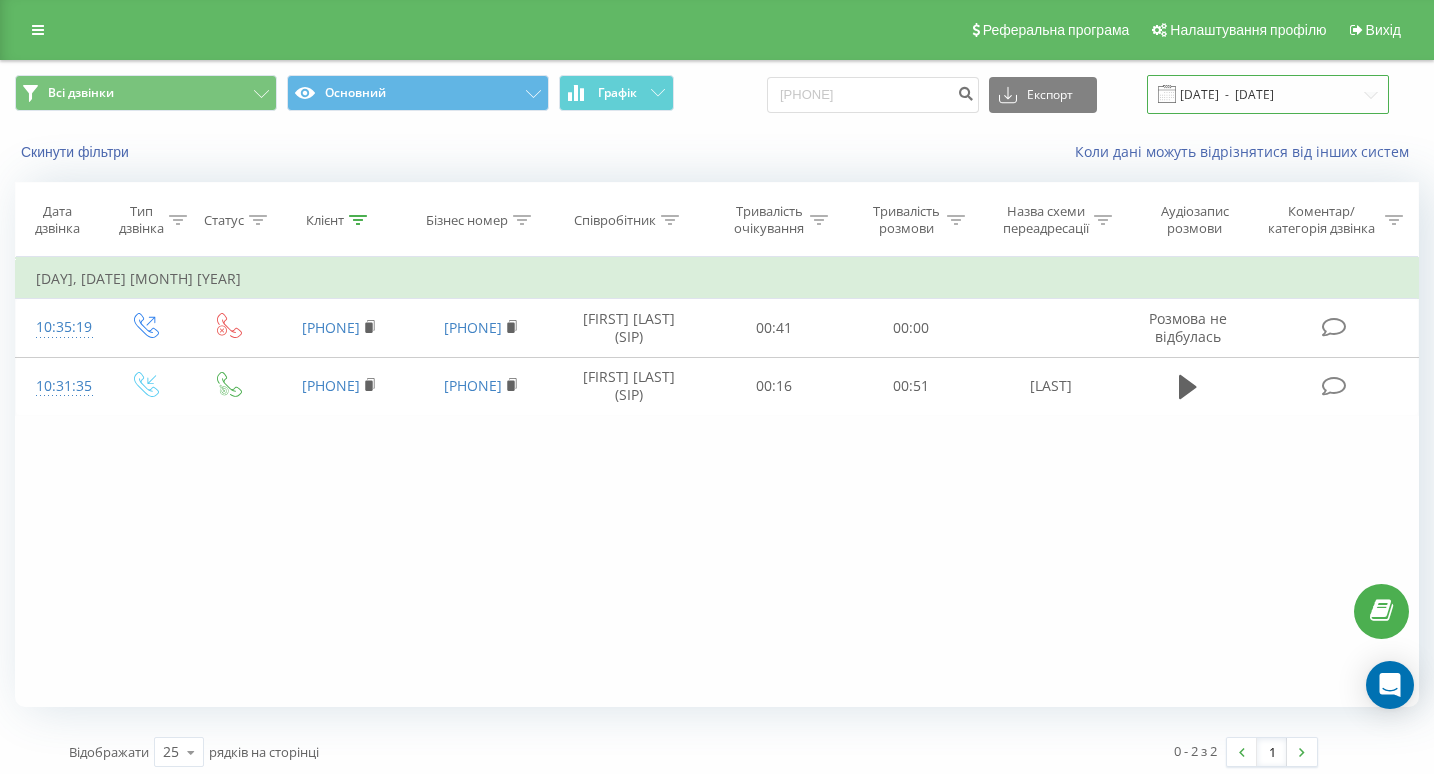 click on "[DATE]  -  [DATE]" at bounding box center [1268, 94] 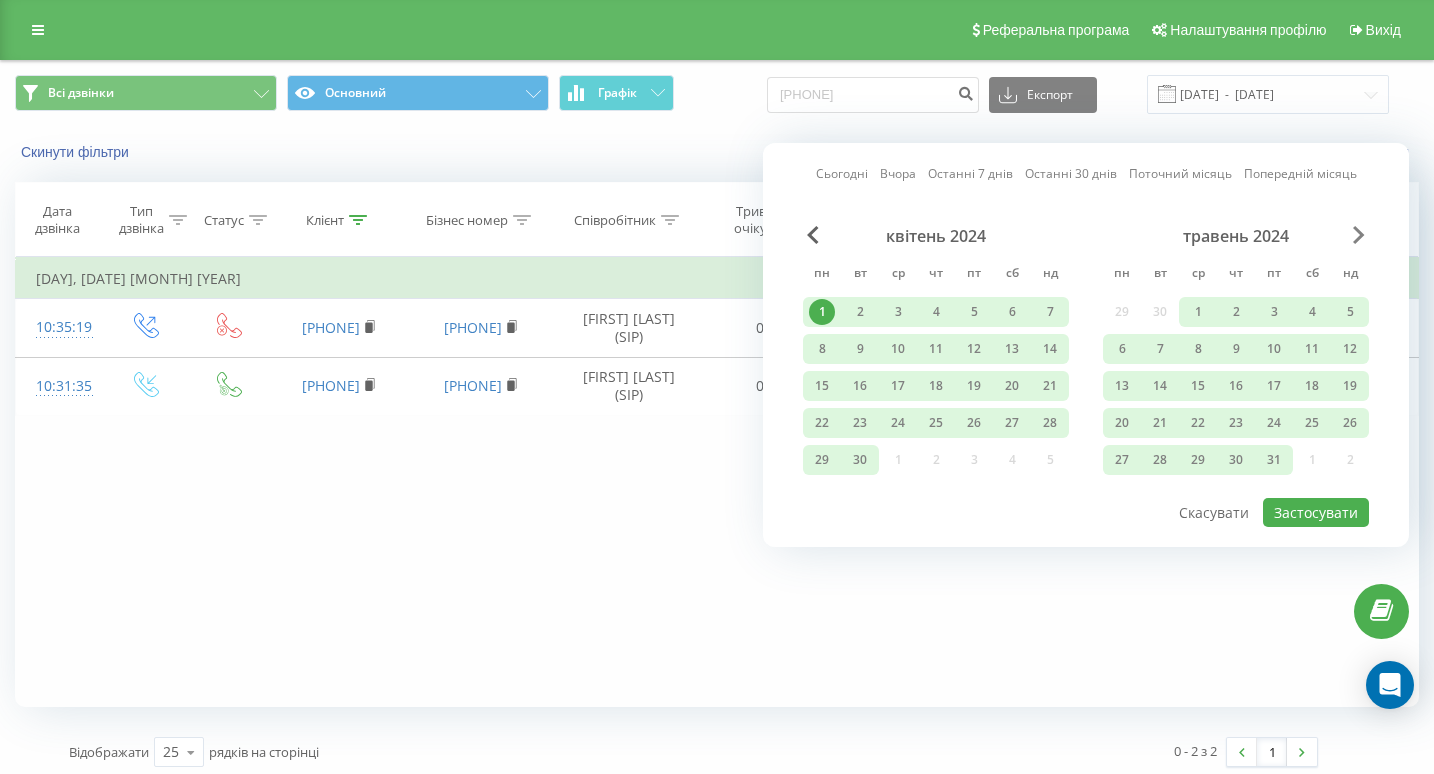 click at bounding box center [1359, 235] 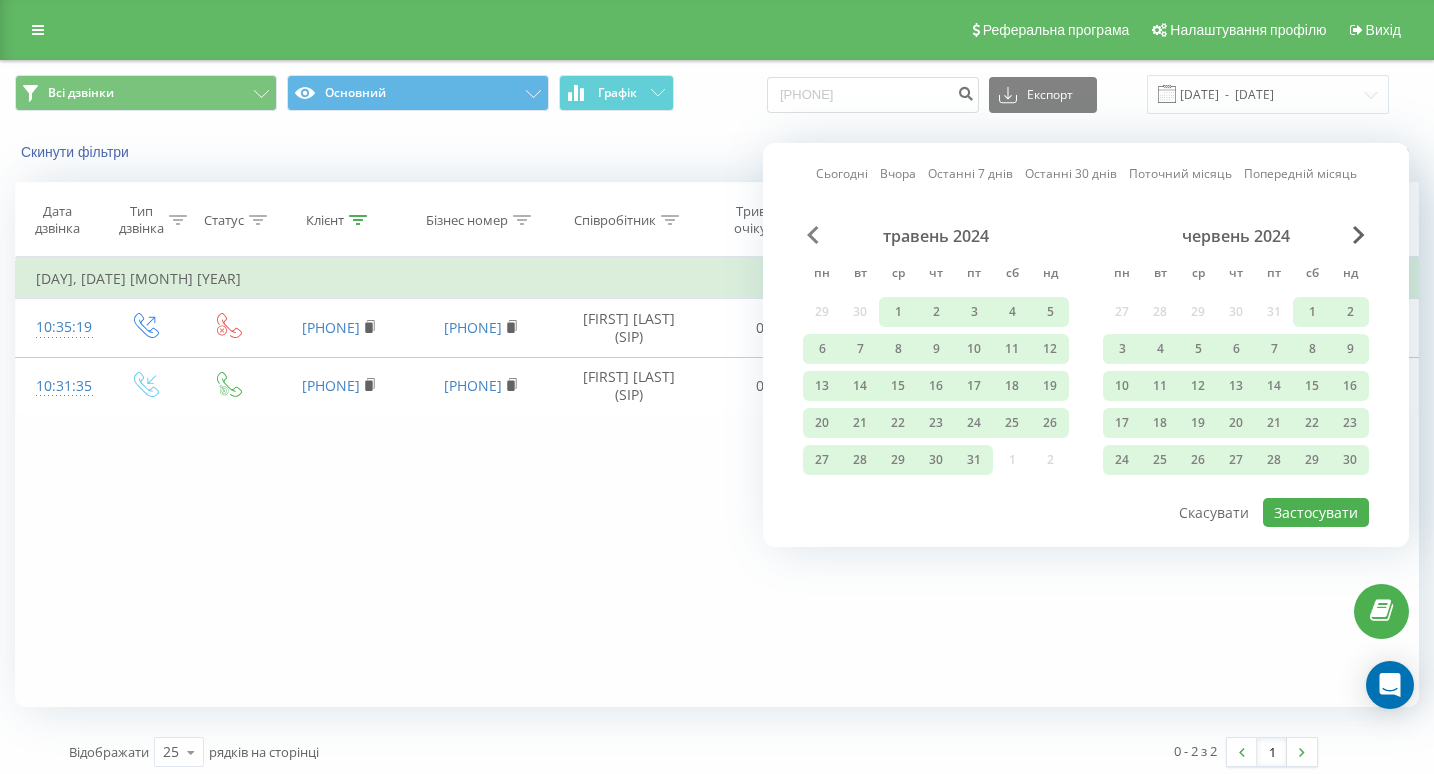click at bounding box center (813, 235) 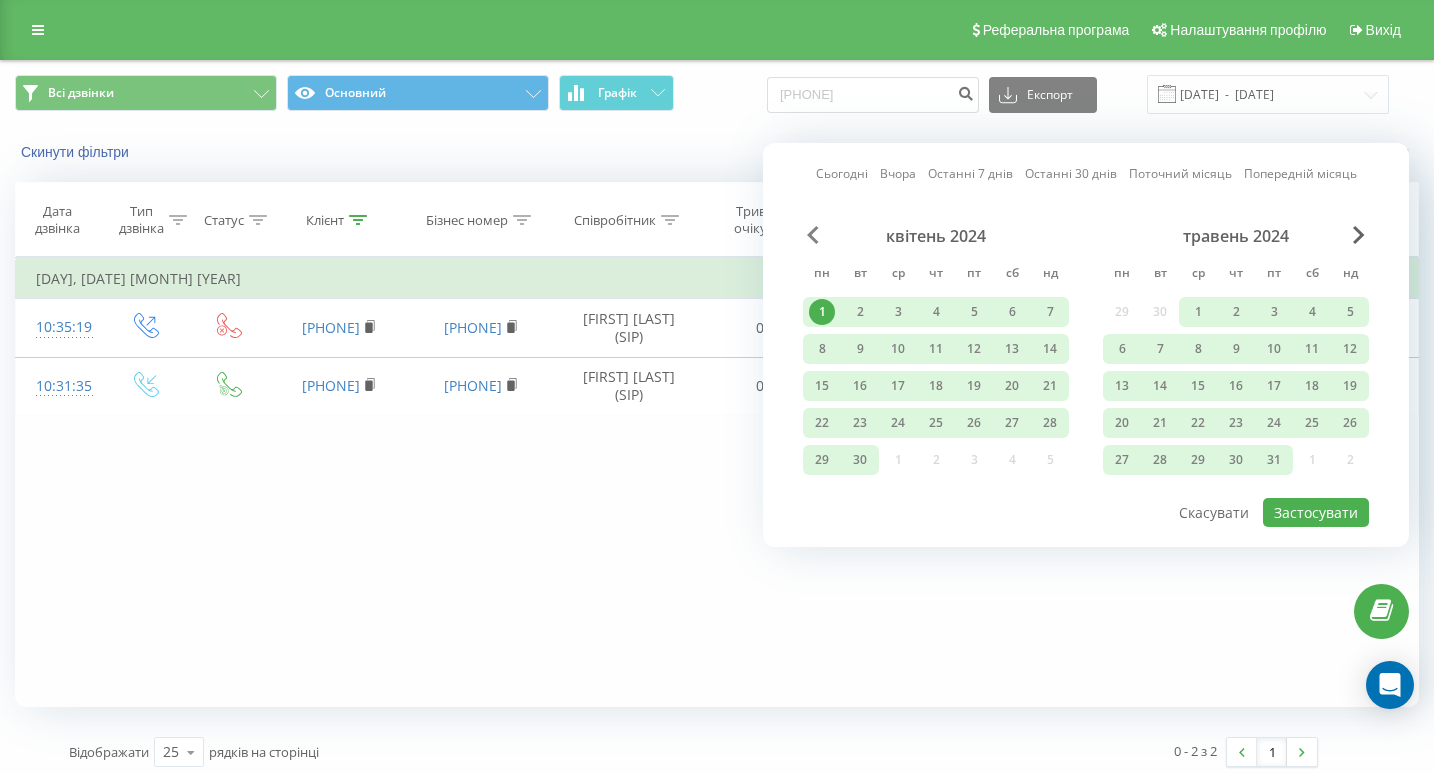 click at bounding box center [813, 235] 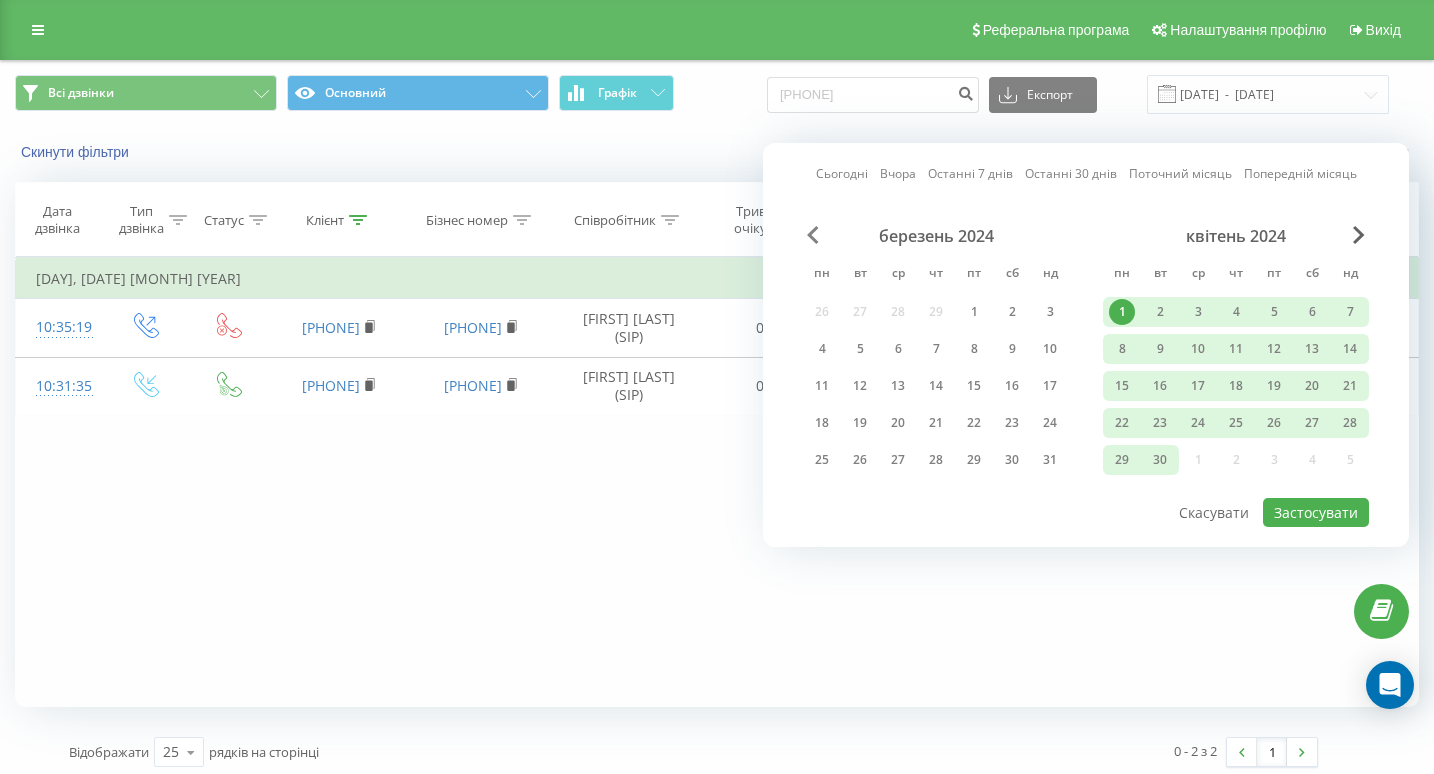 click at bounding box center [813, 235] 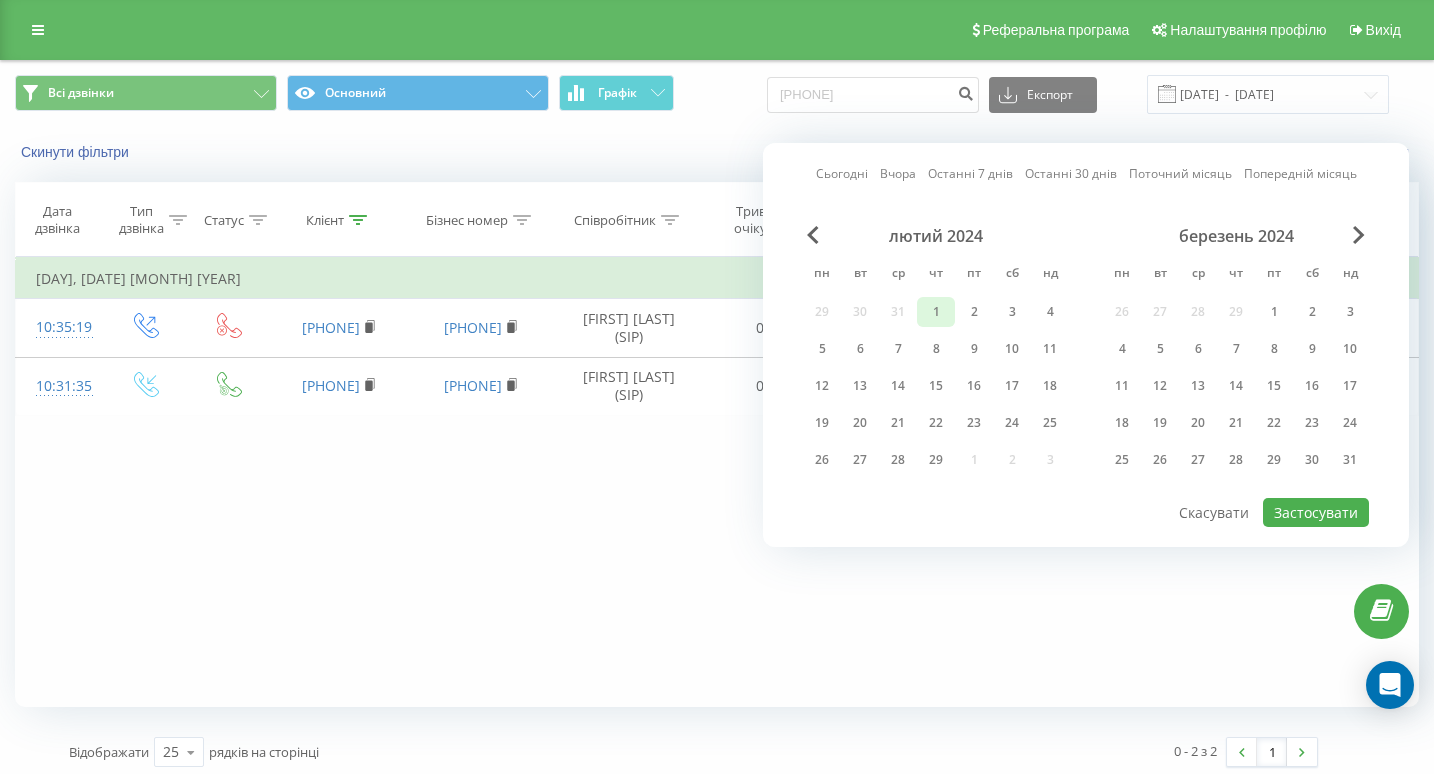 click on "1" at bounding box center (936, 312) 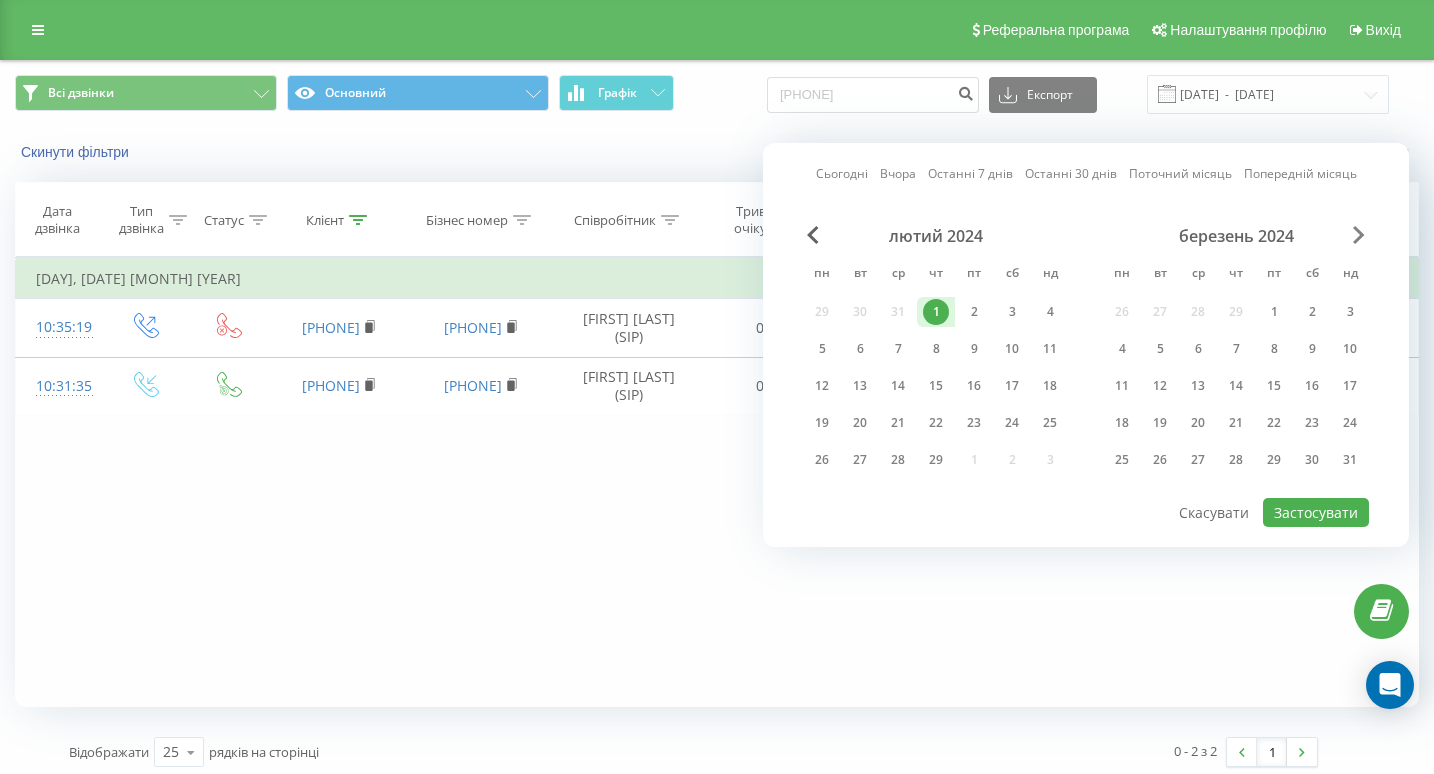 click at bounding box center [1359, 235] 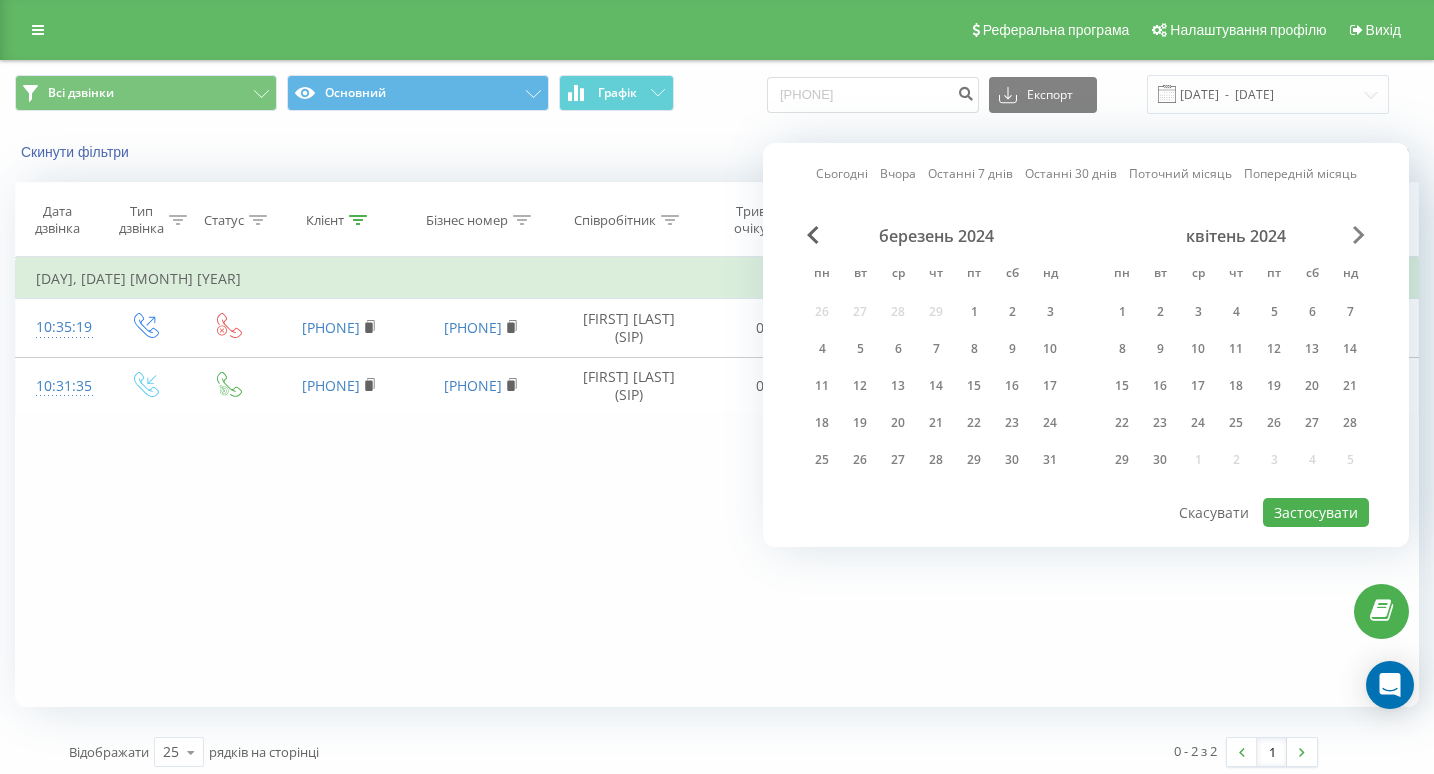 click at bounding box center (1359, 235) 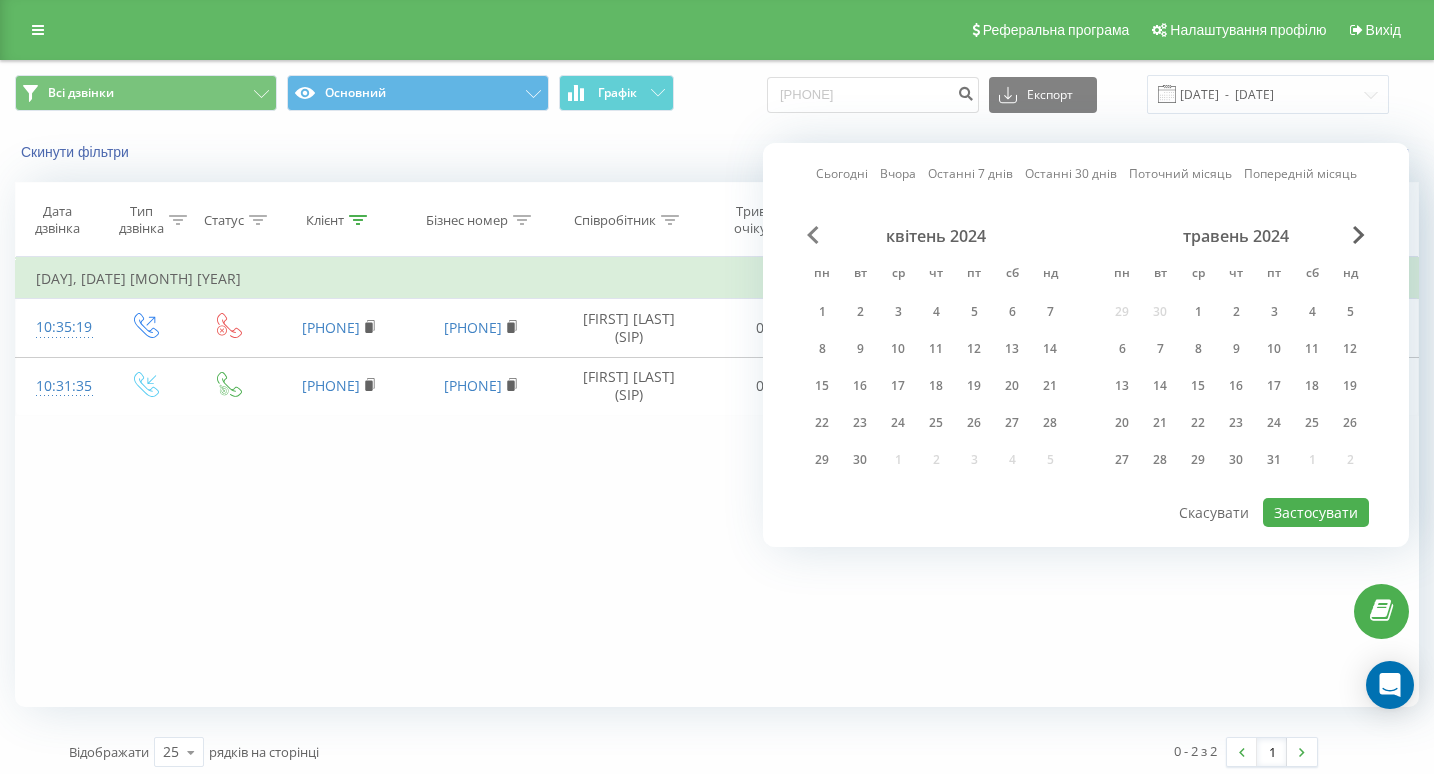click at bounding box center (813, 235) 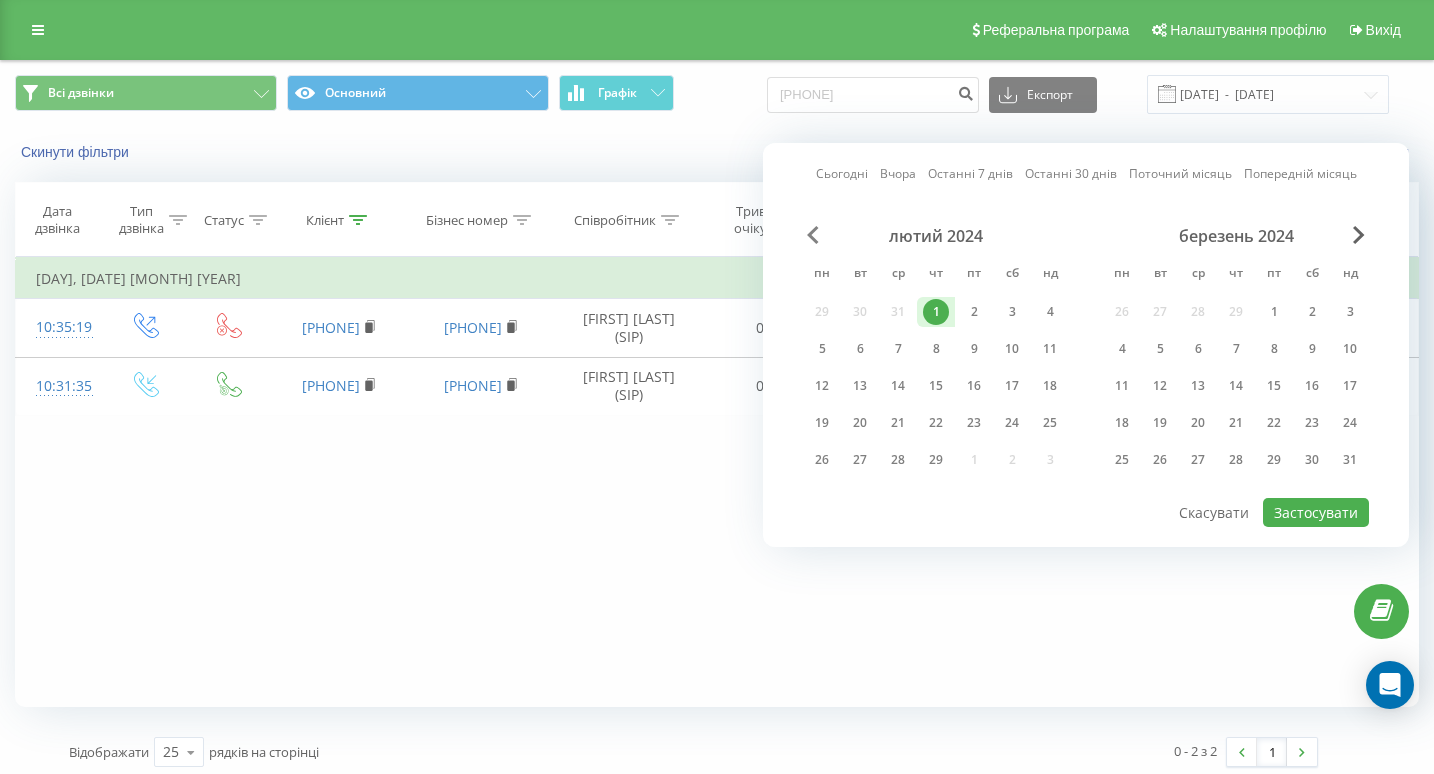click at bounding box center (813, 235) 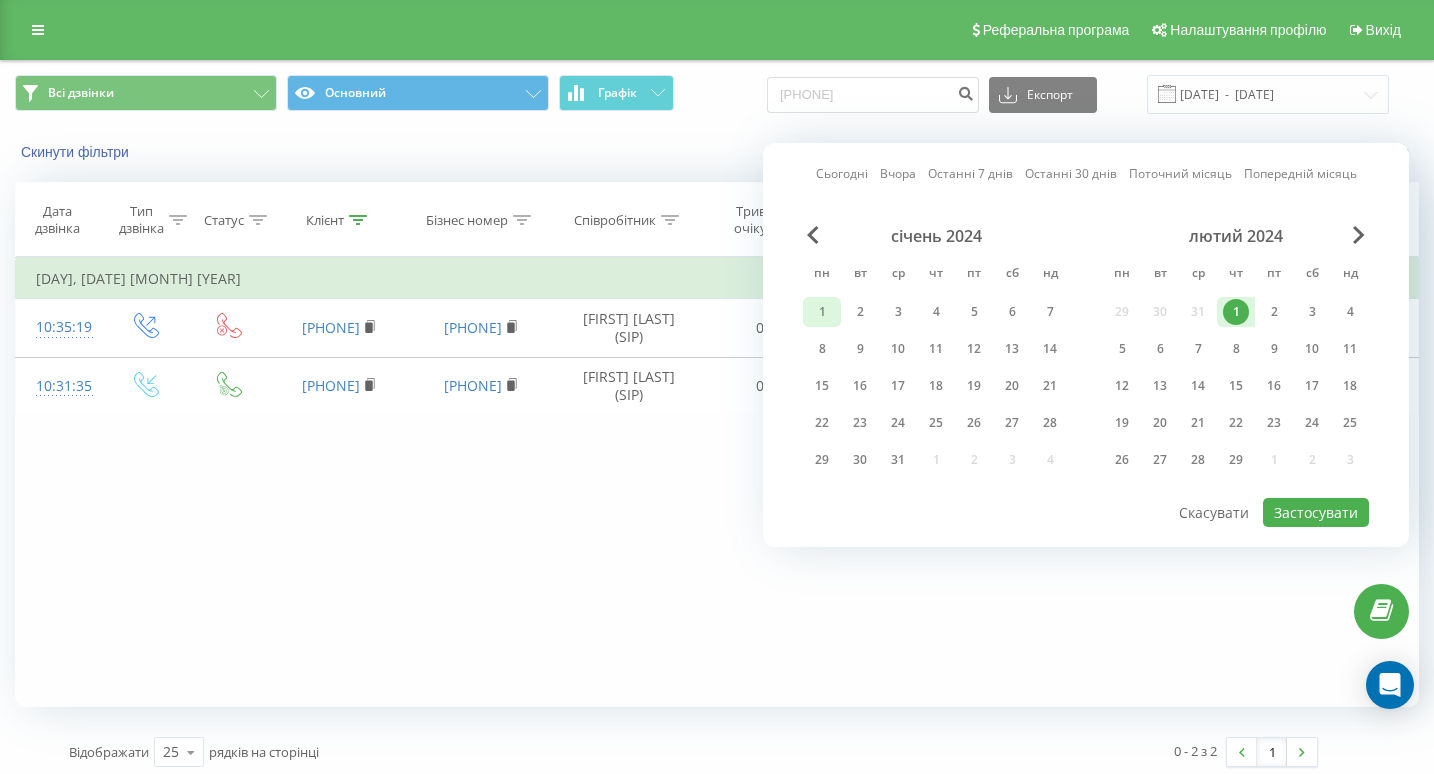 click on "1" at bounding box center [822, 312] 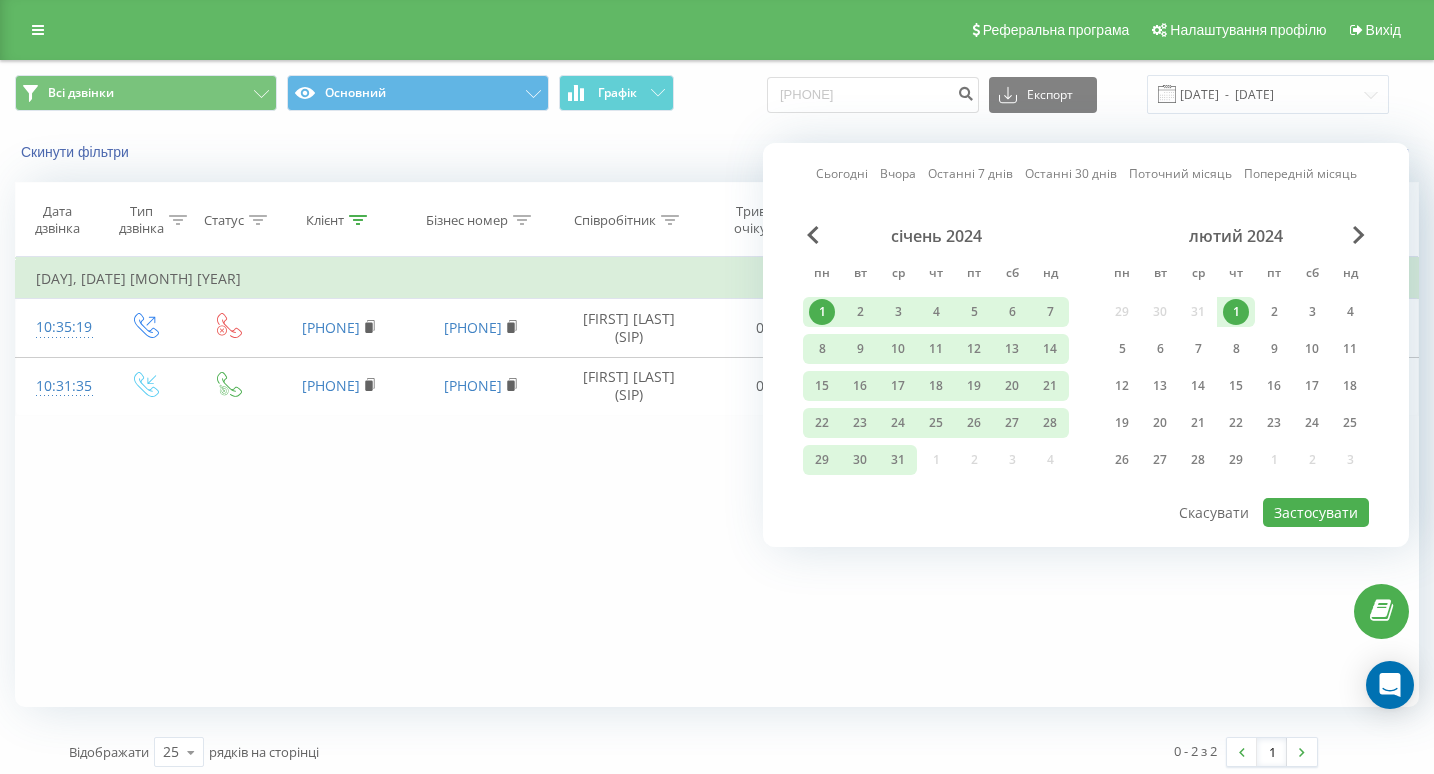 click on "лютий 2024" at bounding box center [1236, 236] 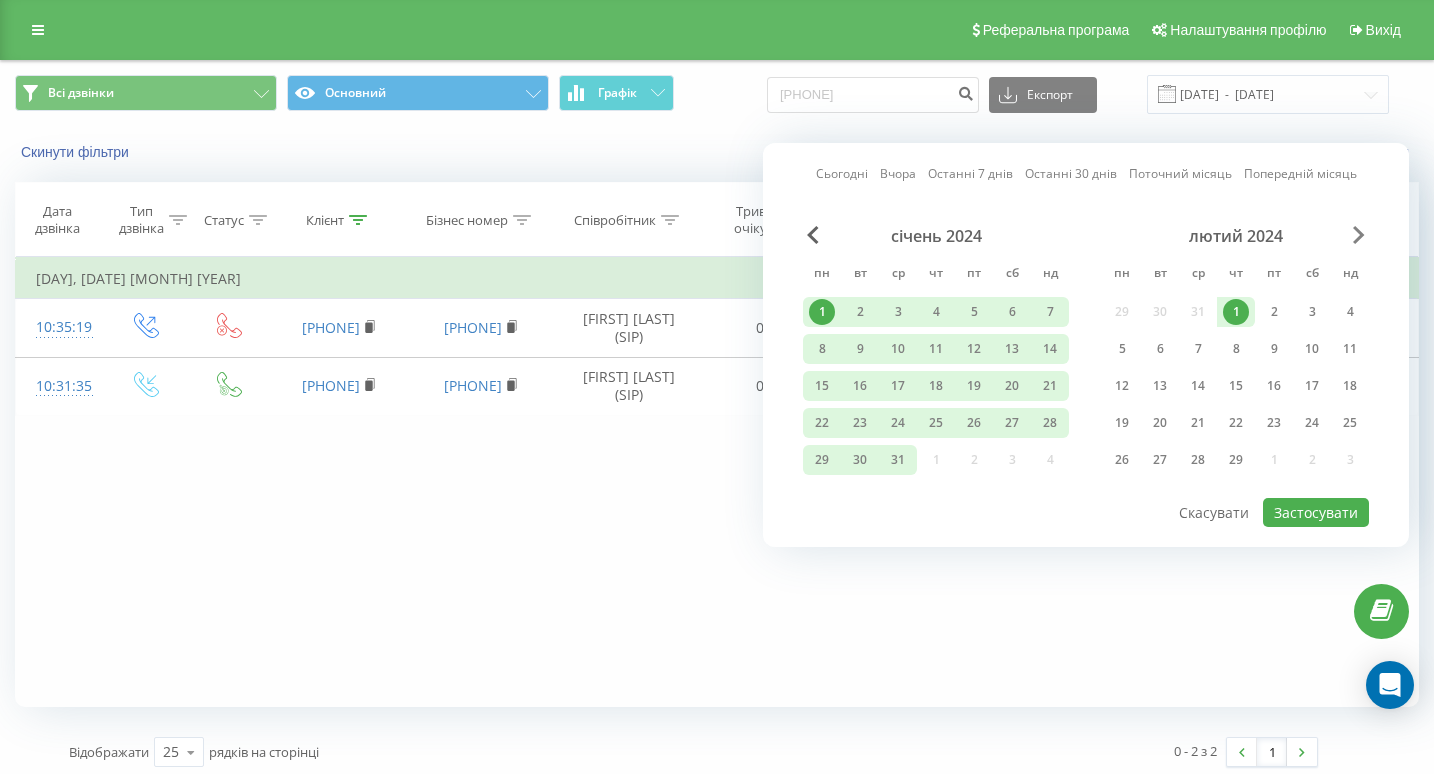 click at bounding box center (1359, 235) 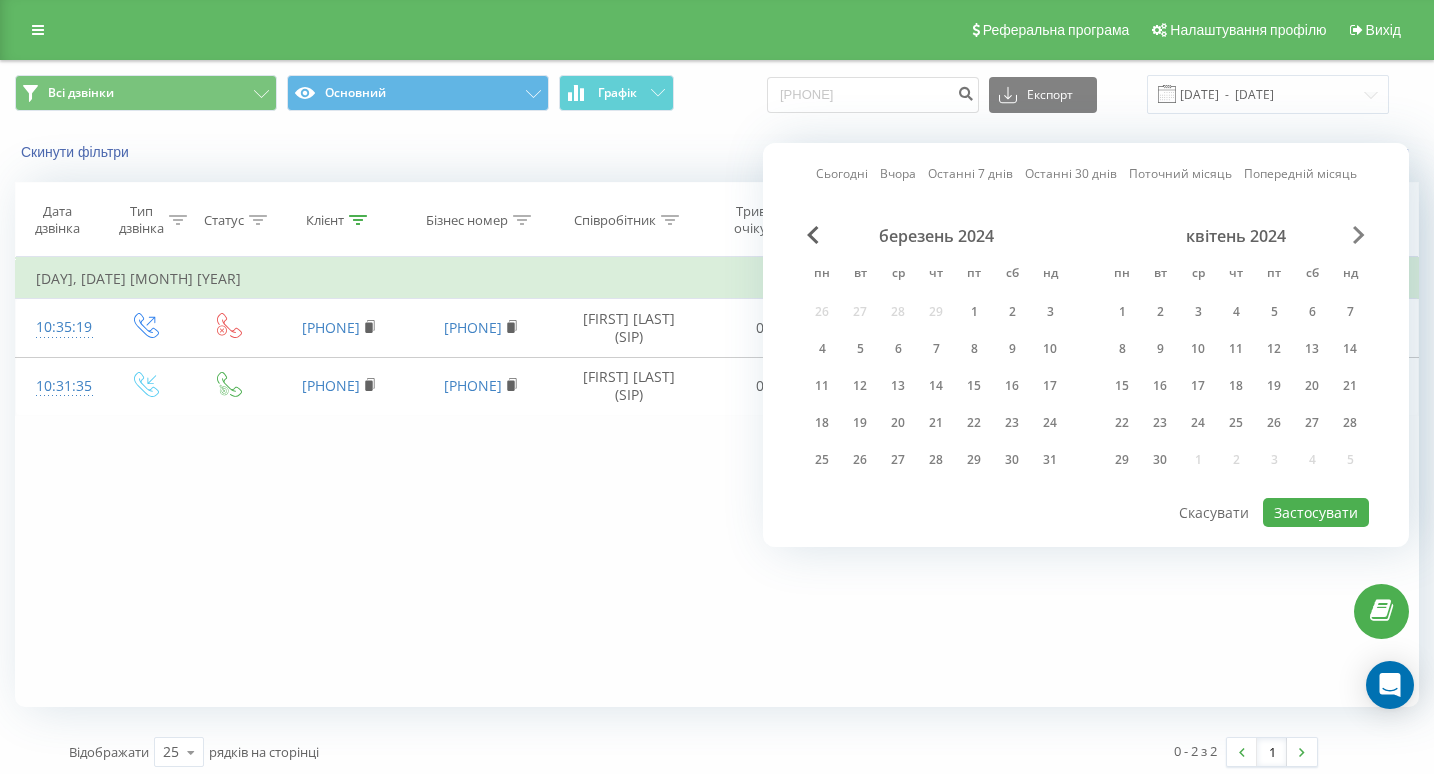 click at bounding box center [1359, 235] 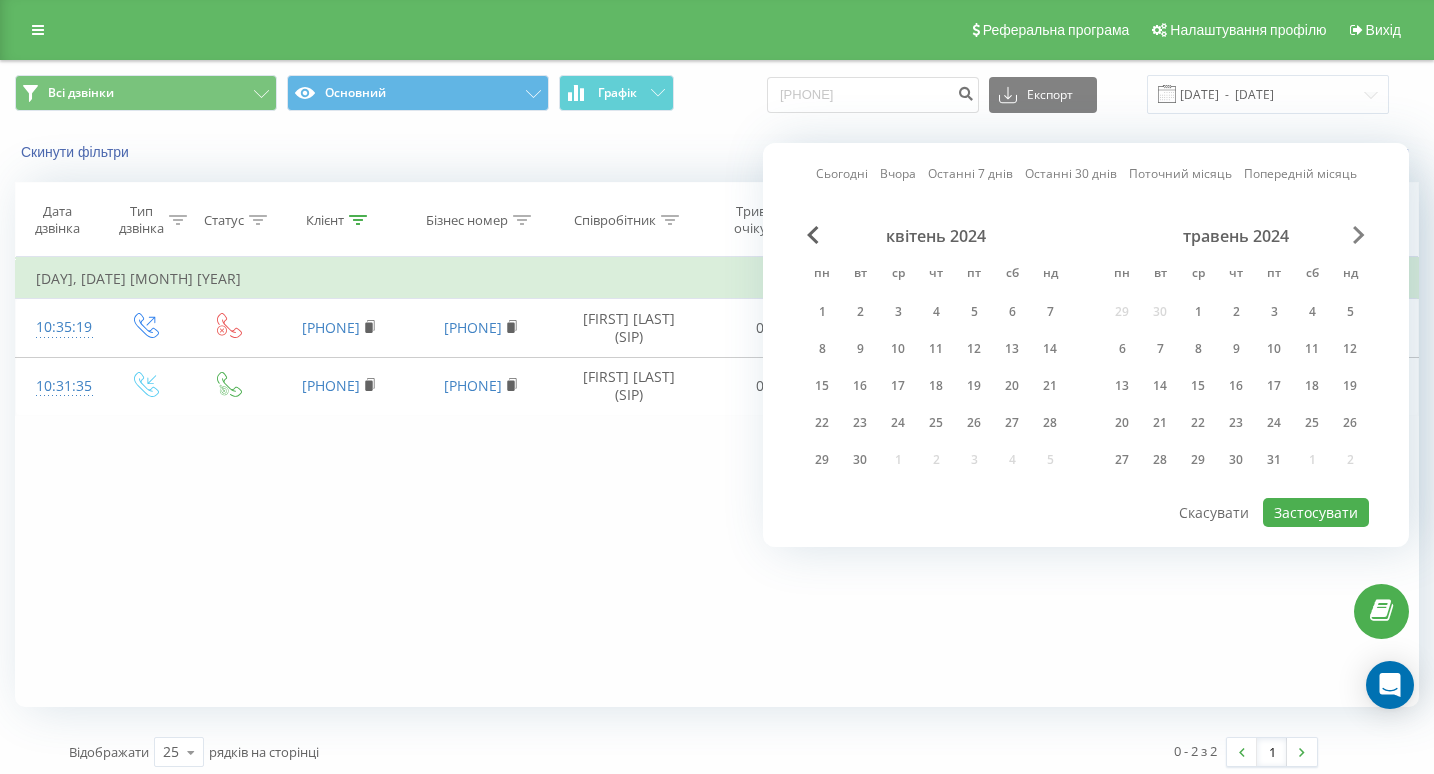 click at bounding box center [1359, 235] 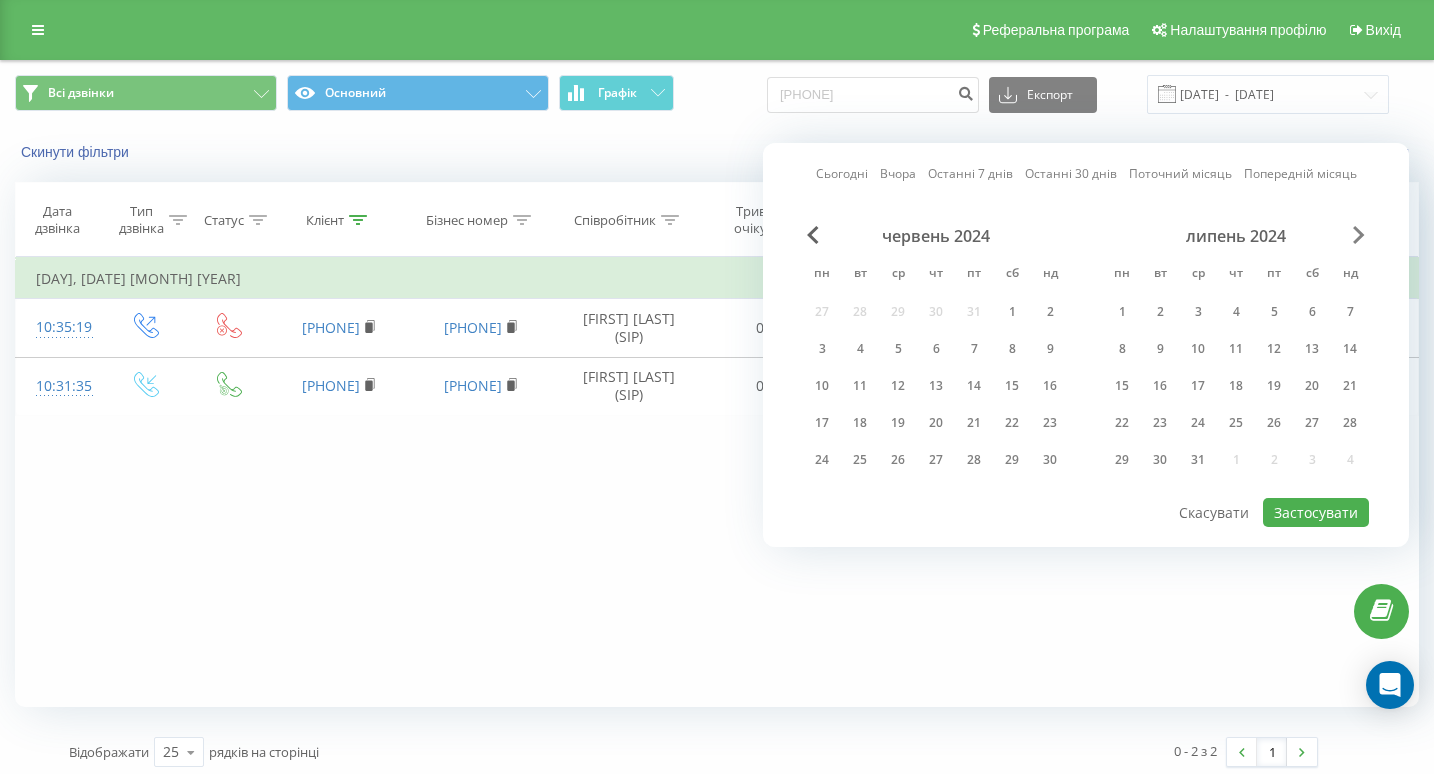 click at bounding box center [1359, 235] 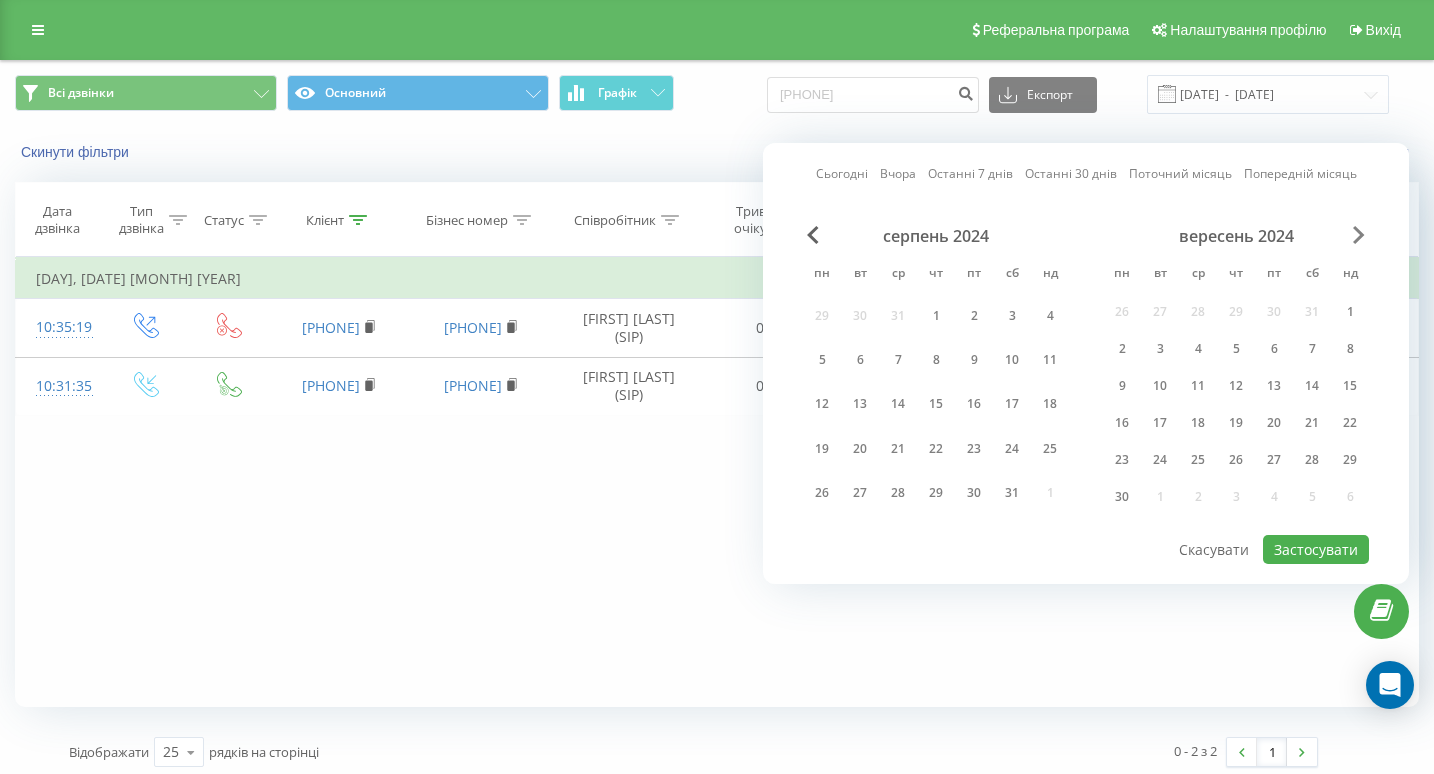 click at bounding box center (1359, 235) 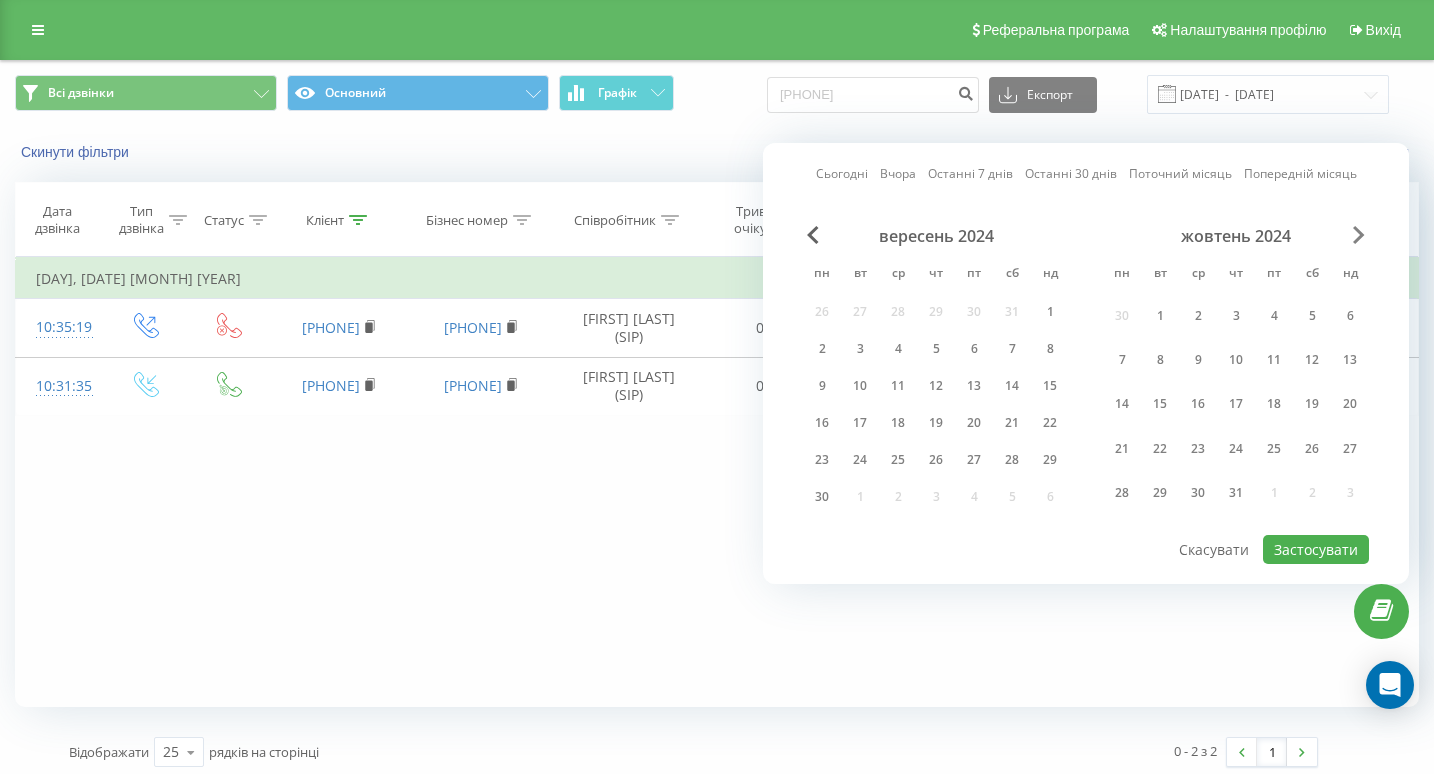 click at bounding box center [1359, 235] 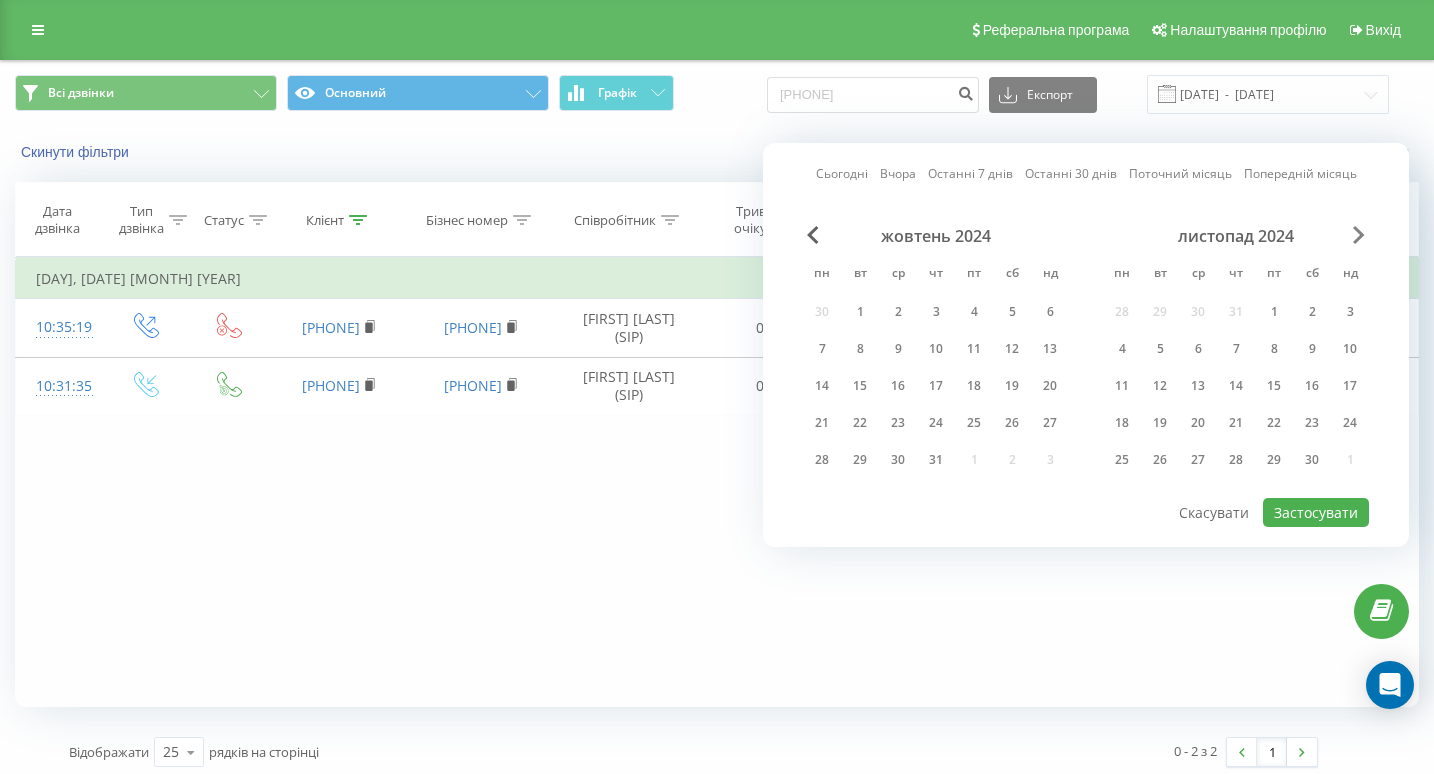 click at bounding box center [1359, 235] 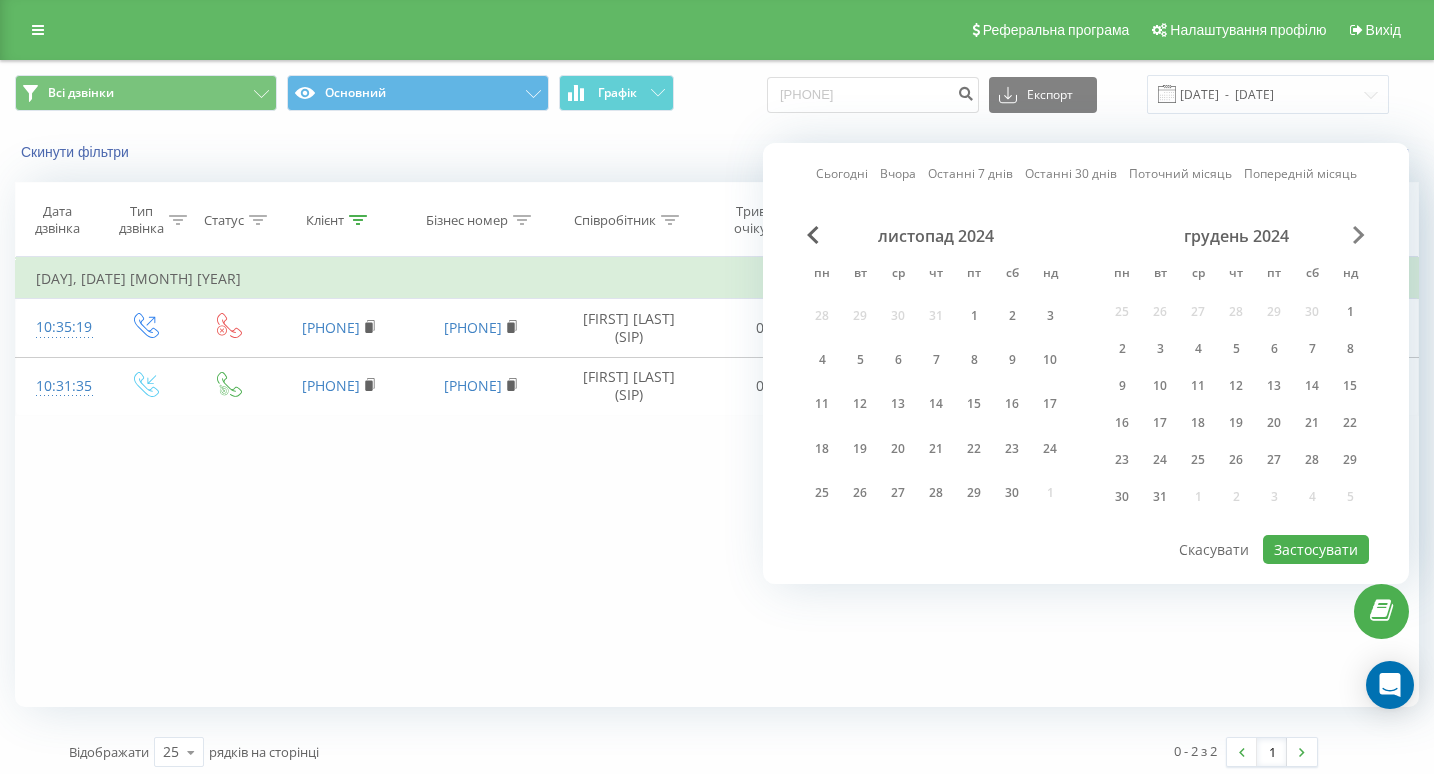 click at bounding box center [1359, 235] 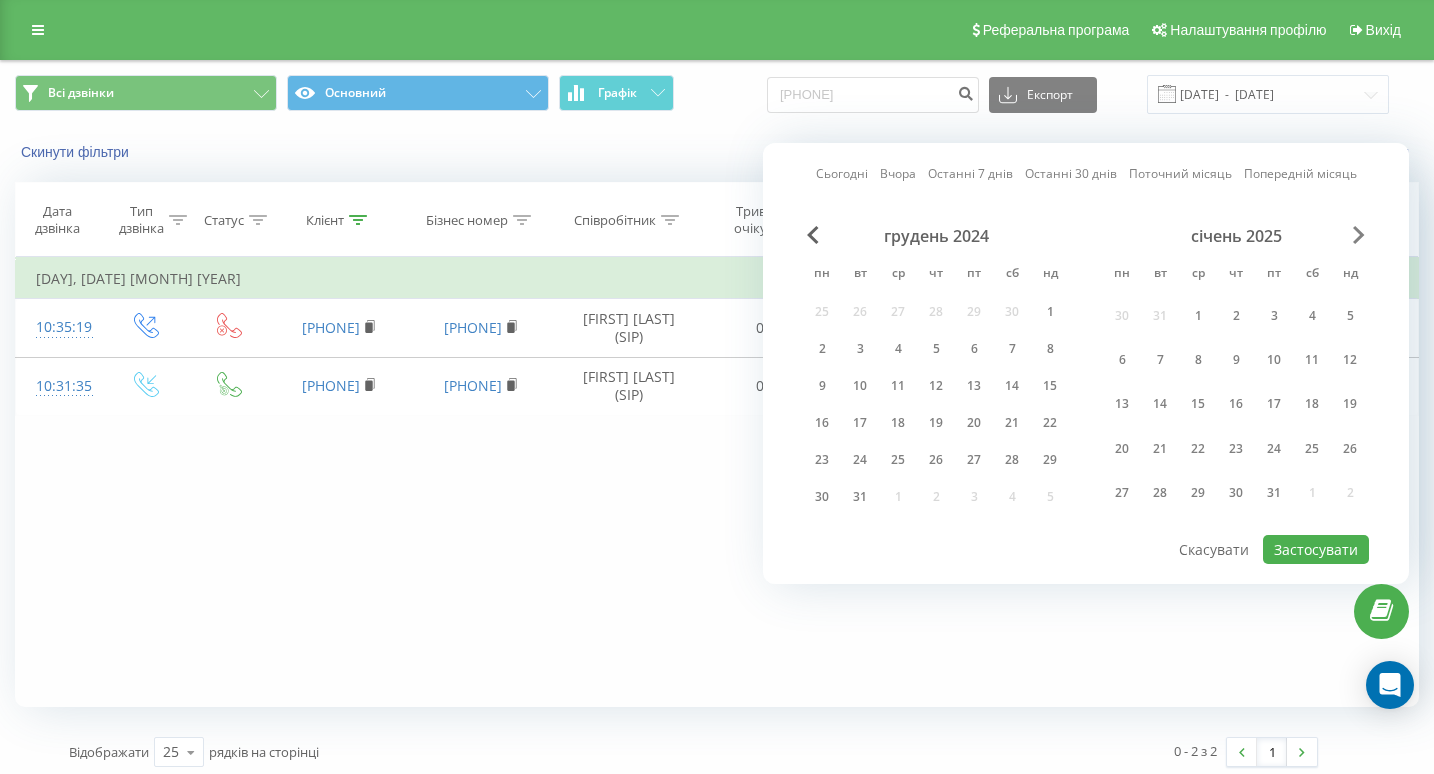 click at bounding box center (1359, 235) 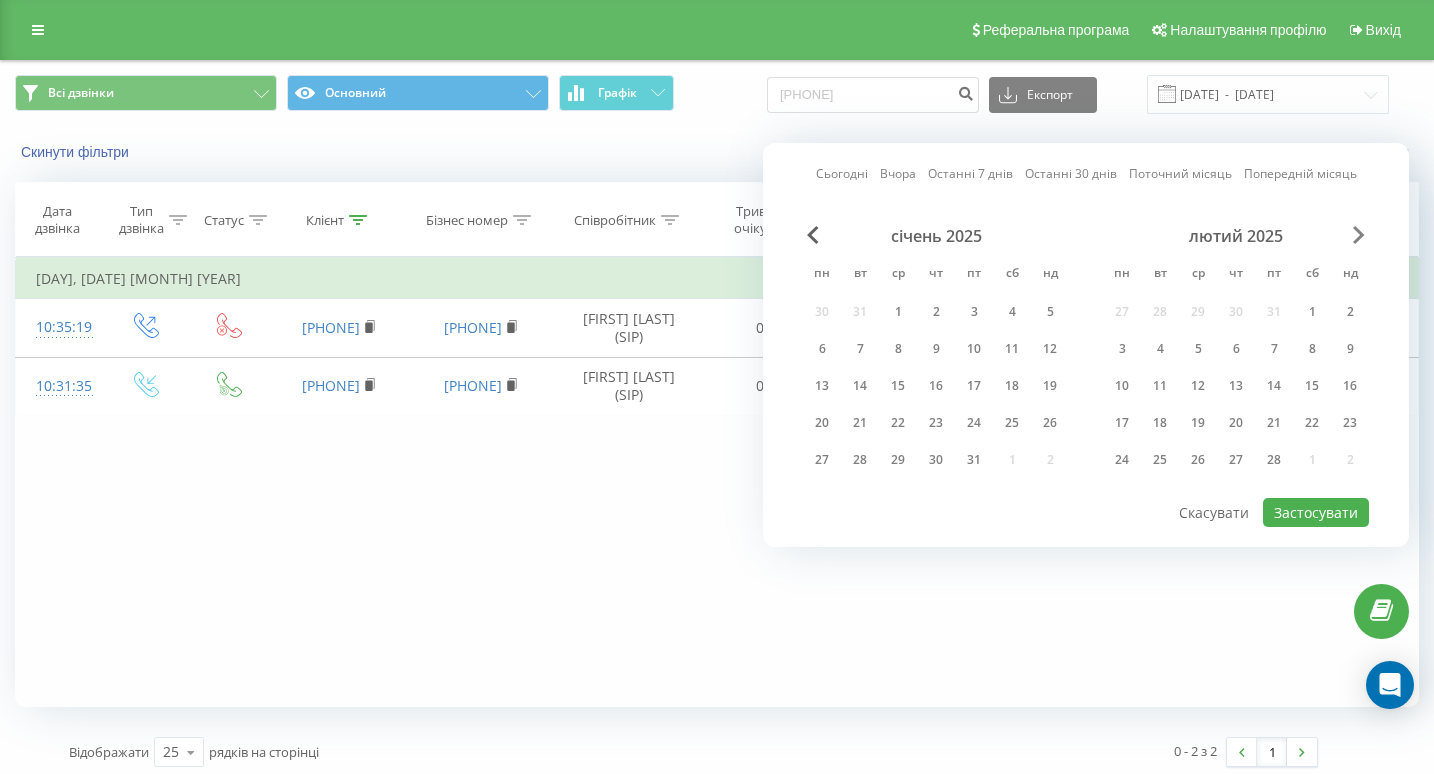 click at bounding box center (1359, 235) 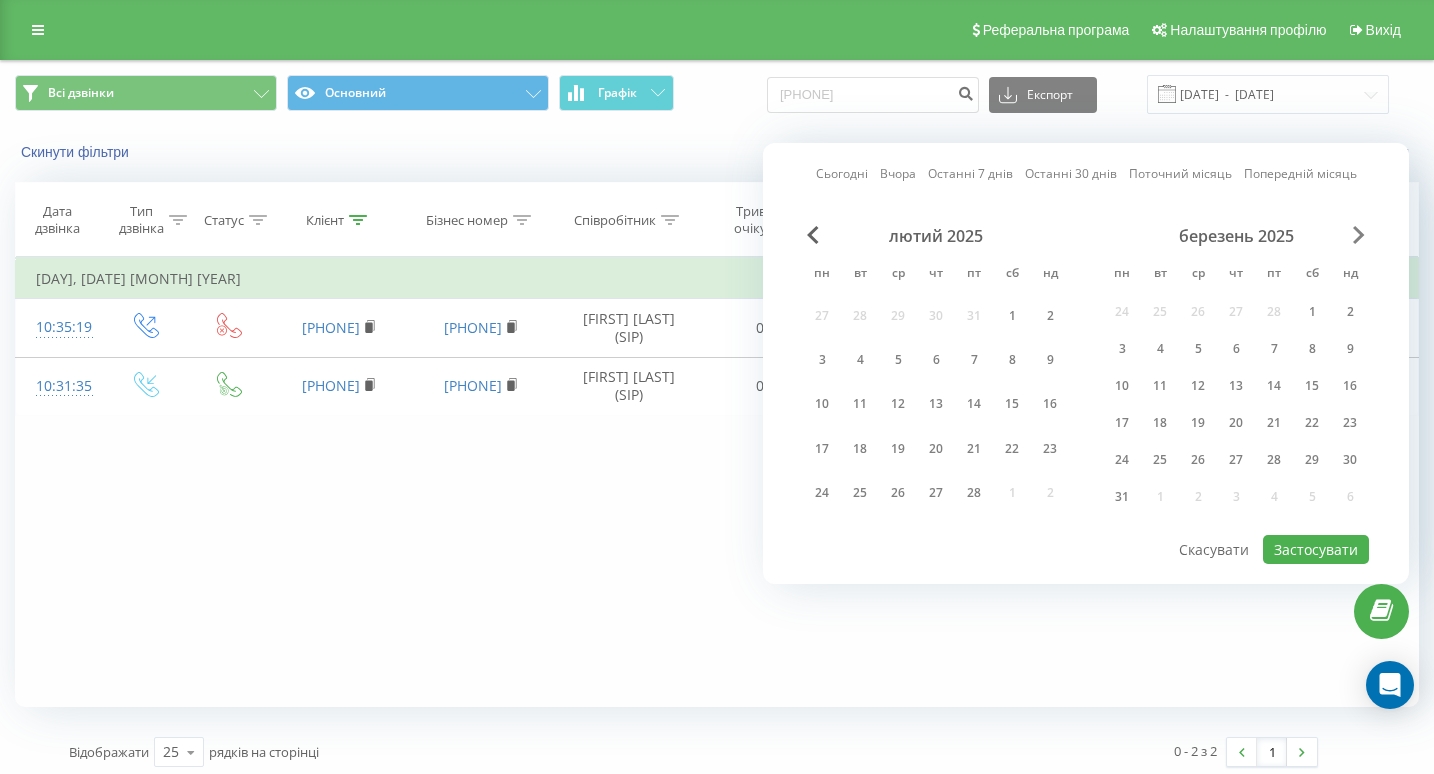 click at bounding box center (1359, 235) 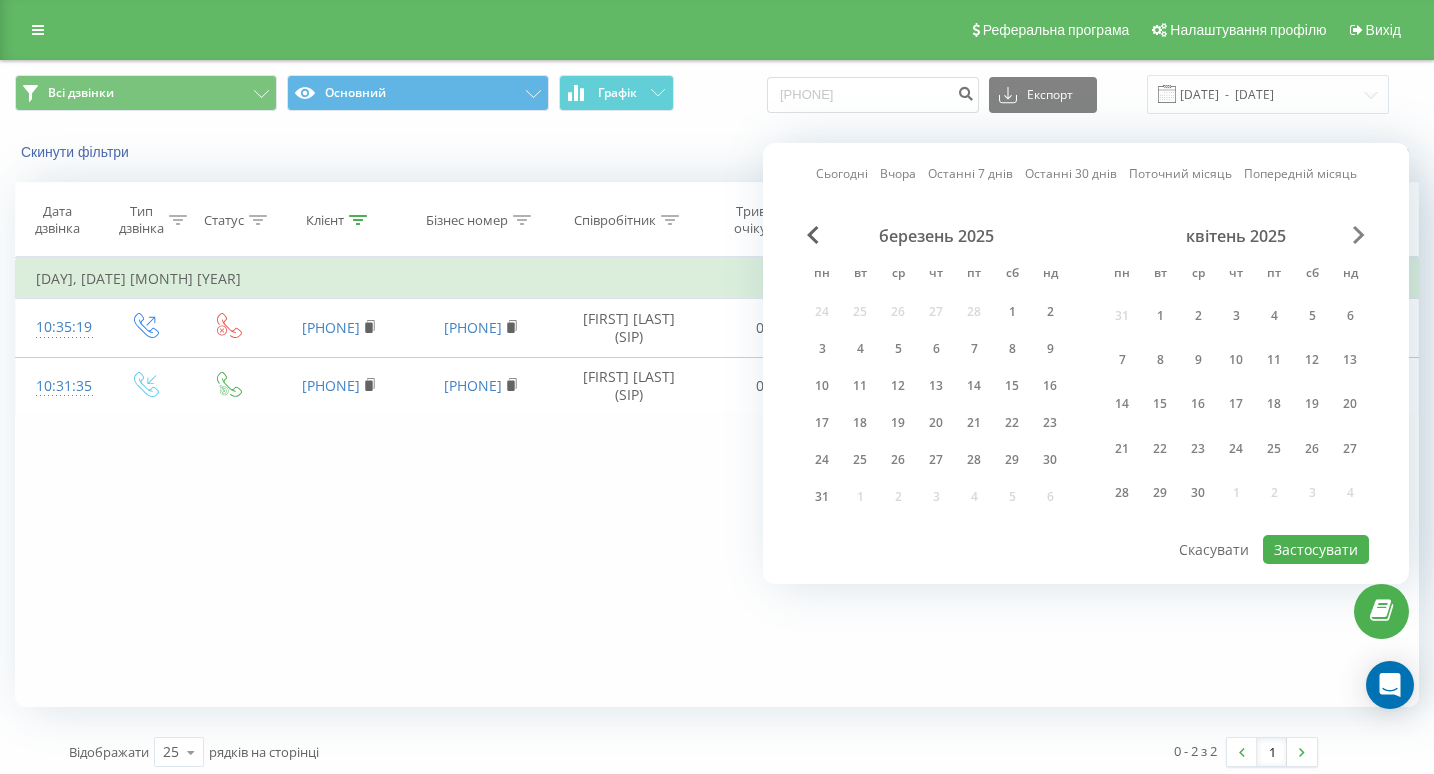 click at bounding box center (1359, 235) 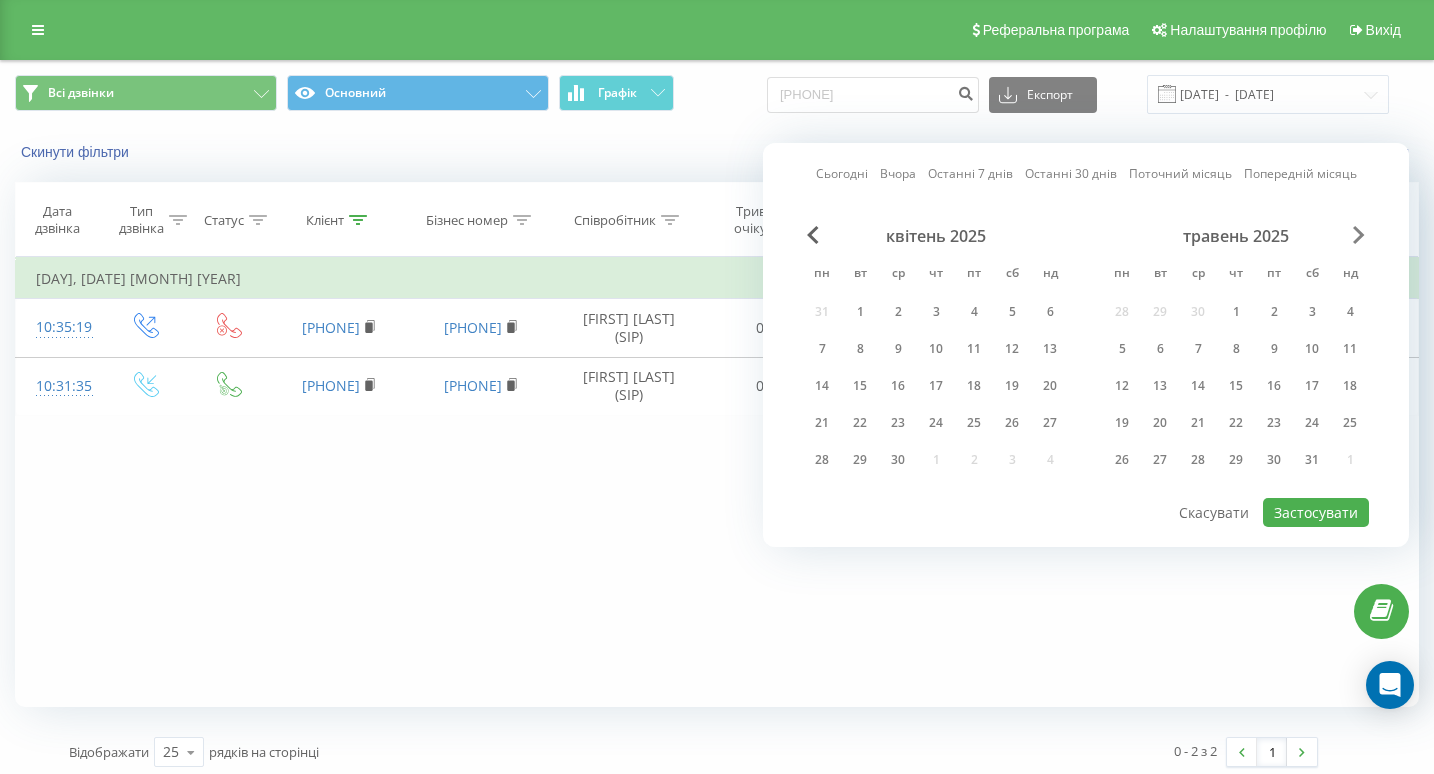 click at bounding box center (1359, 235) 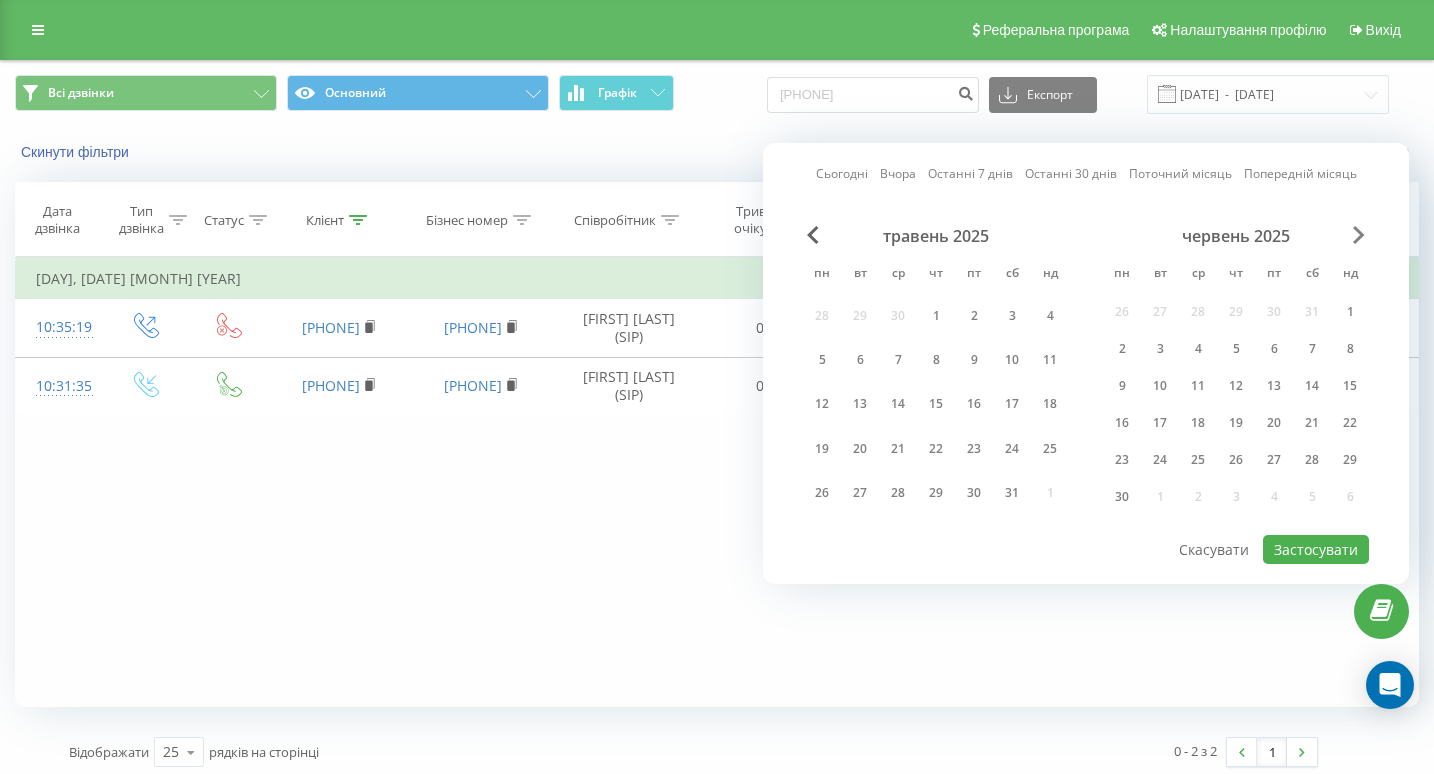 click at bounding box center [1359, 235] 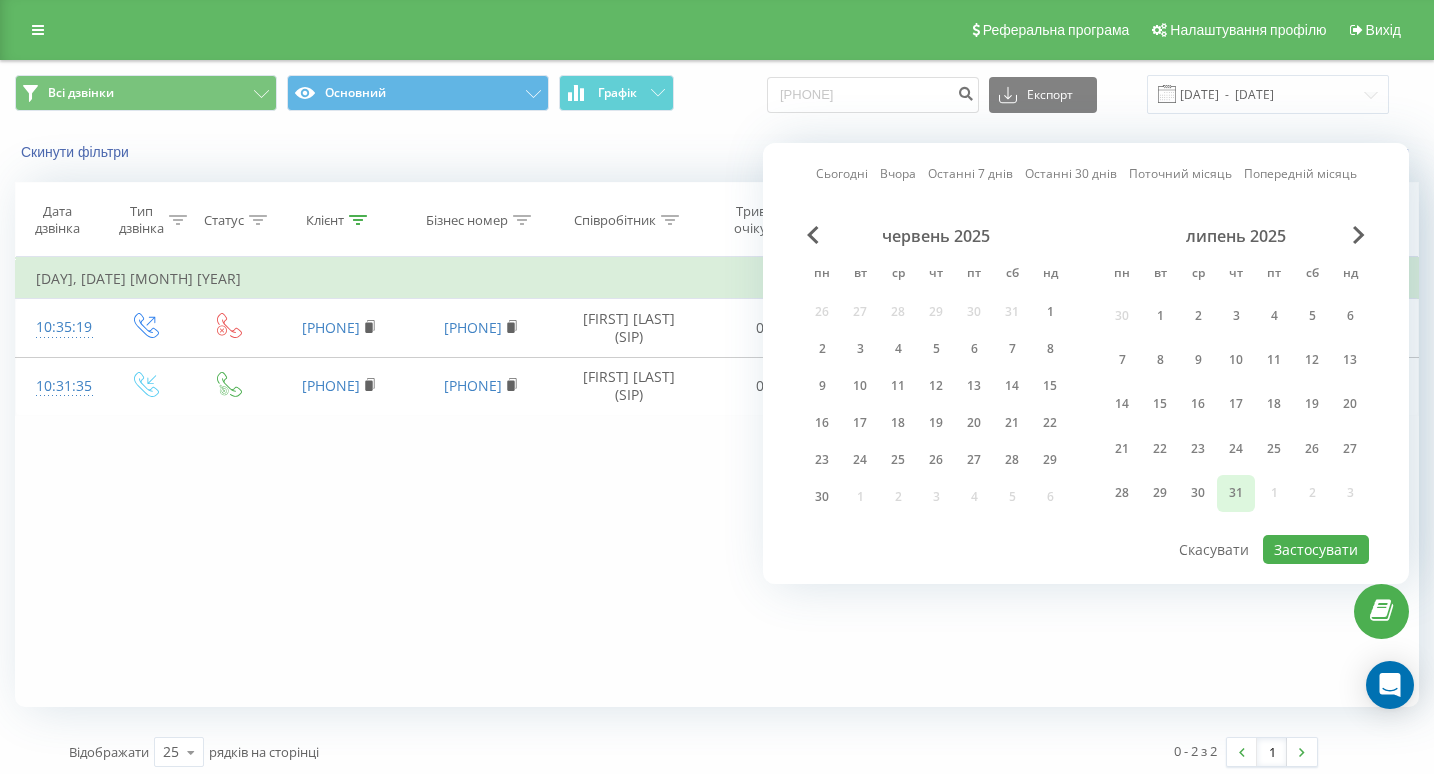 click on "31" at bounding box center [1236, 493] 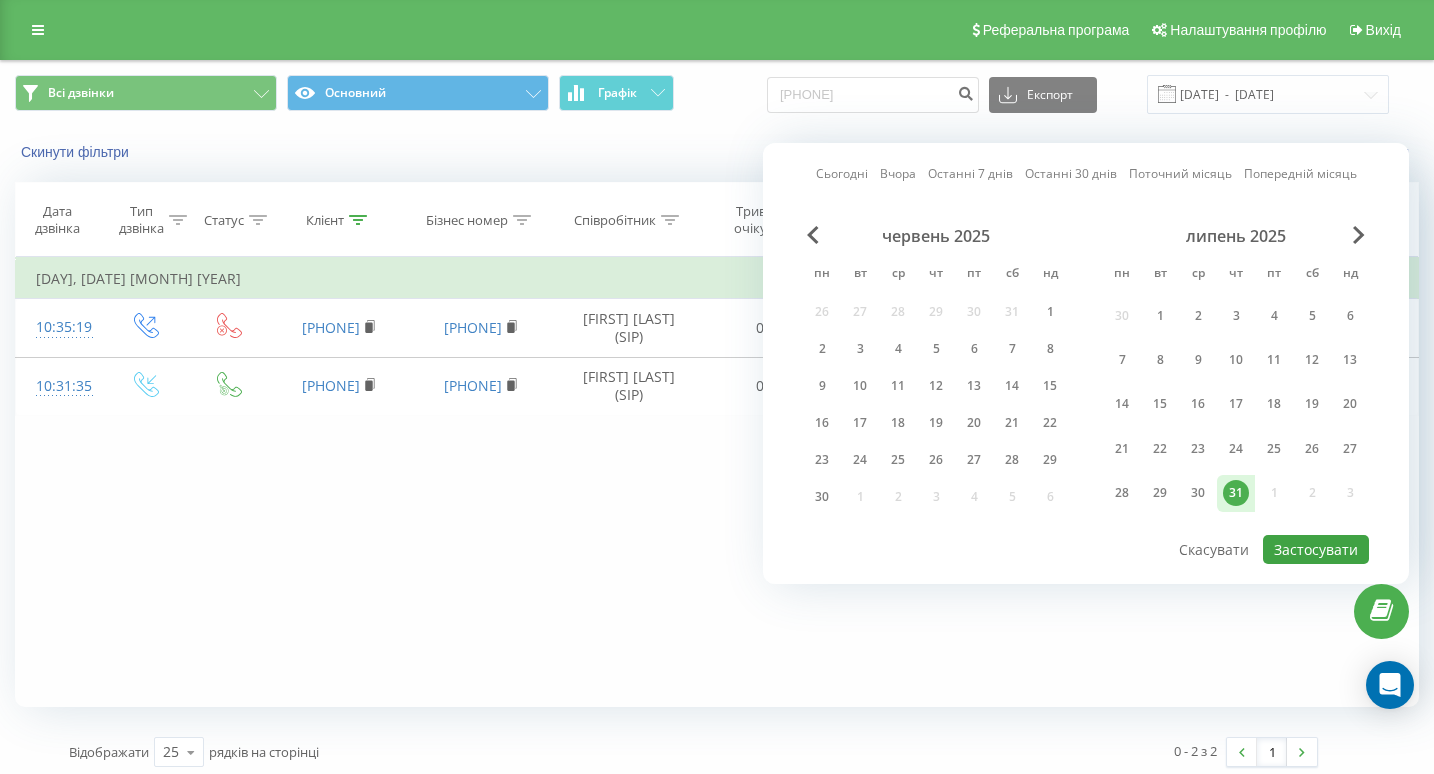 click on "Застосувати" at bounding box center (1316, 549) 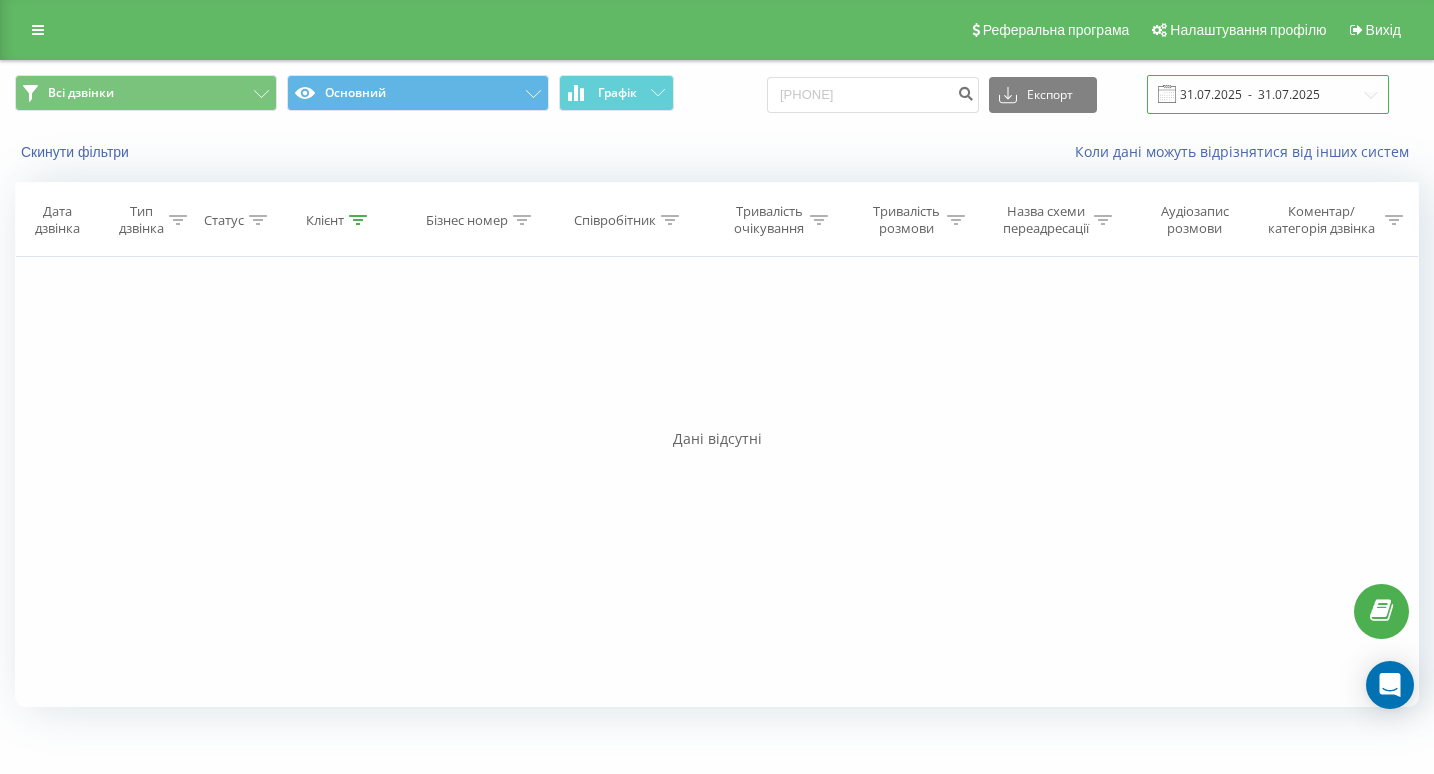 click on "31.07.2025  -  31.07.2025" at bounding box center [1268, 94] 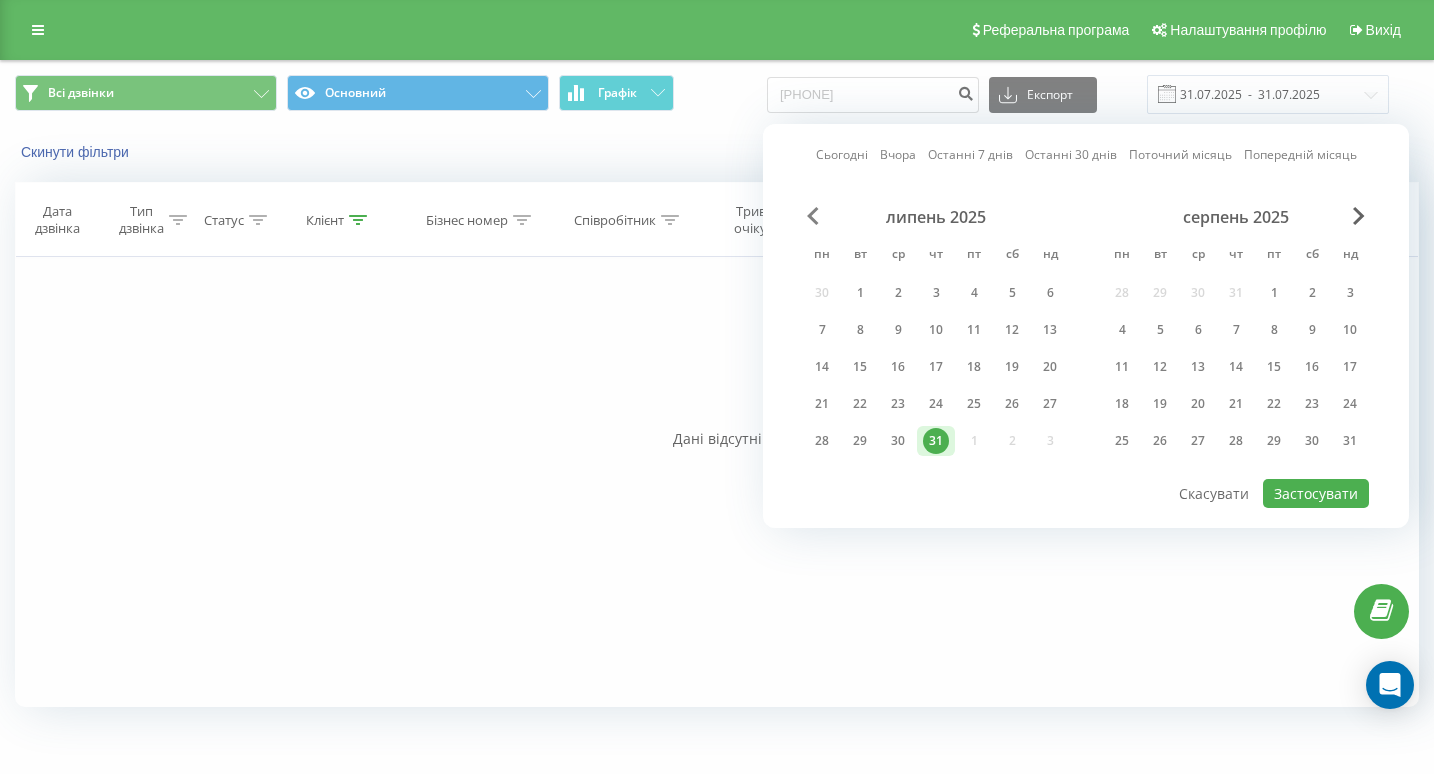 click at bounding box center (813, 216) 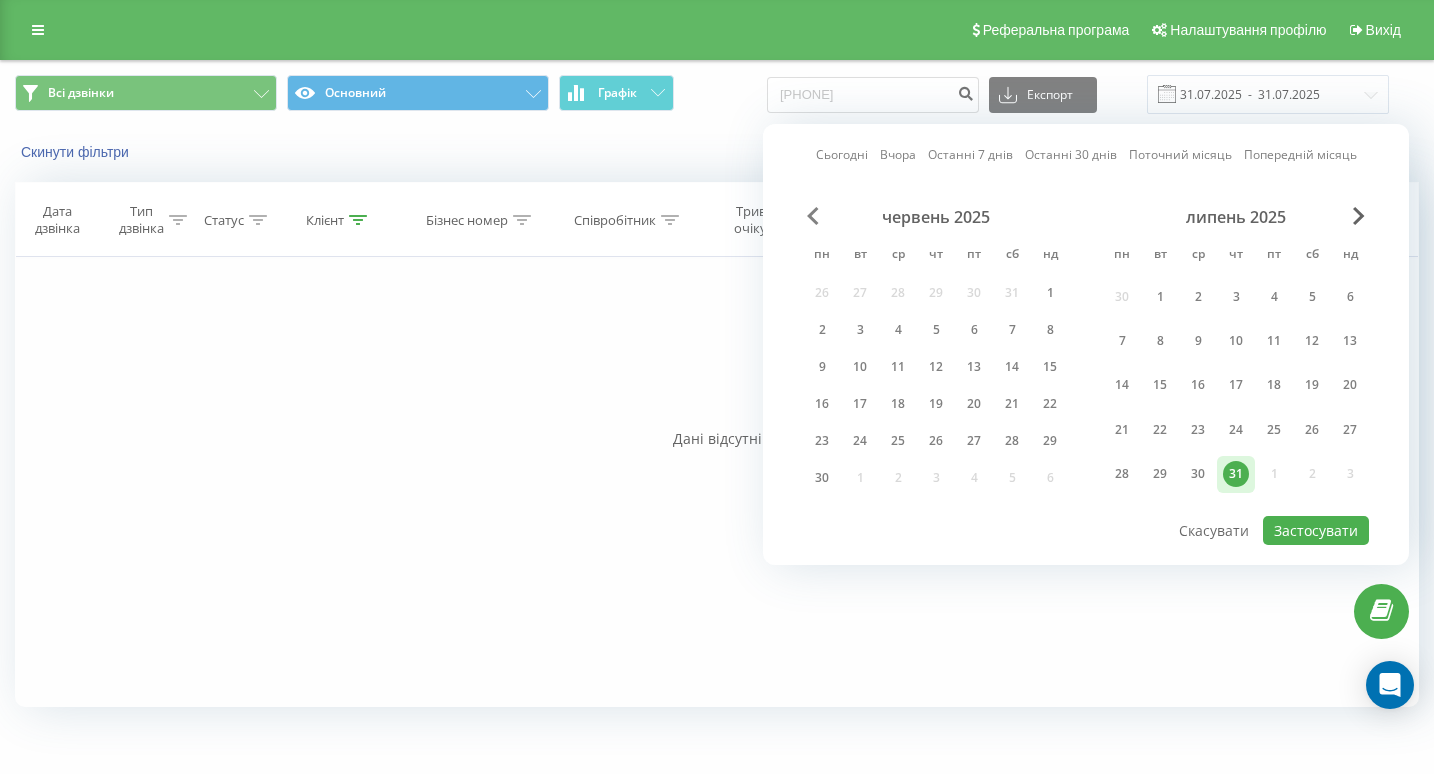 click at bounding box center (813, 216) 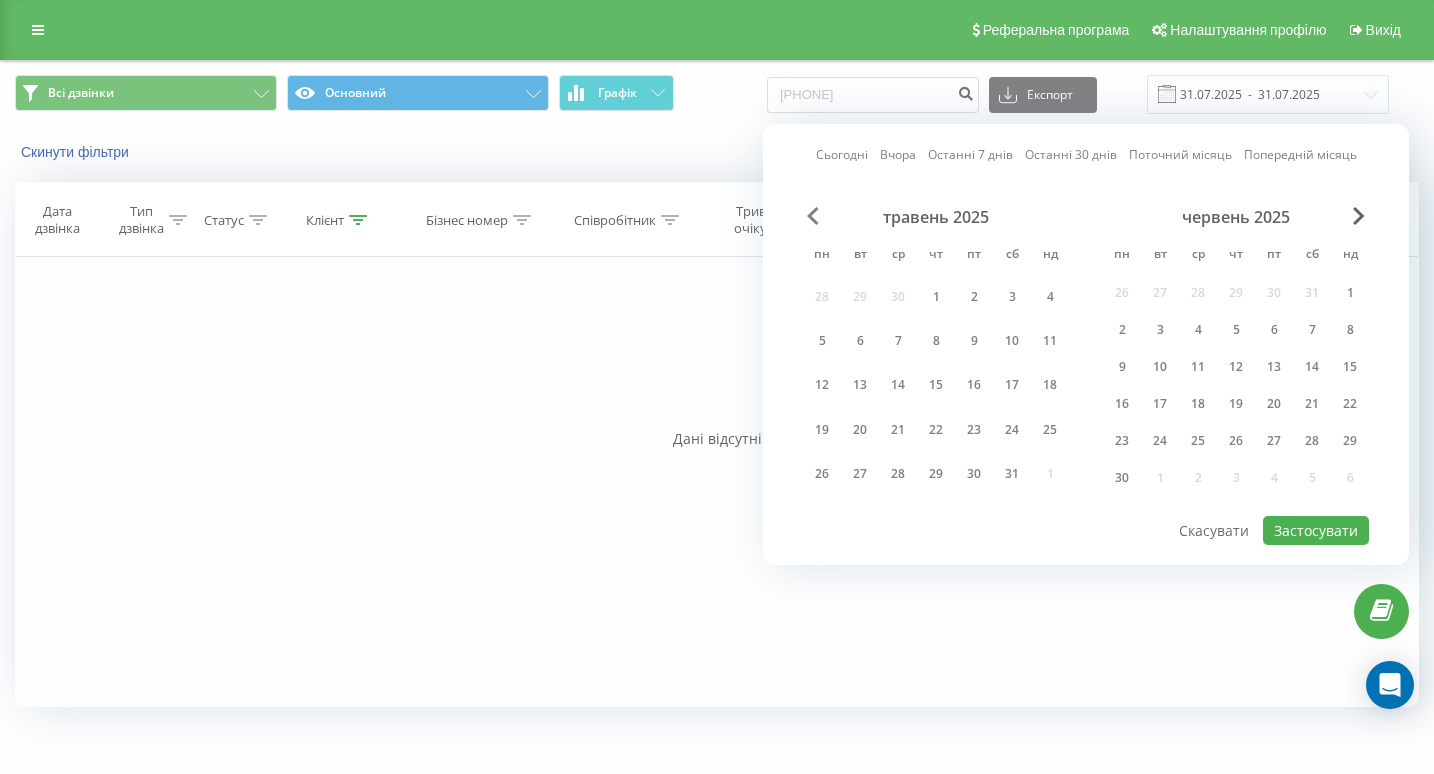 click at bounding box center (813, 216) 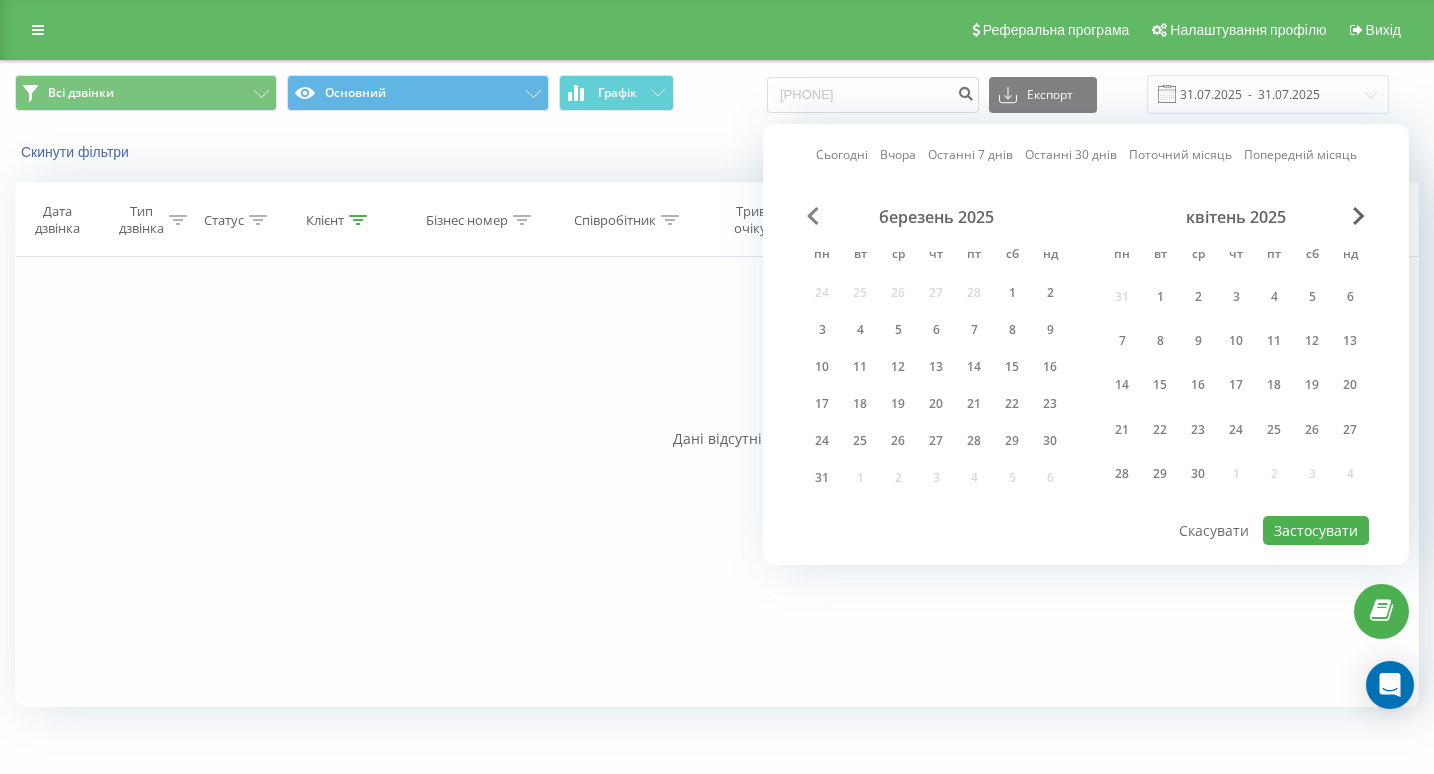 click at bounding box center [813, 216] 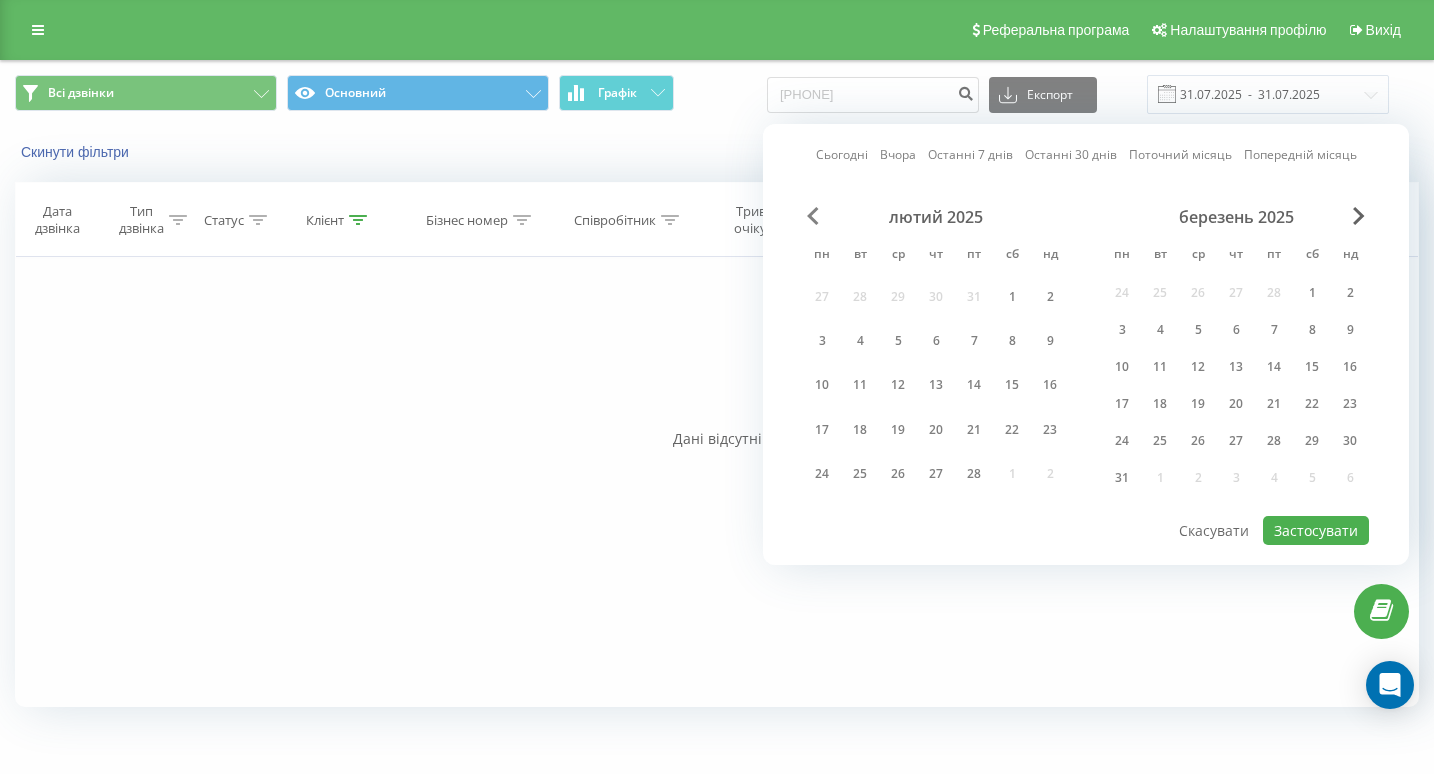 click at bounding box center (813, 216) 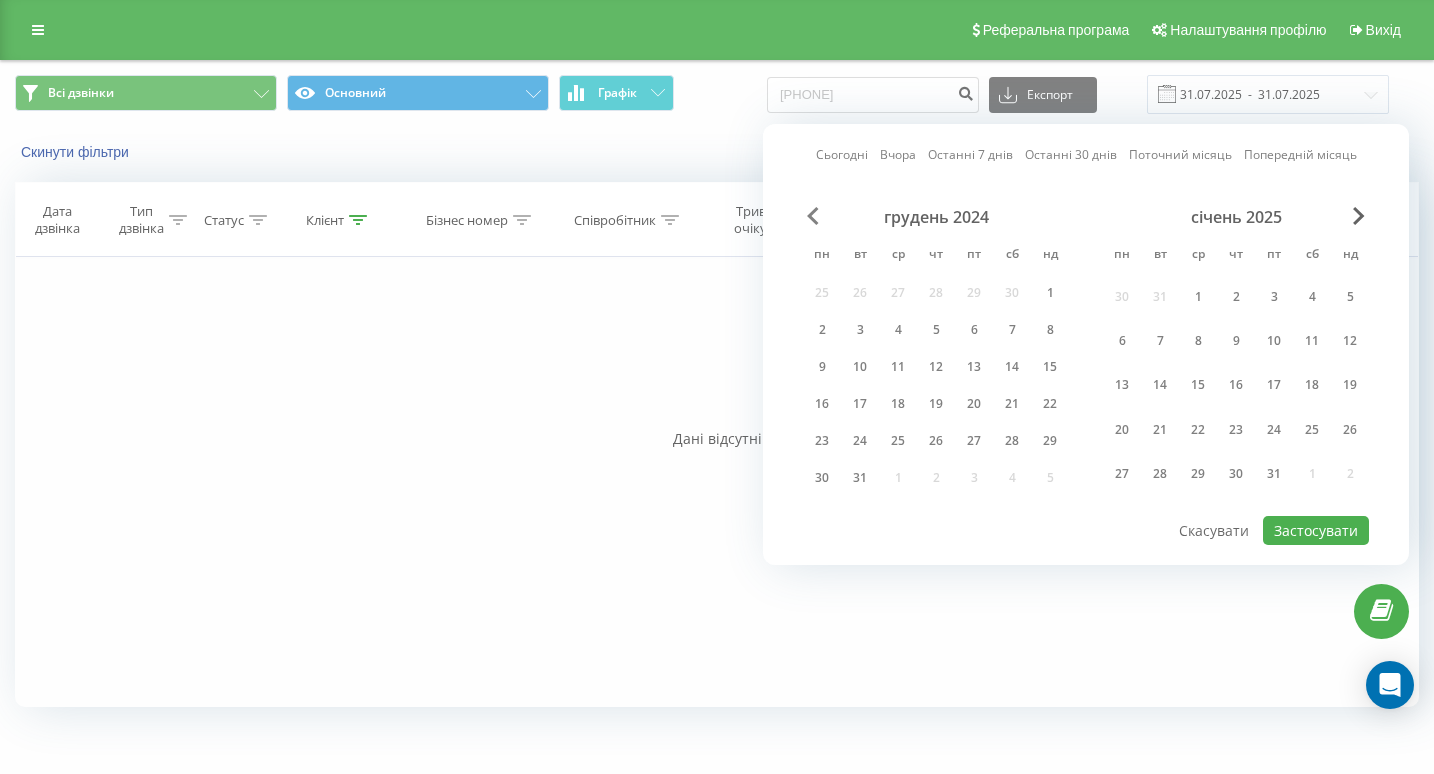 click at bounding box center (813, 216) 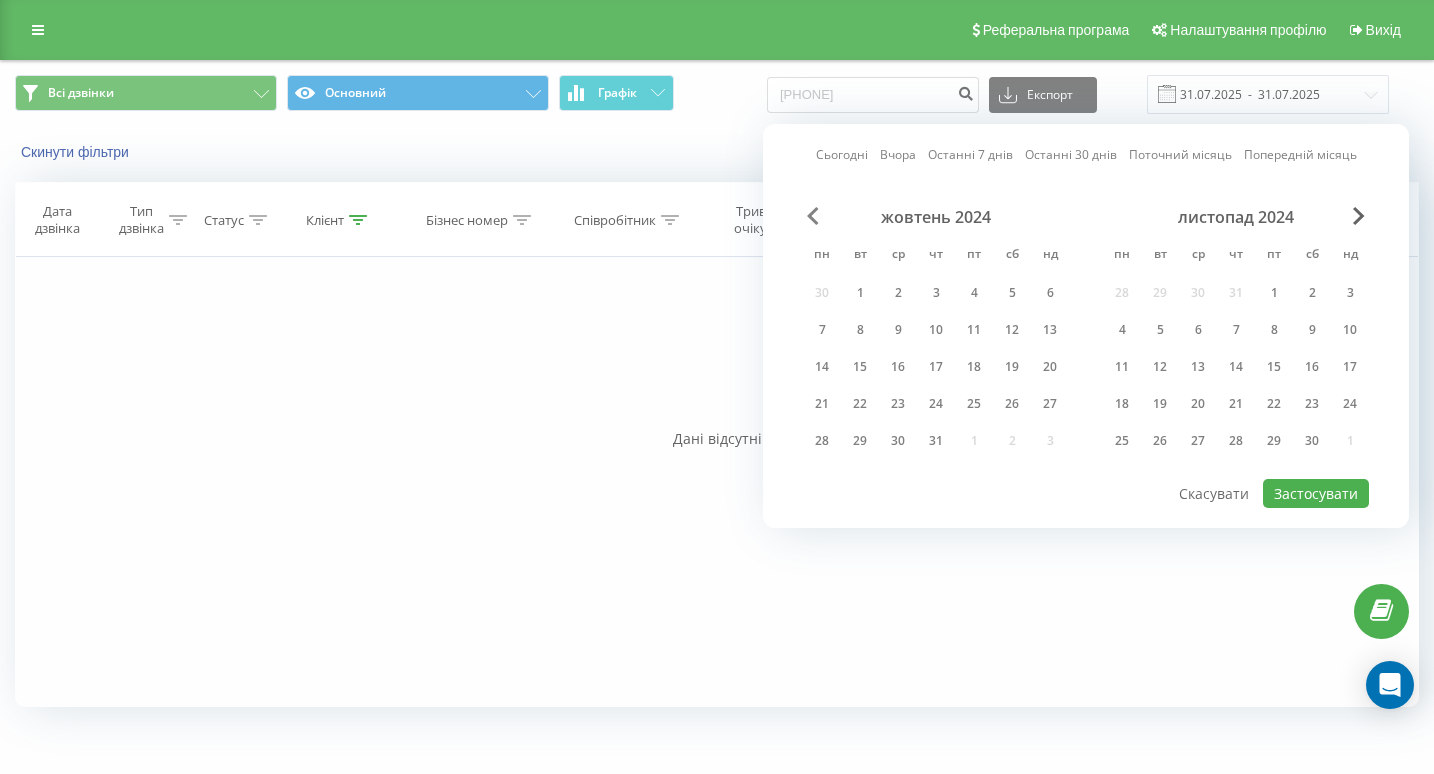 click at bounding box center [813, 216] 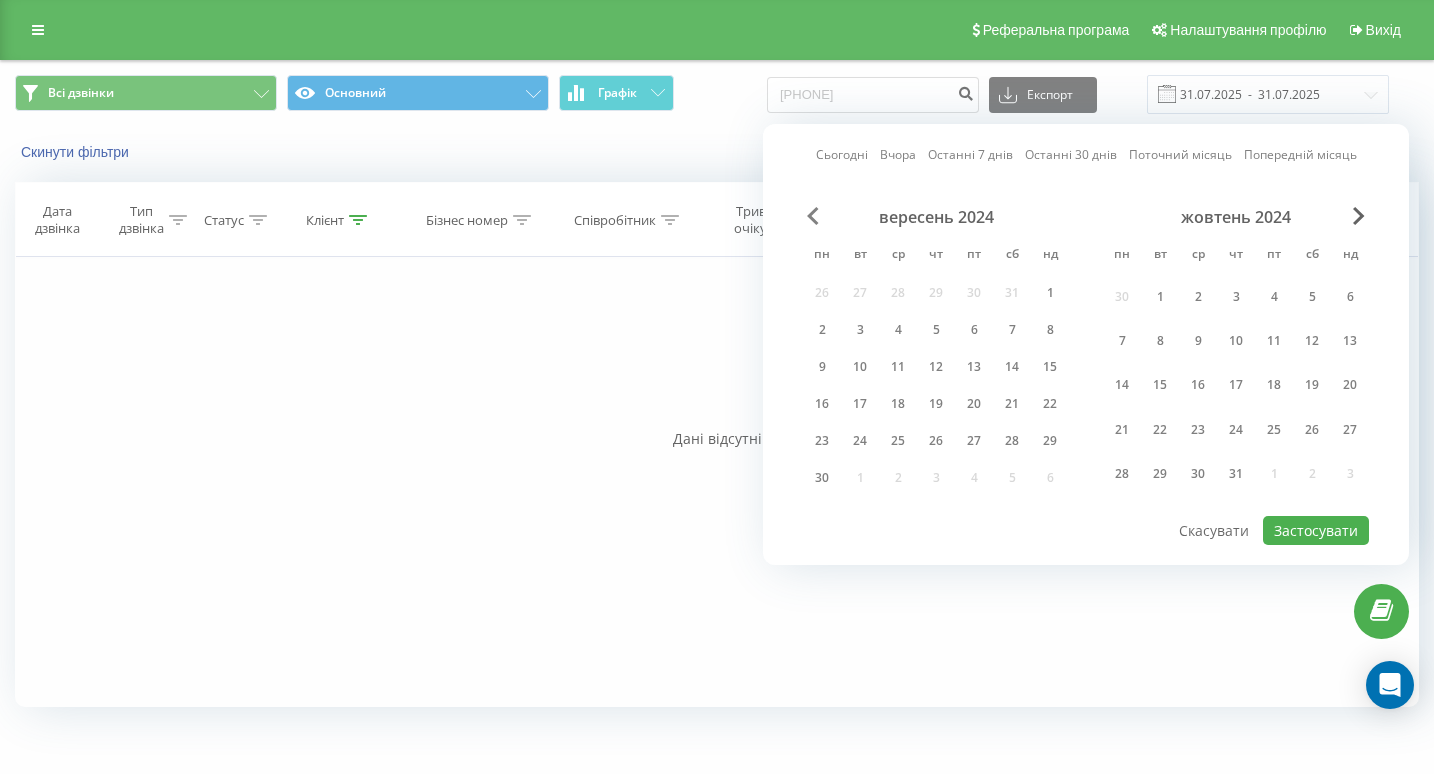 click at bounding box center (813, 216) 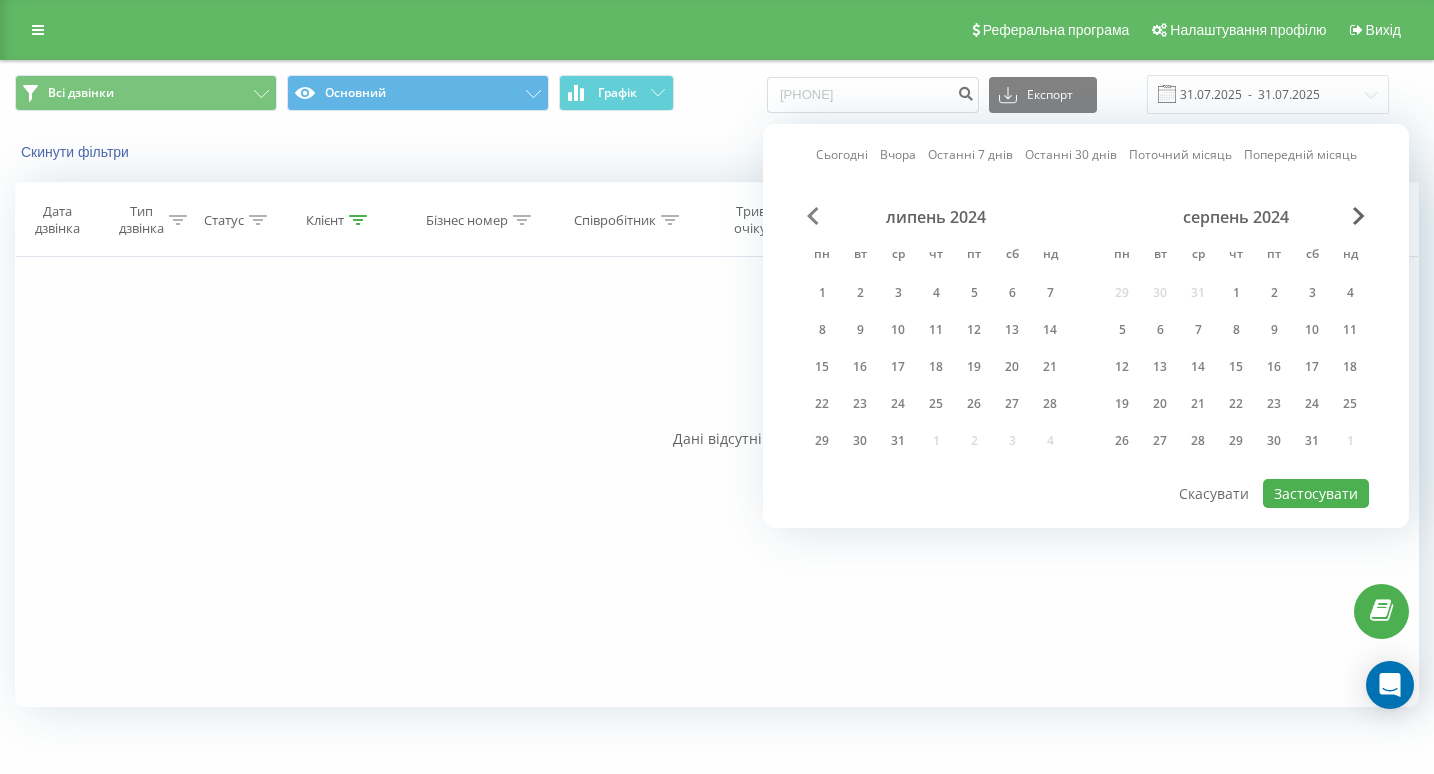 click at bounding box center (813, 216) 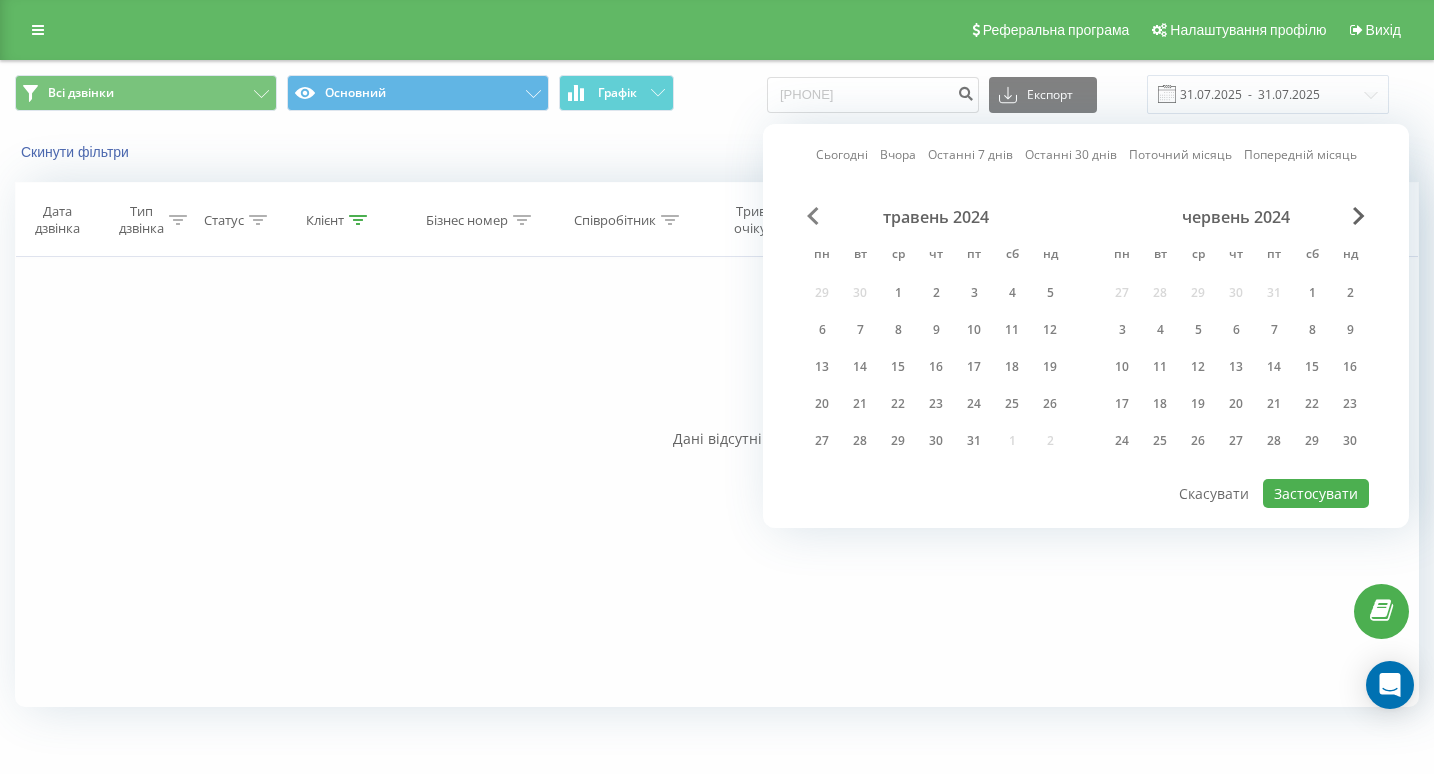 click at bounding box center (813, 216) 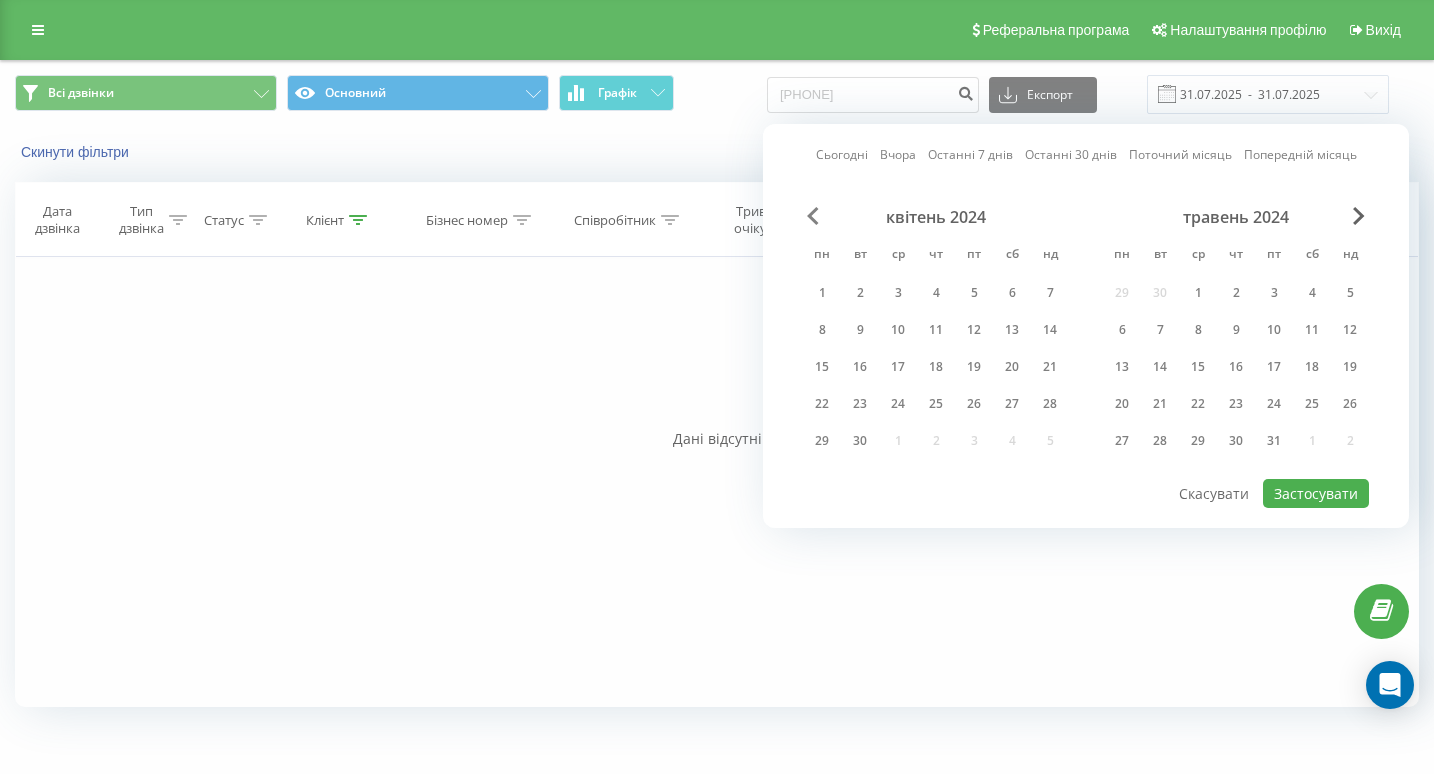 click at bounding box center (813, 216) 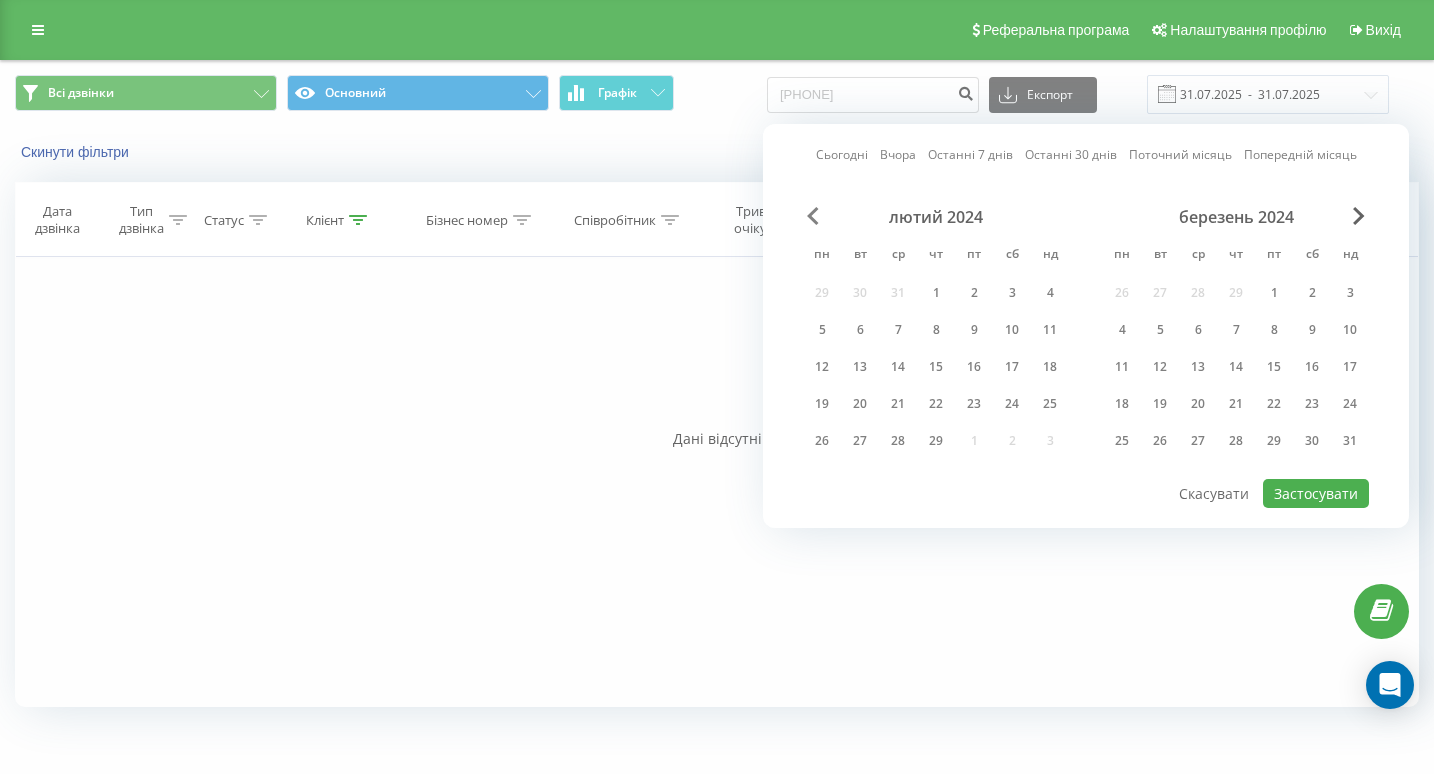 click at bounding box center [813, 216] 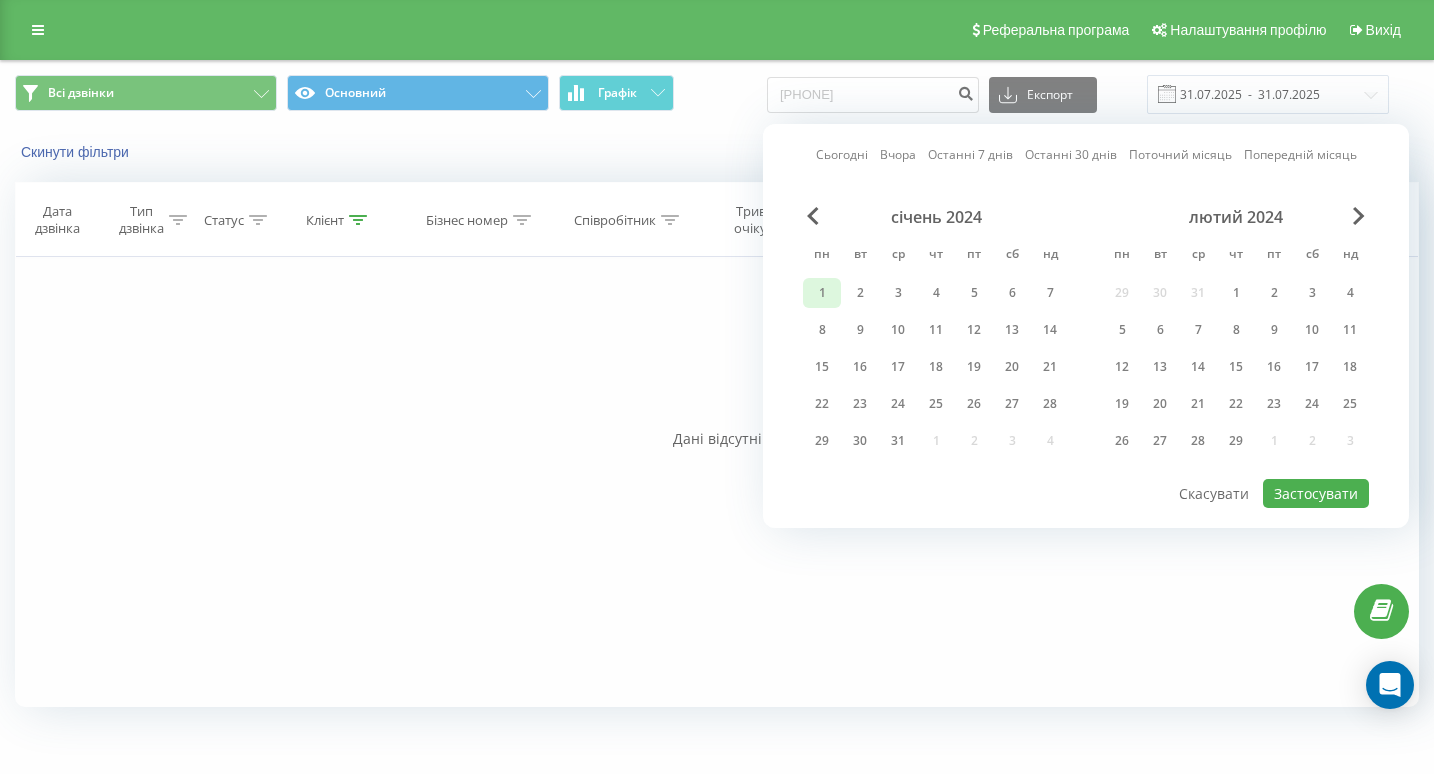 click on "1" at bounding box center (822, 293) 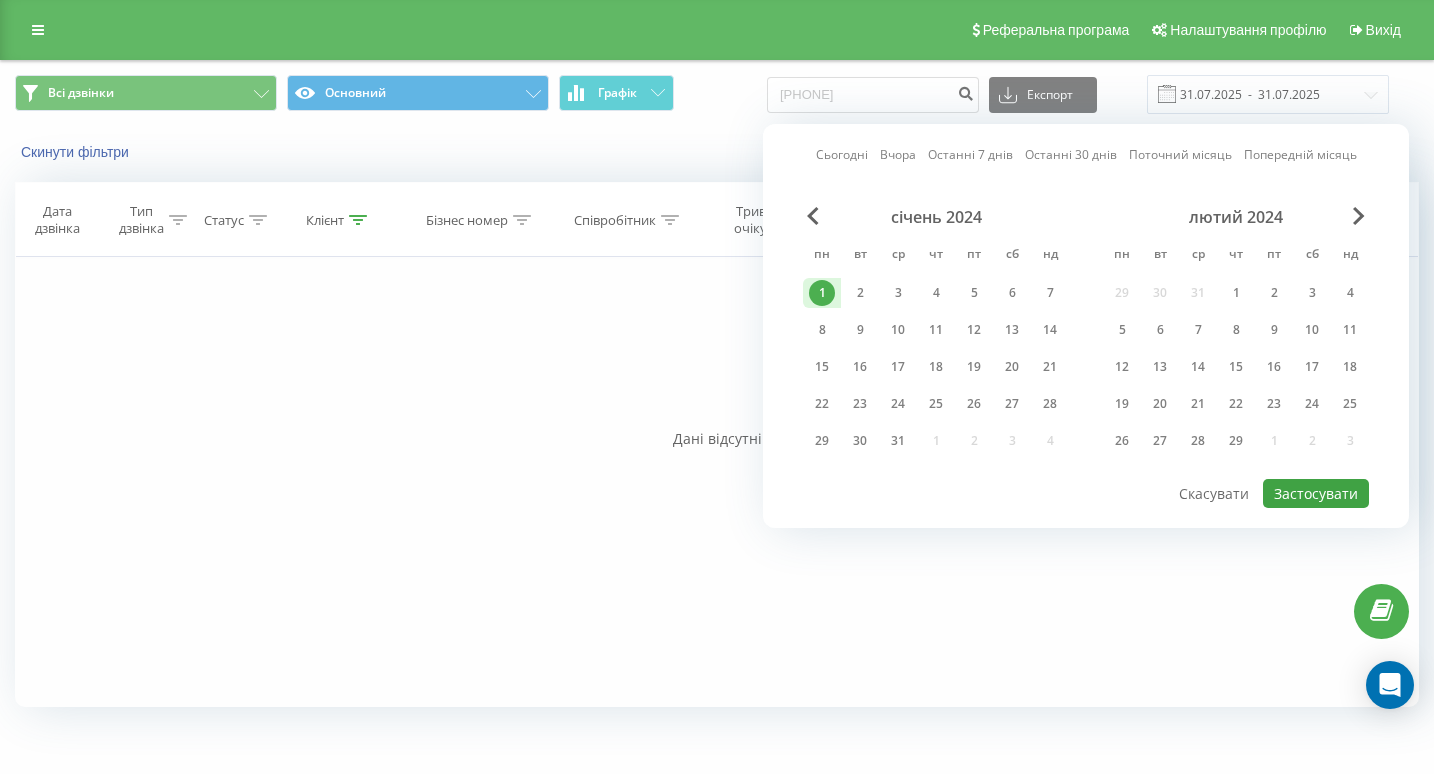 click on "Застосувати" at bounding box center [1316, 493] 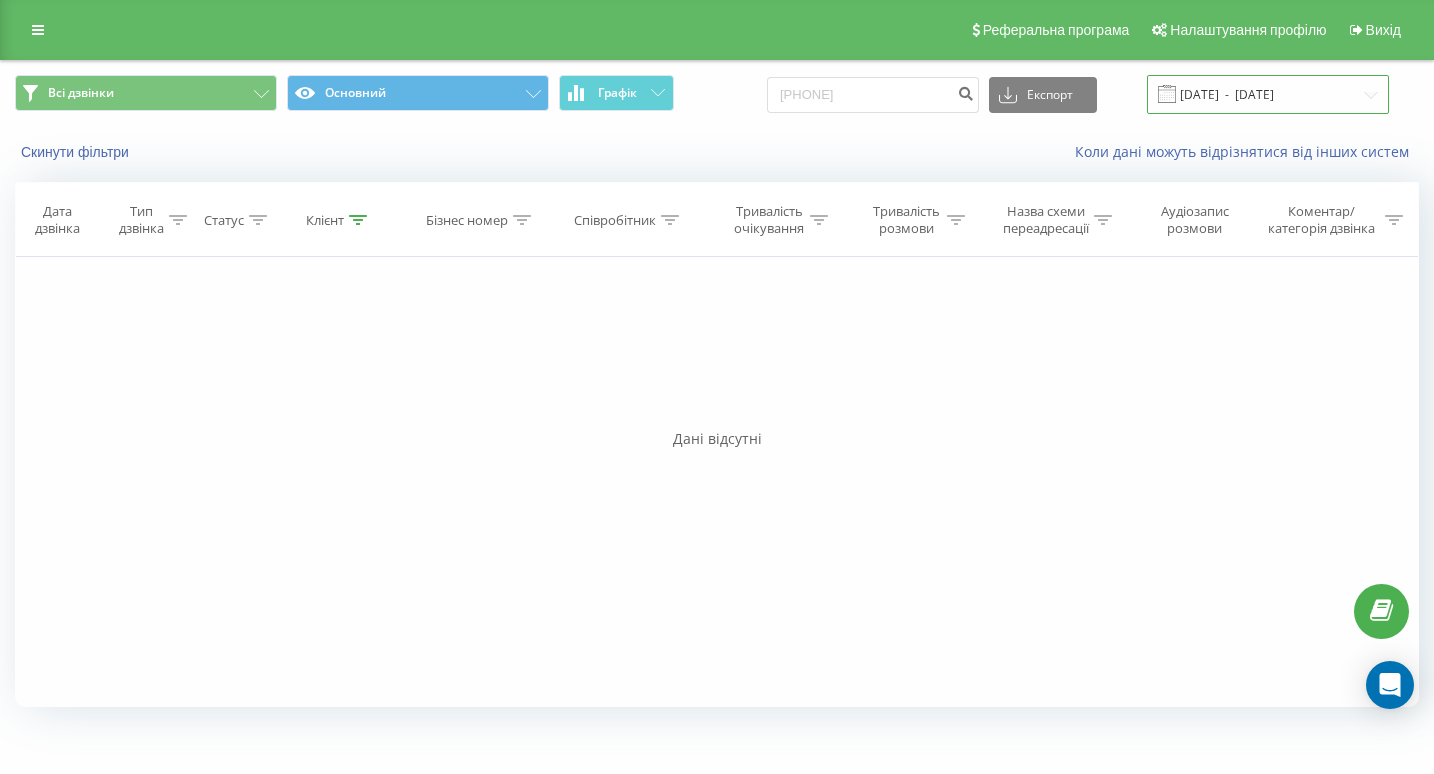 click on "[DATE]  -  [DATE]" at bounding box center (1268, 94) 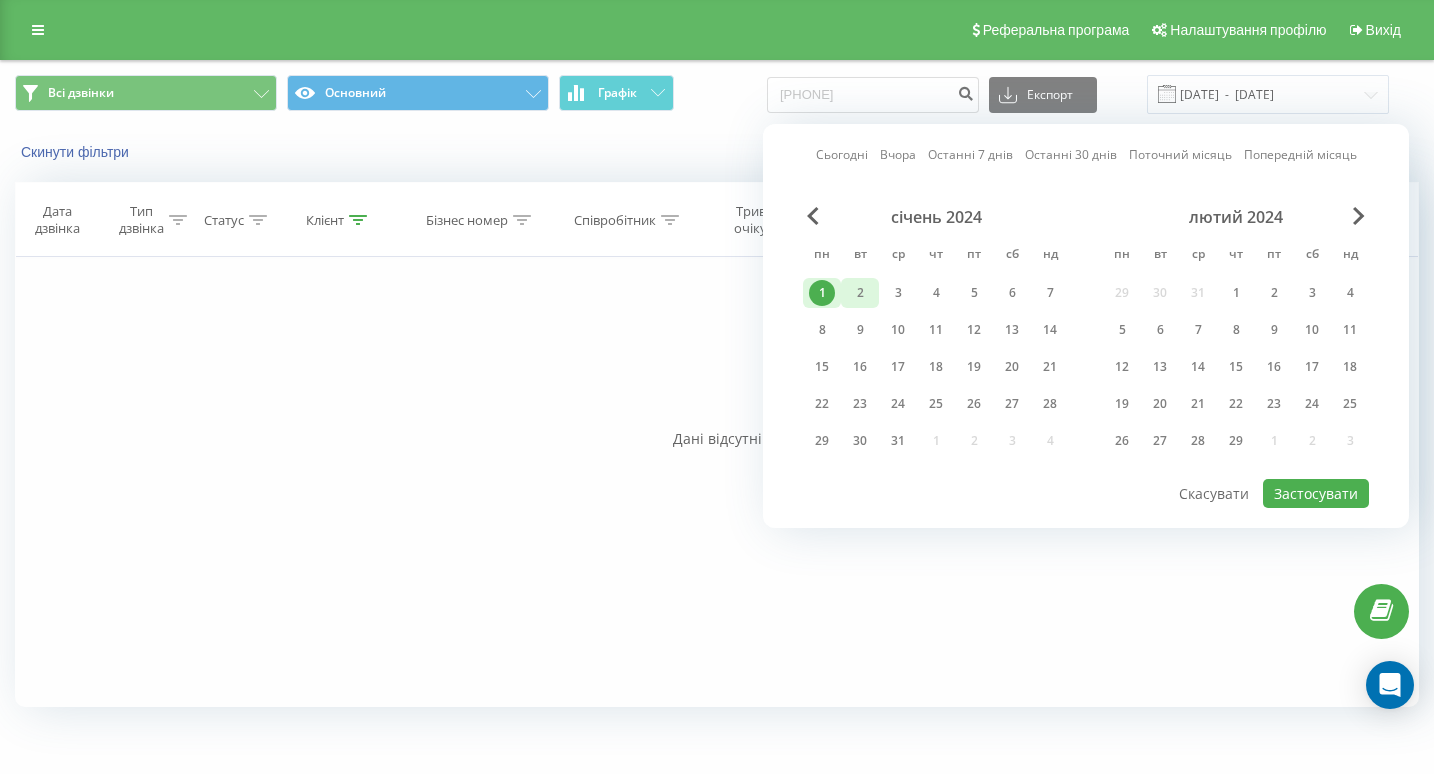 click on "2" at bounding box center [860, 293] 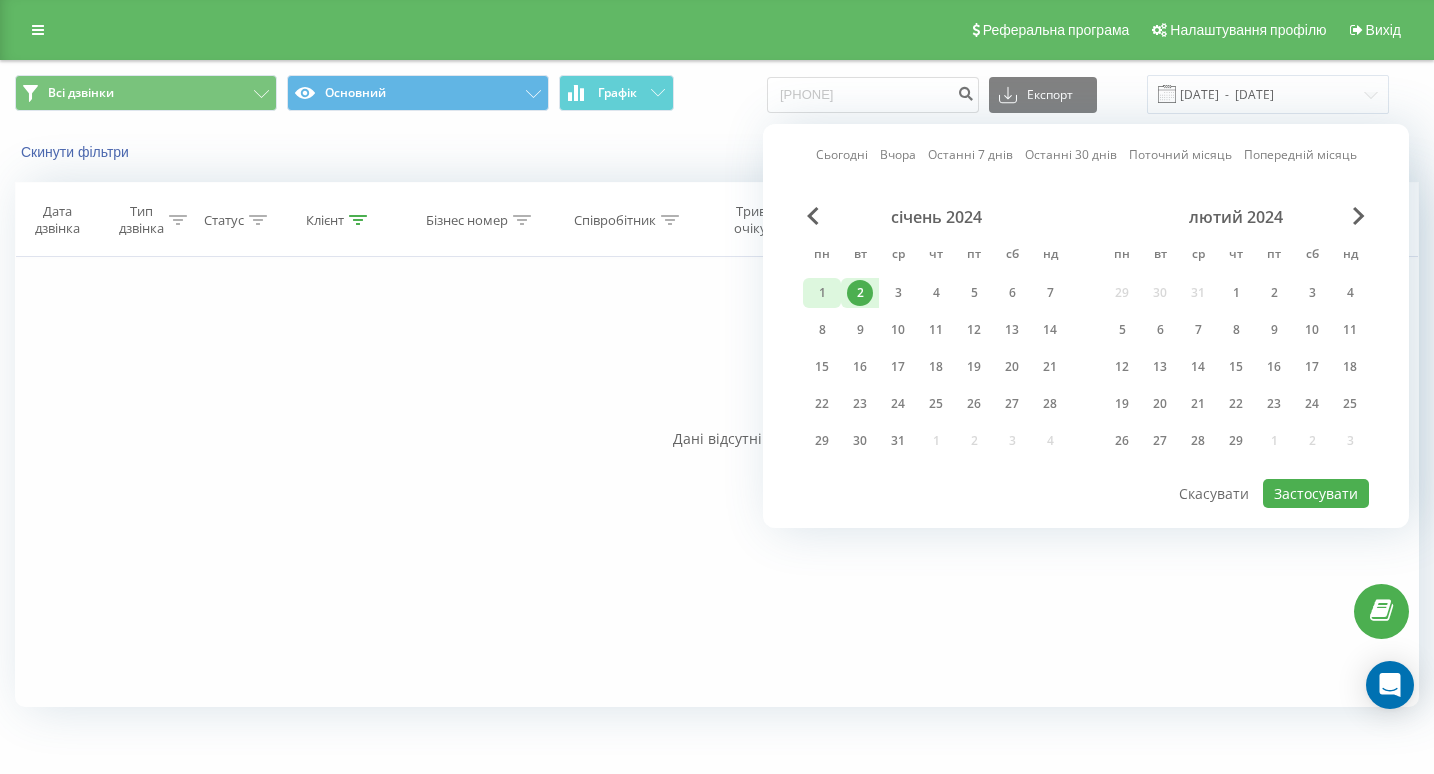 click on "1" at bounding box center (822, 293) 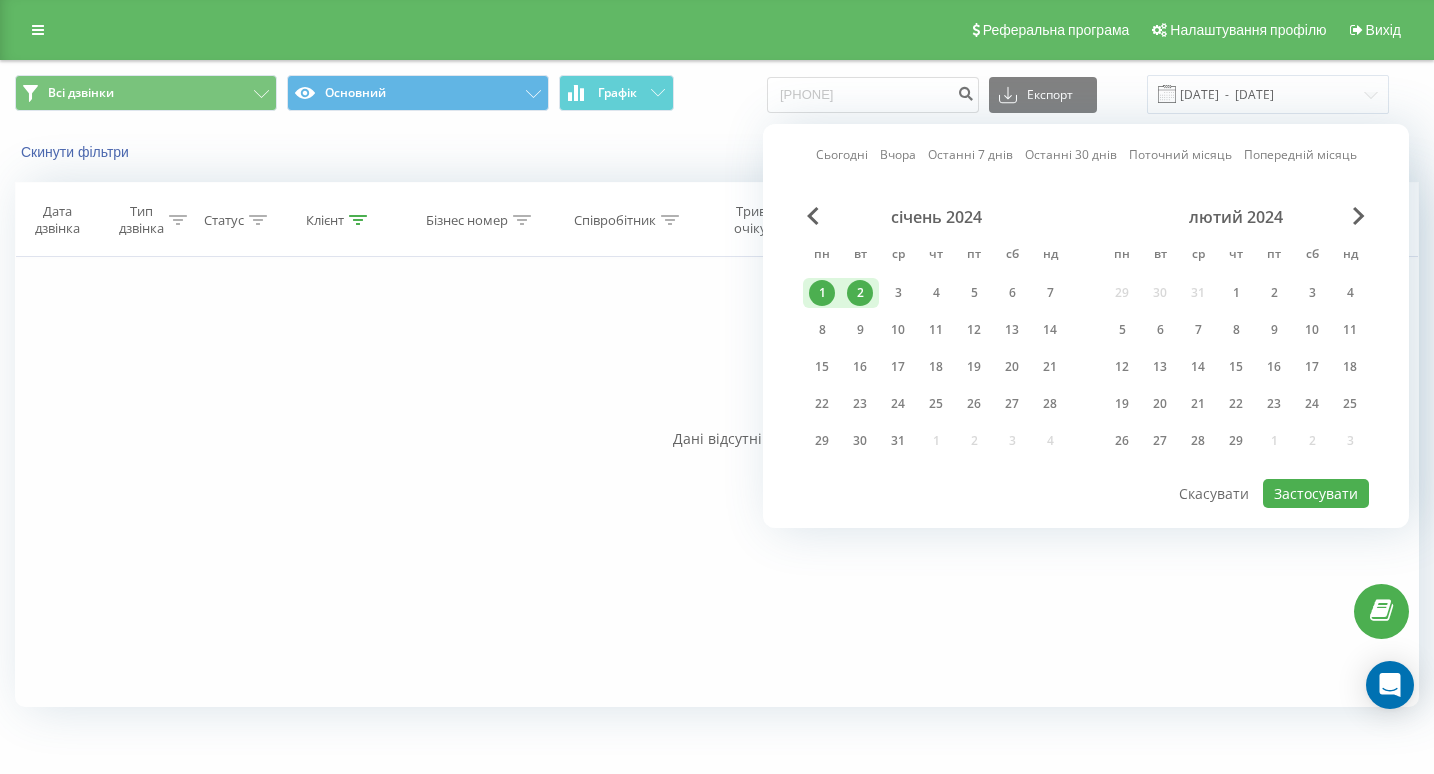 click on "січень 2024 пн вт ср чт пт сб нд 1 2 3 4 5 6 7 8 9 10 11 12 13 14 15 16 17 18 19 20 21 22 23 24 25 26 27 28 29 30 31 1 2 3 4" at bounding box center [936, 335] 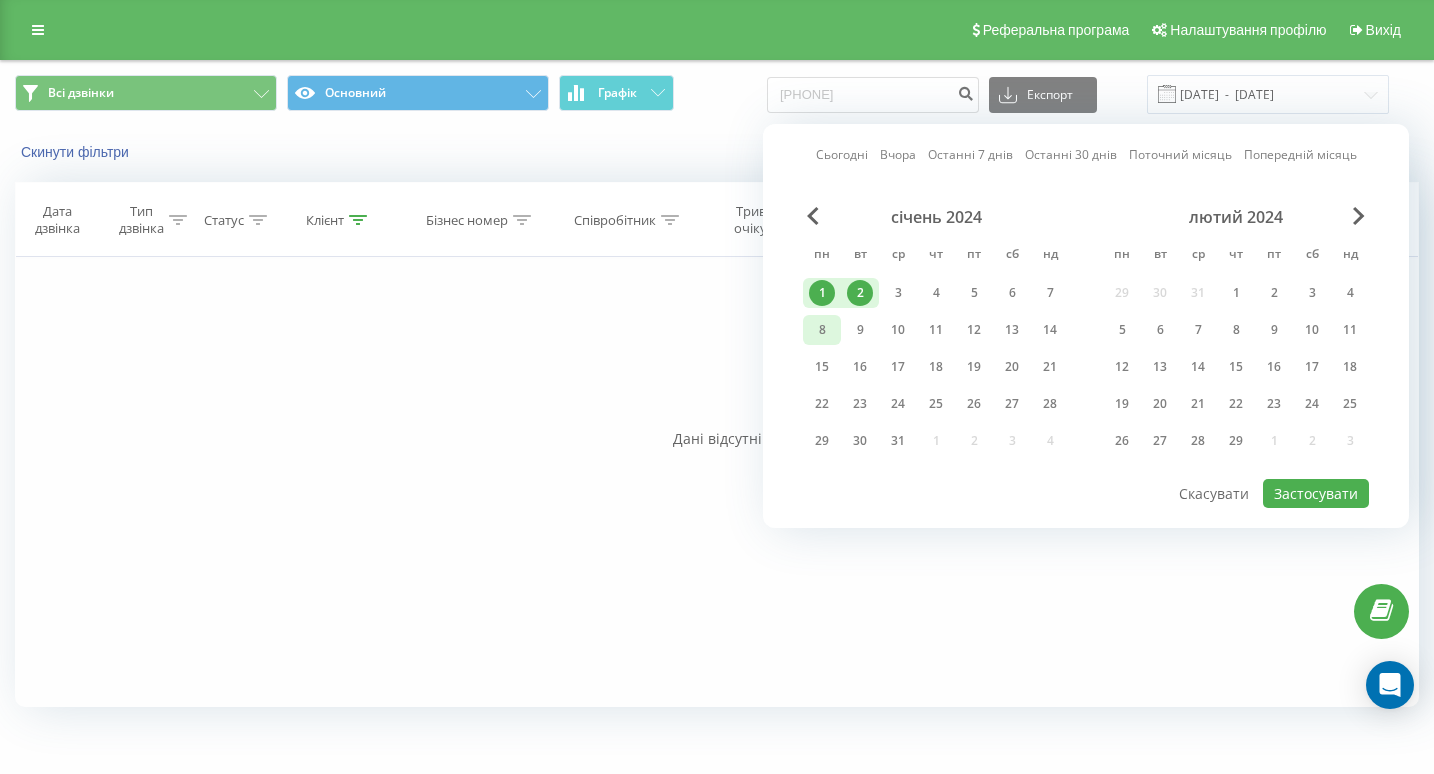 click on "8" at bounding box center [822, 330] 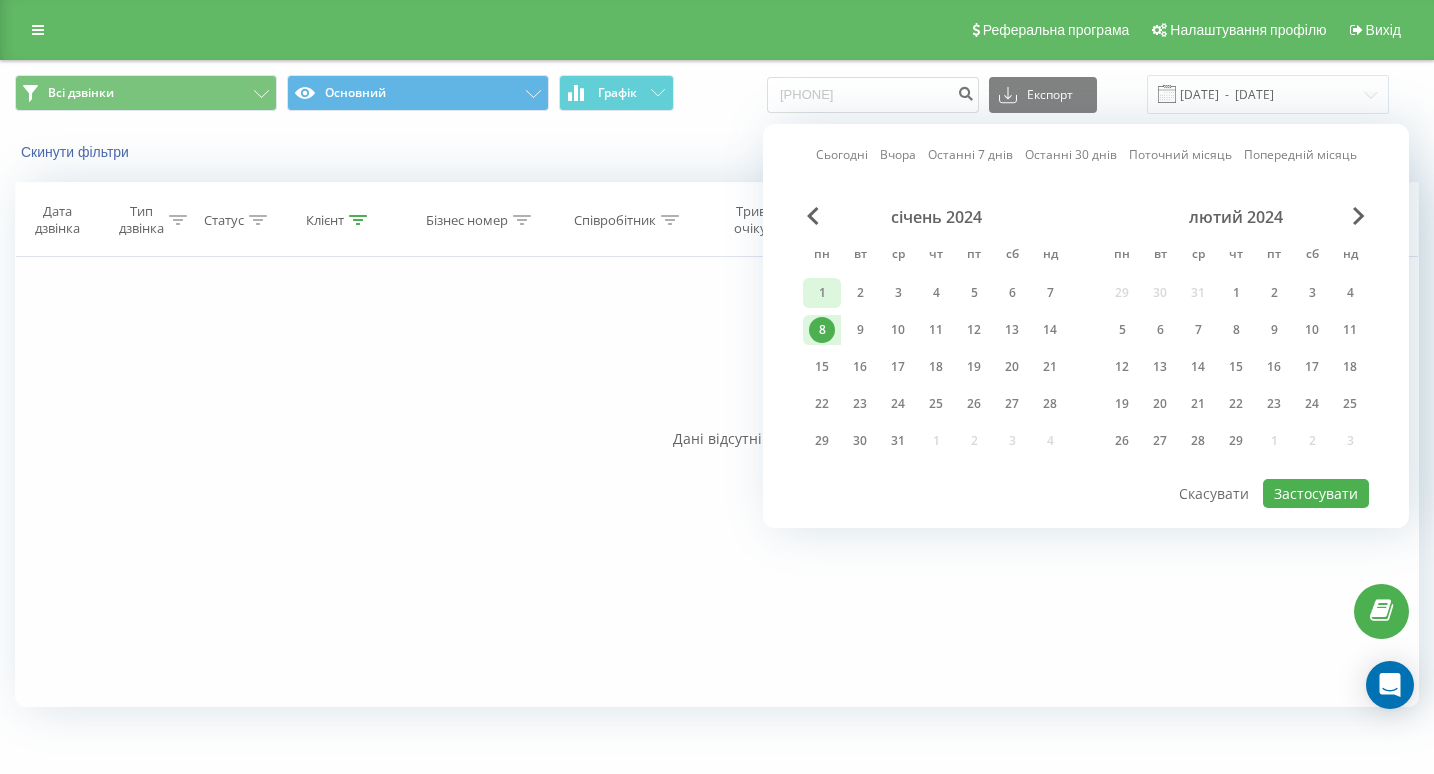 click on "1" at bounding box center [822, 293] 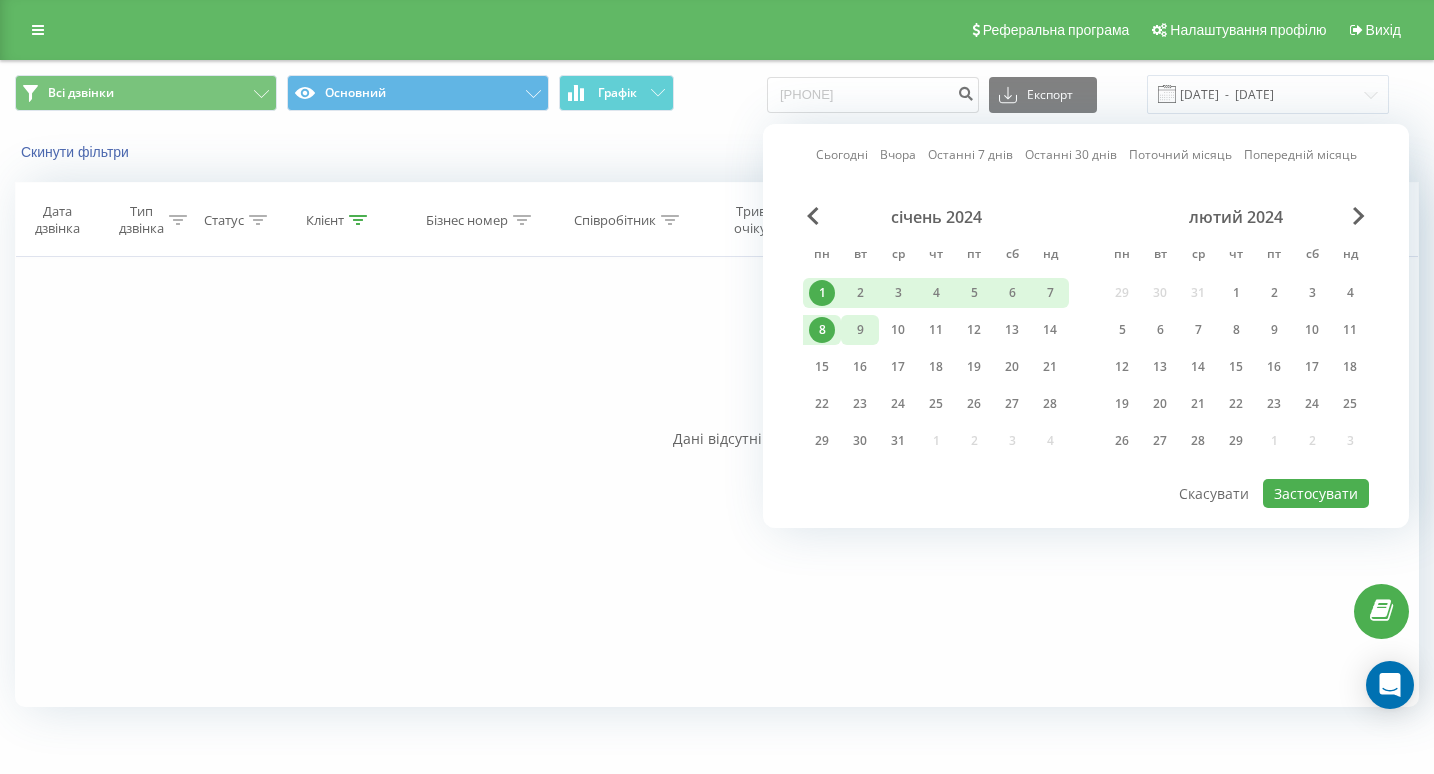 click on "9" at bounding box center [860, 330] 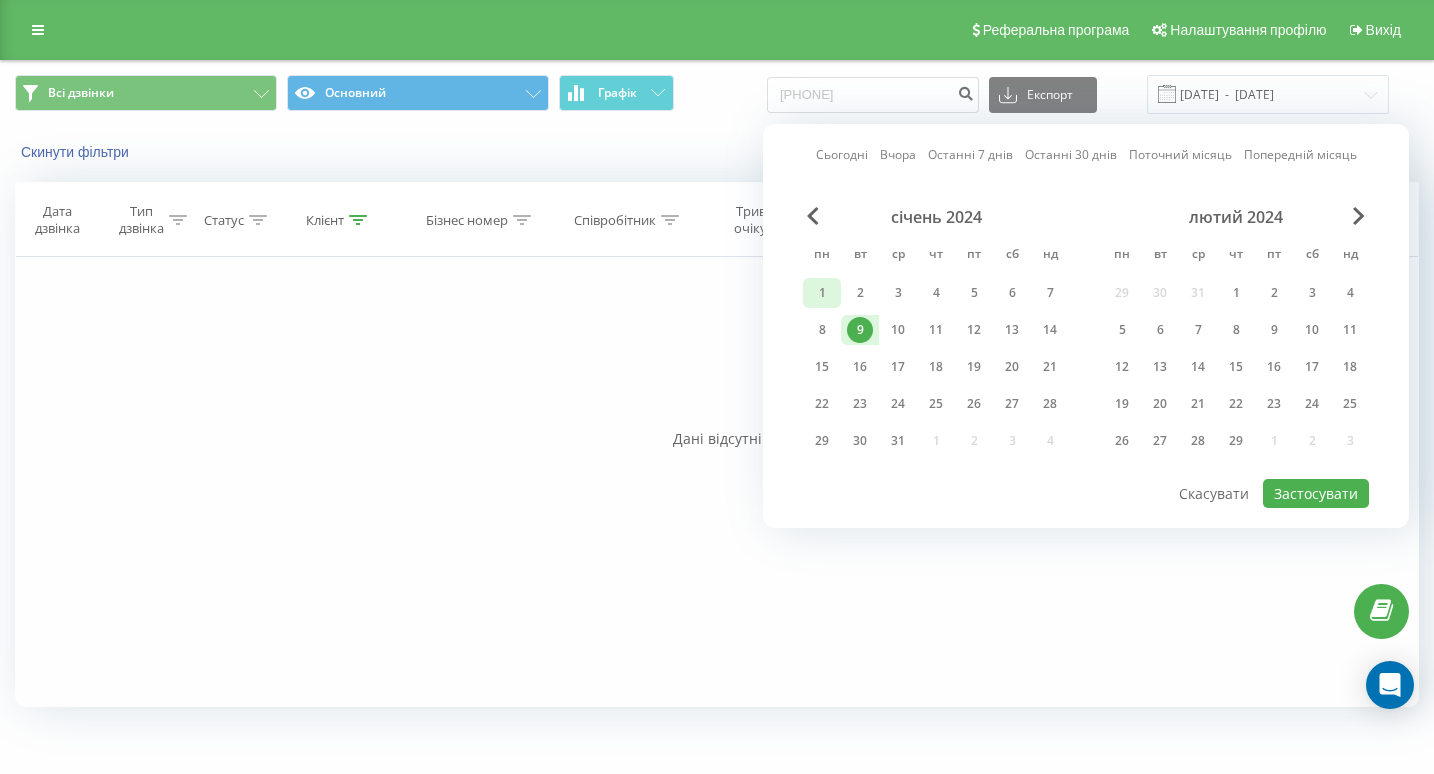 click on "1" at bounding box center (822, 293) 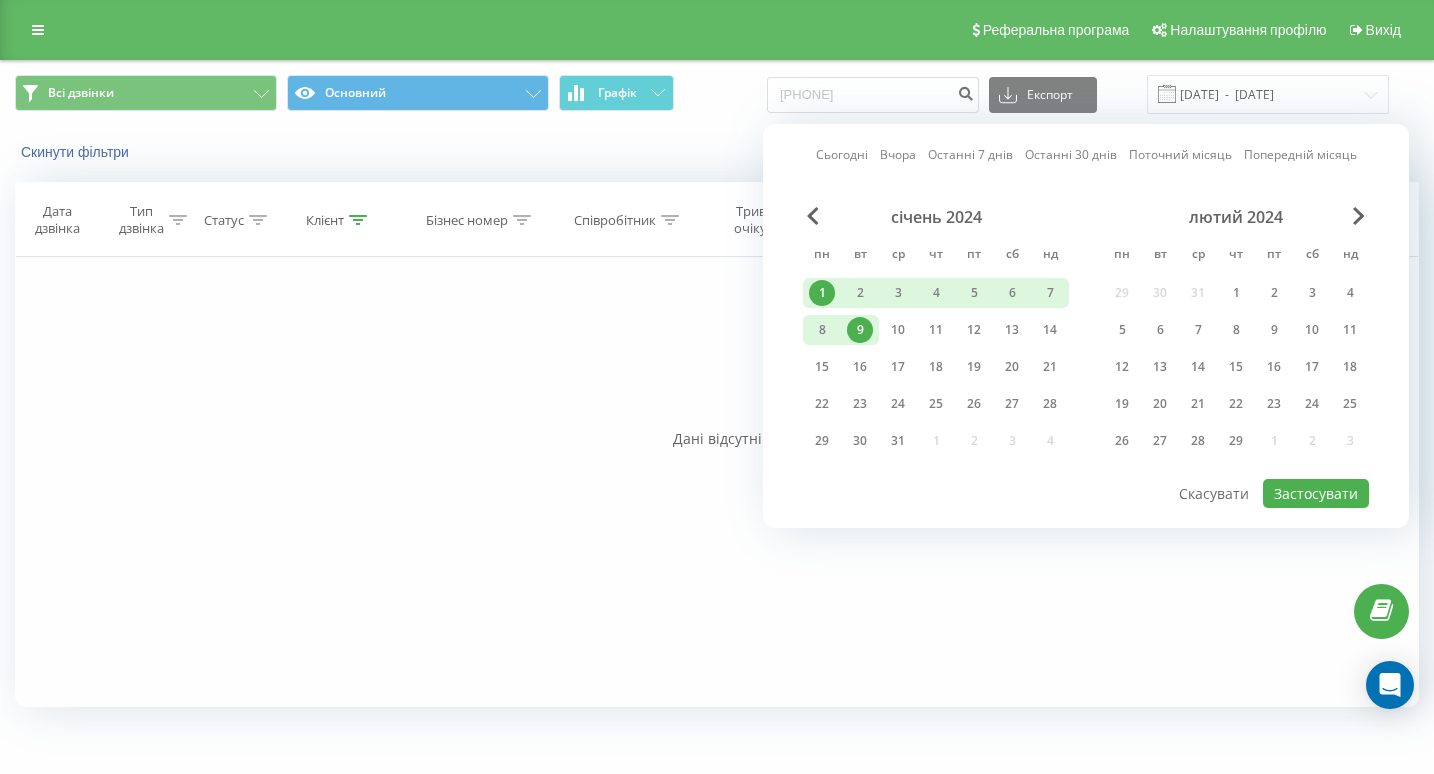 click on "1" at bounding box center [822, 293] 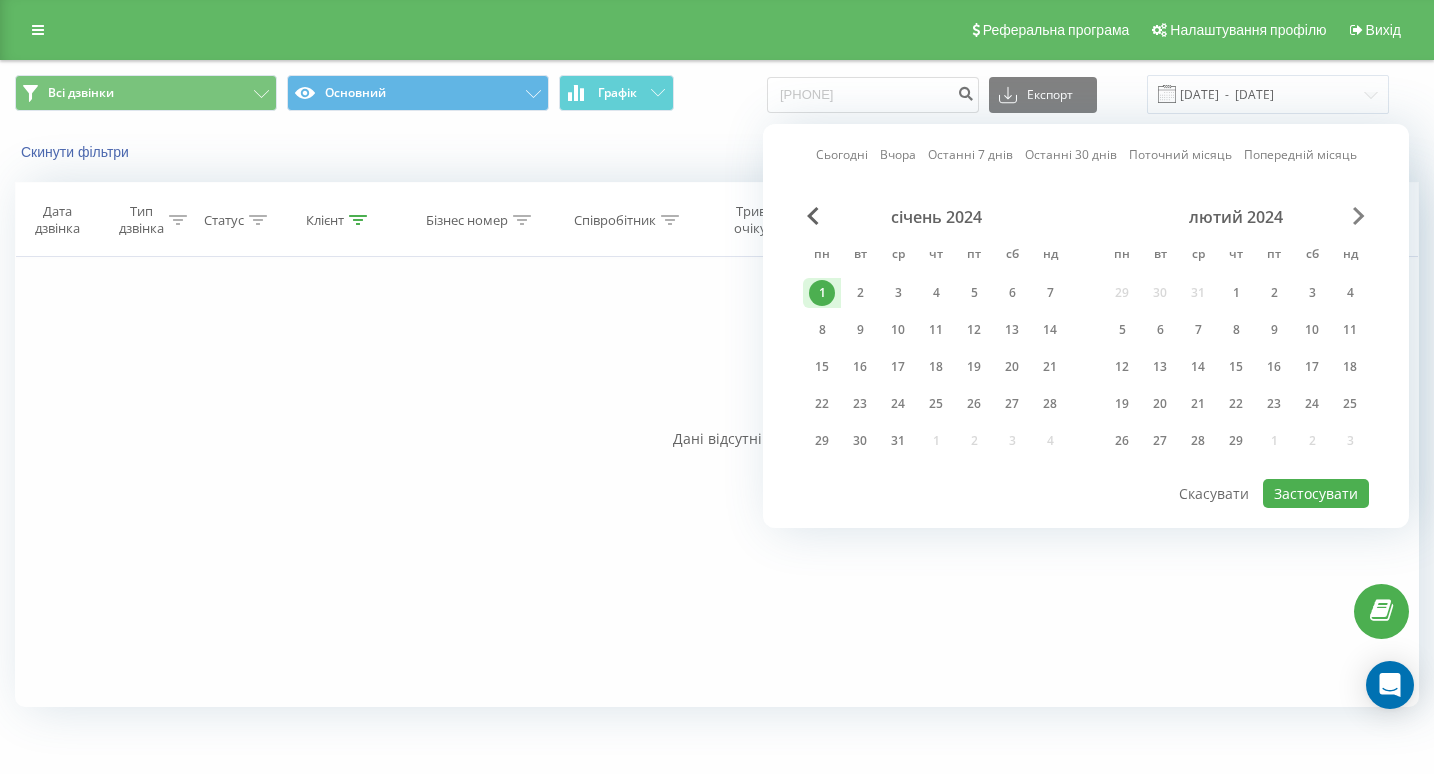 click at bounding box center (1359, 216) 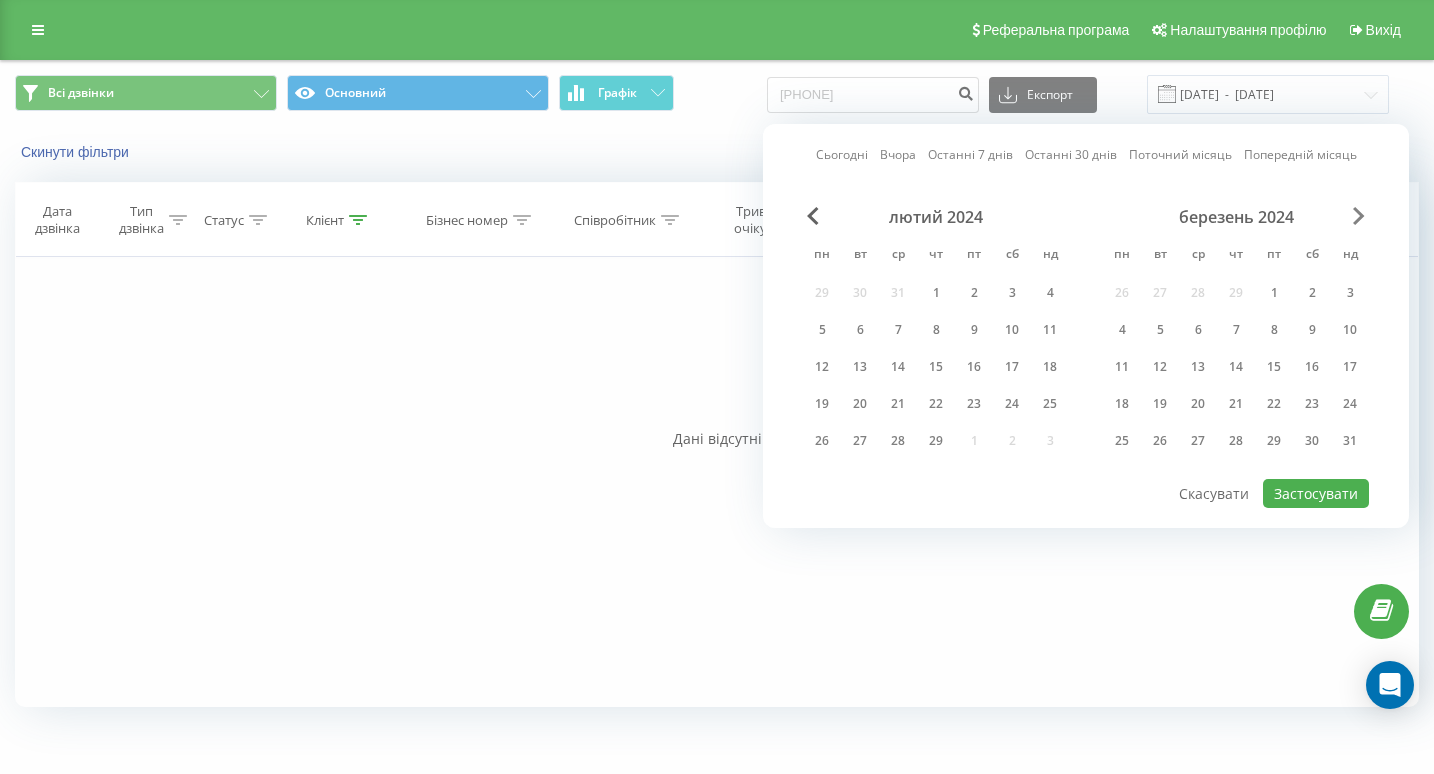 click at bounding box center [1359, 216] 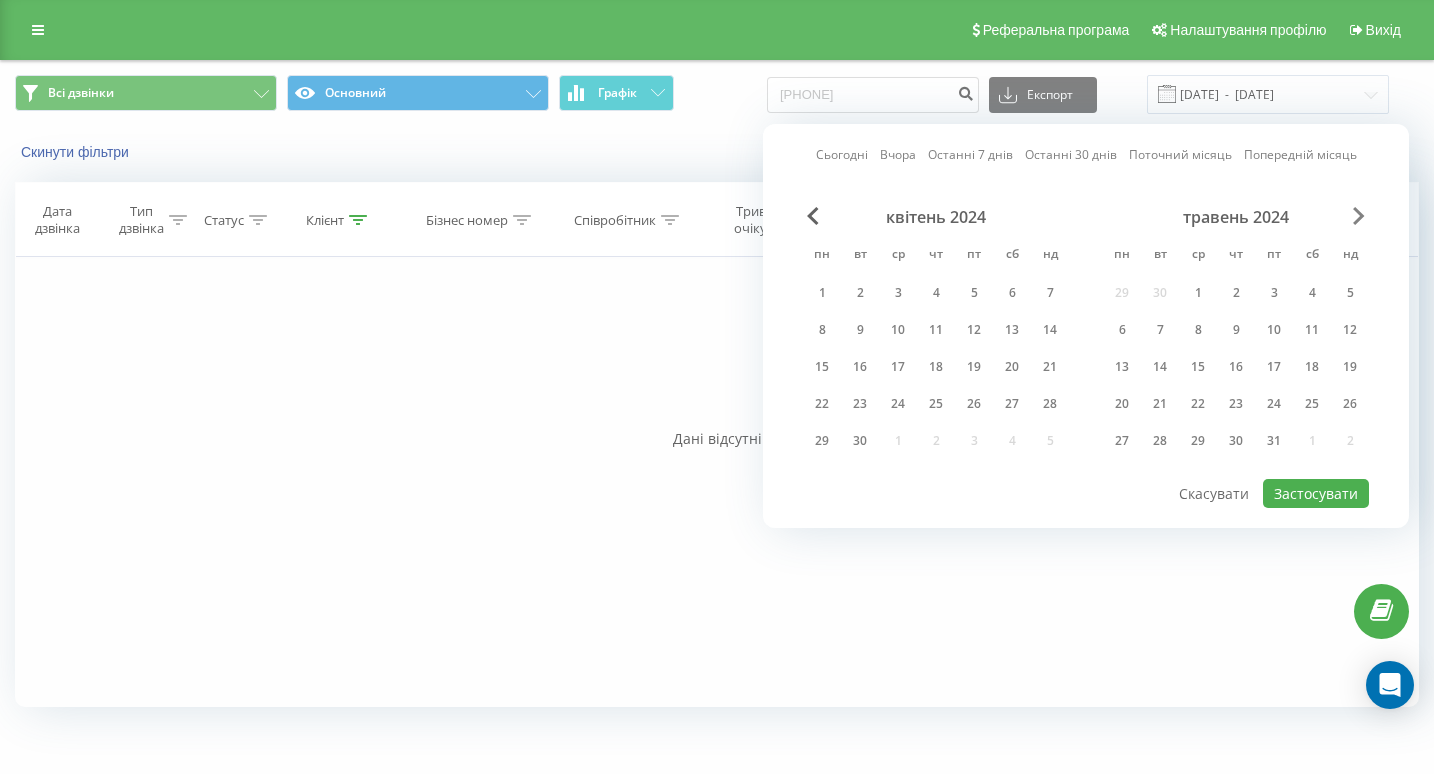click at bounding box center (1359, 216) 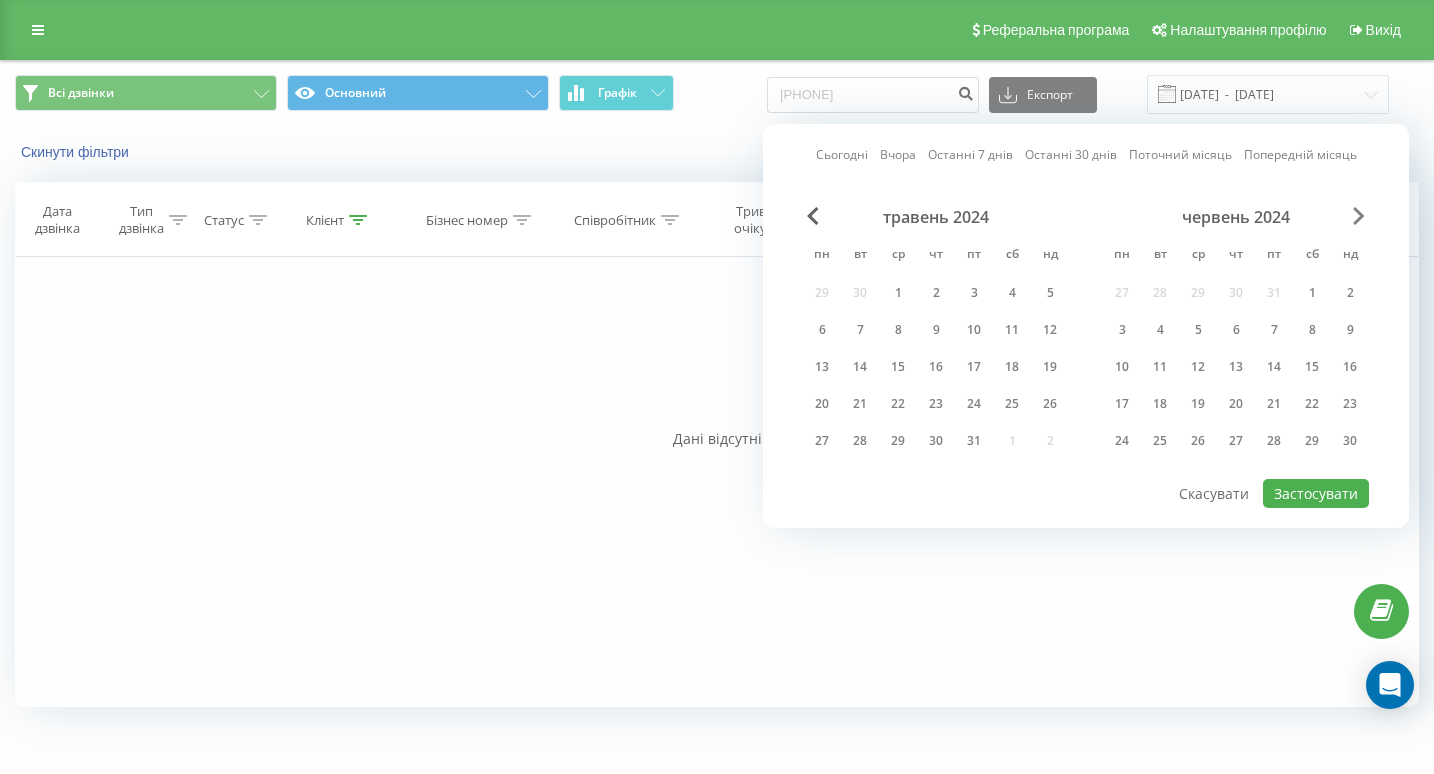 click at bounding box center (1359, 216) 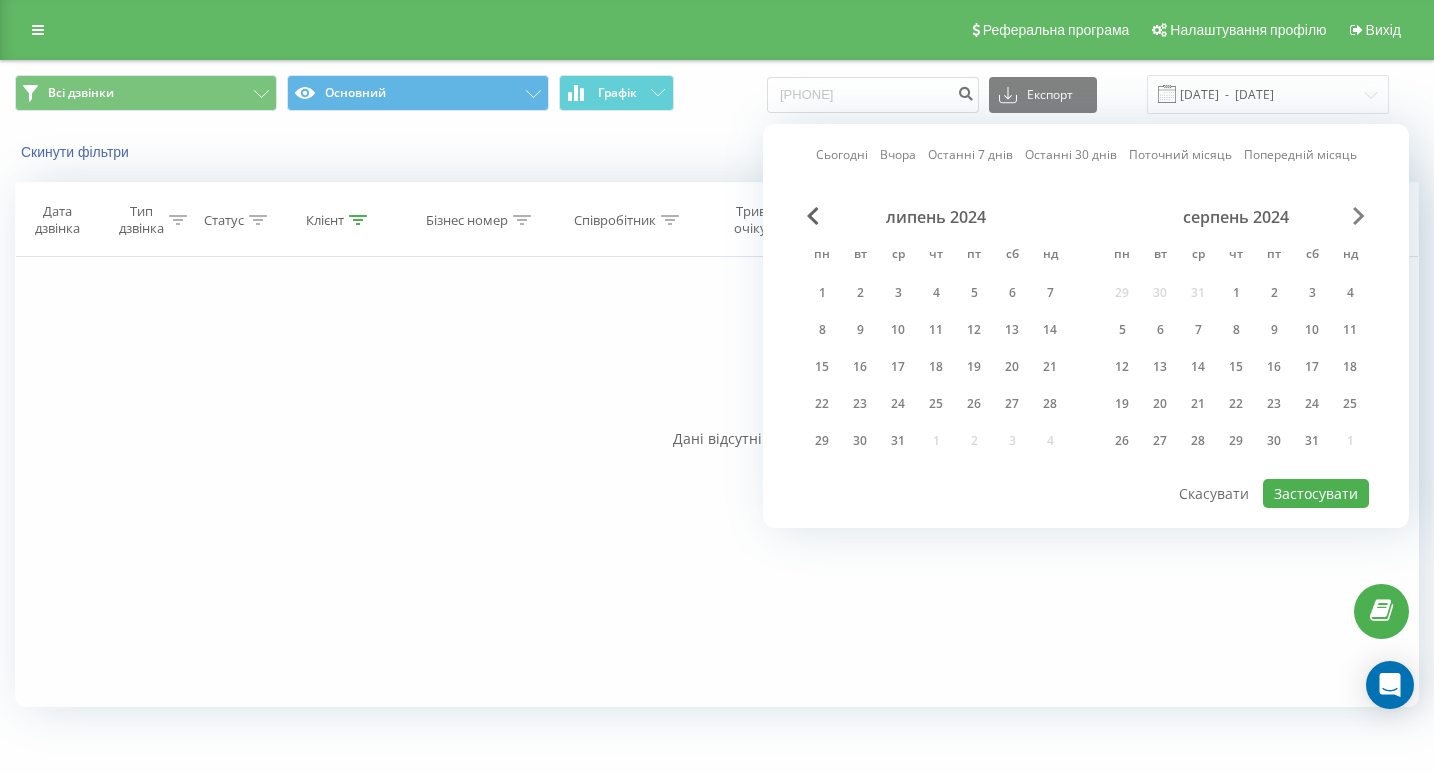 click at bounding box center (1359, 216) 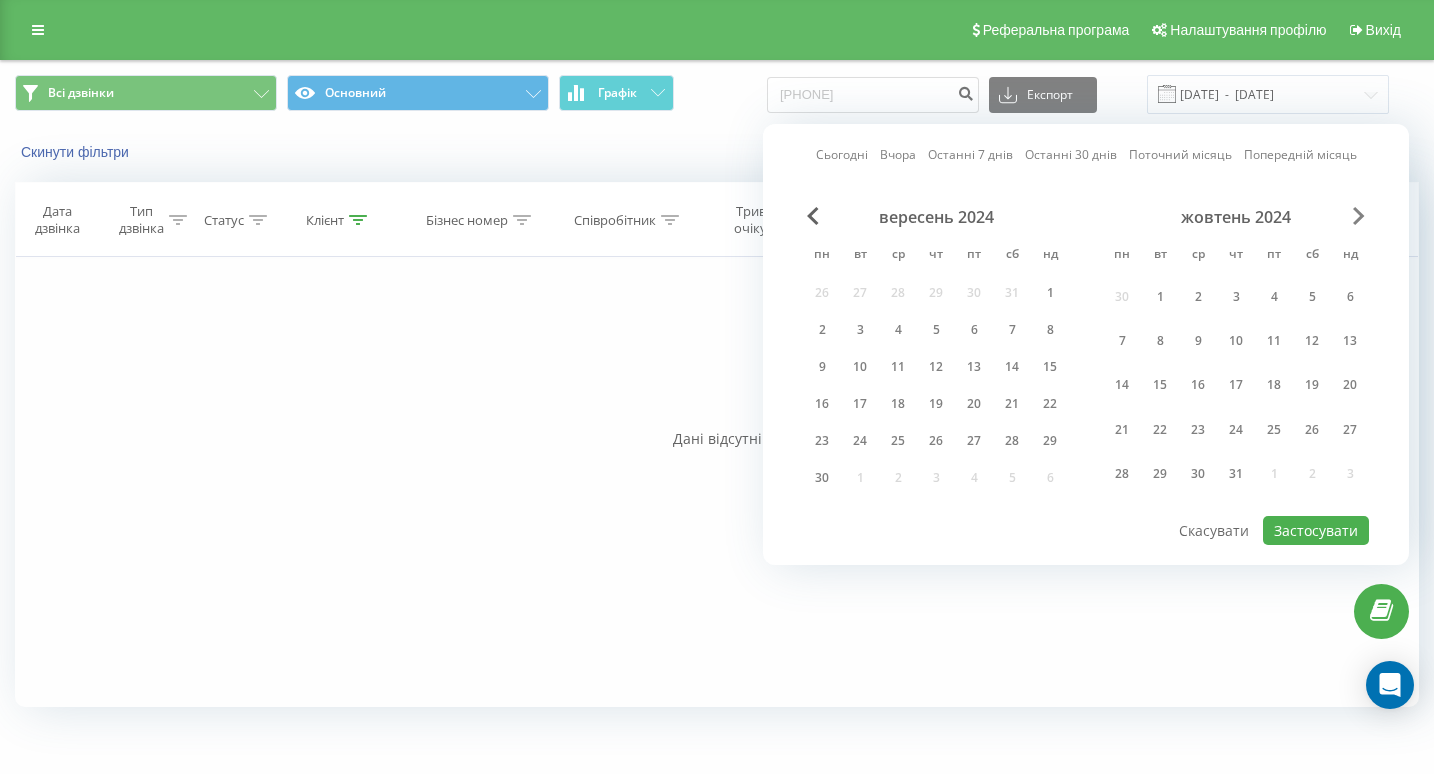 click at bounding box center [1359, 216] 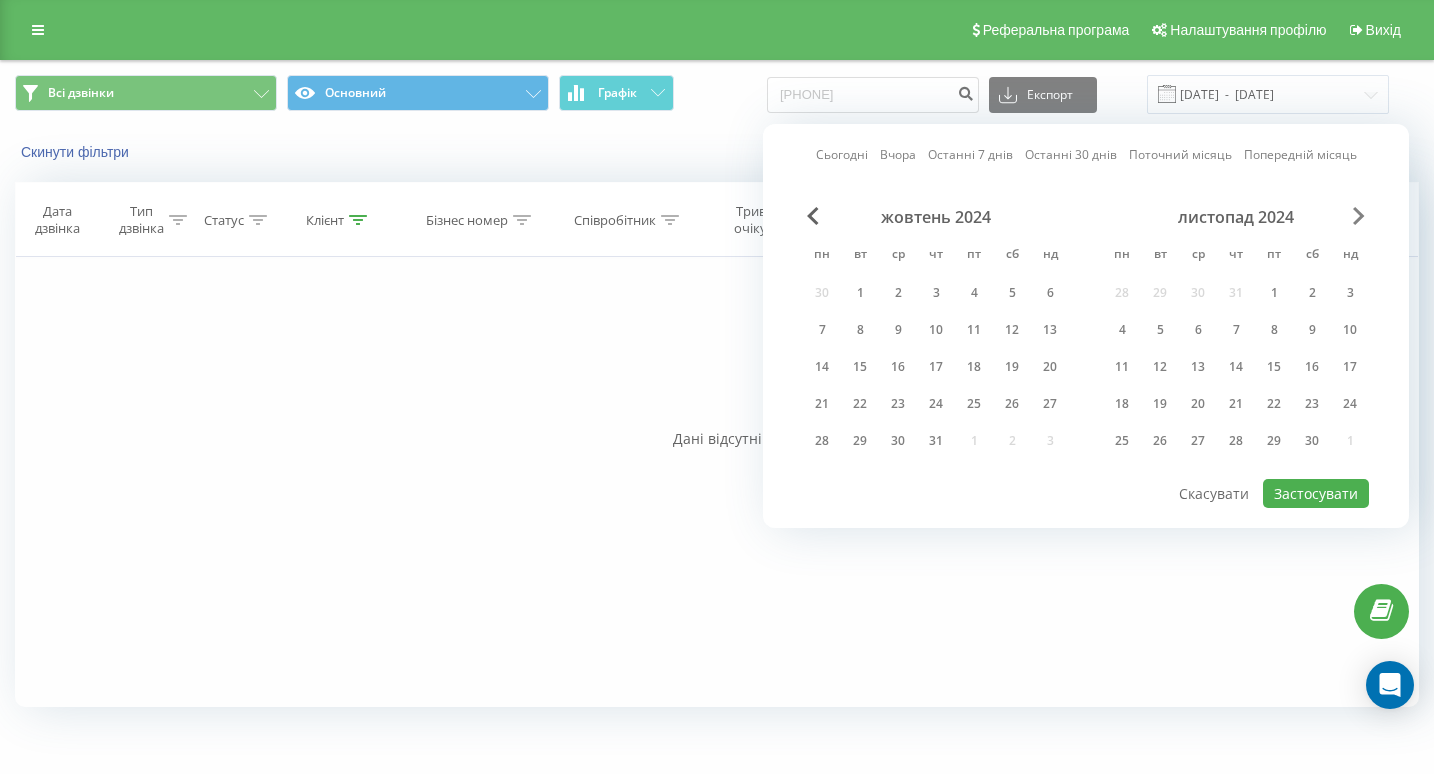 click at bounding box center (1359, 216) 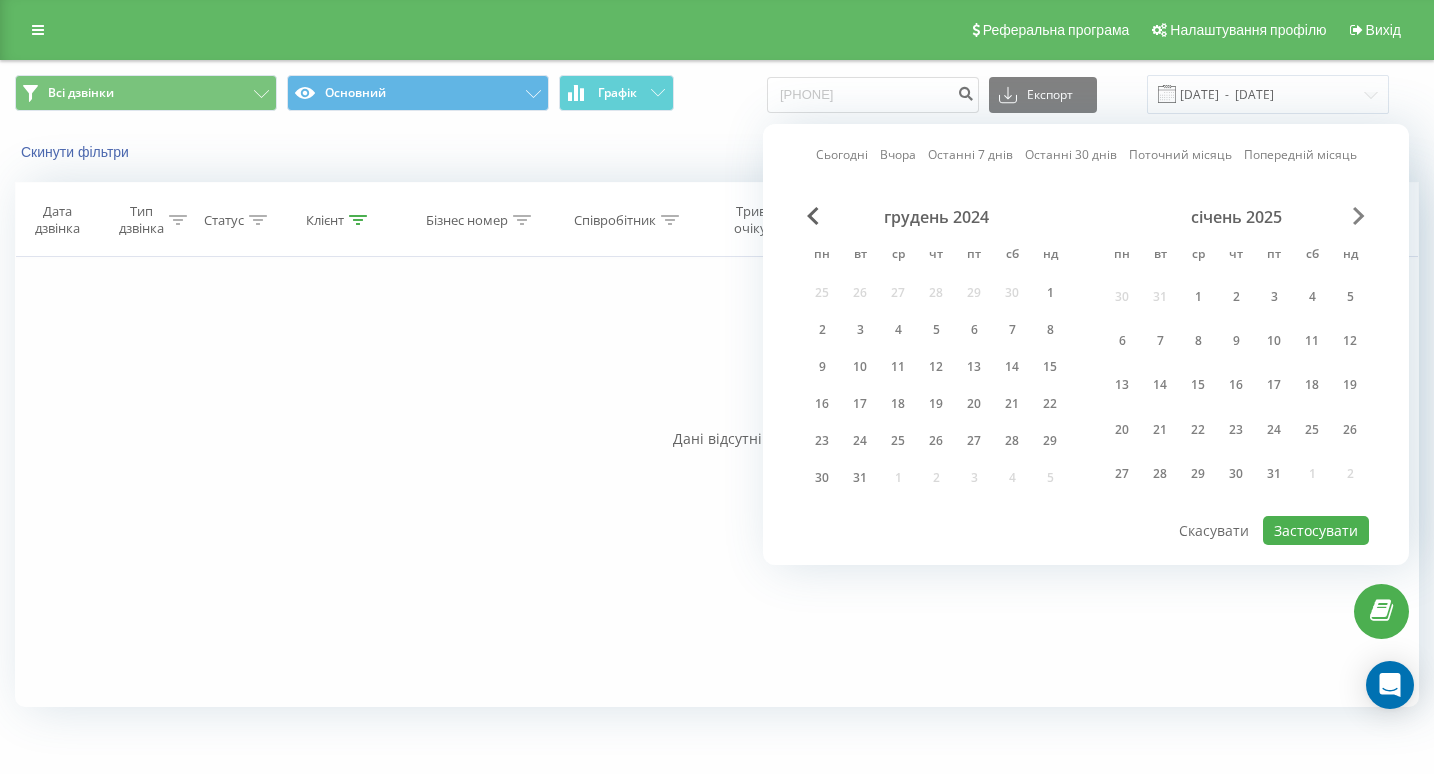 click at bounding box center [1359, 216] 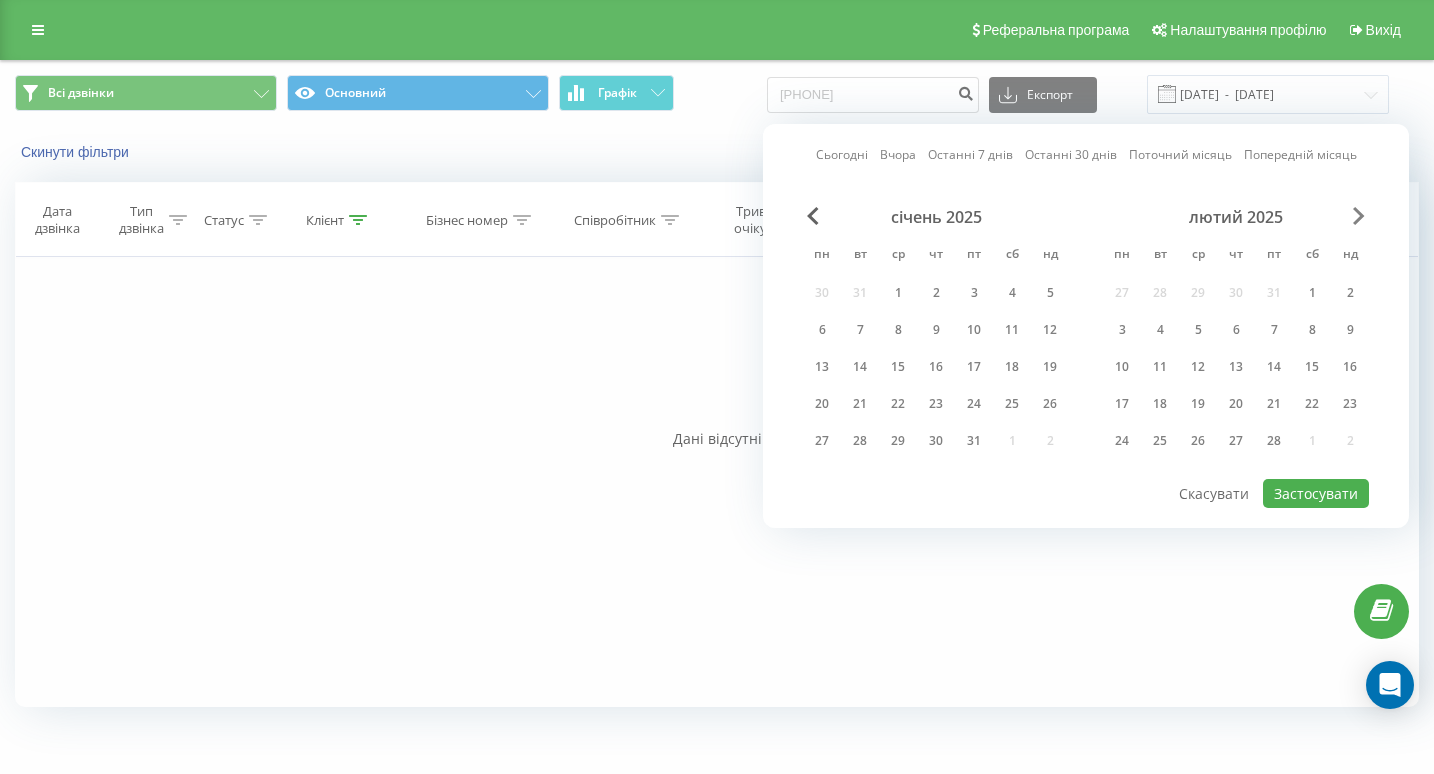 click at bounding box center (1359, 216) 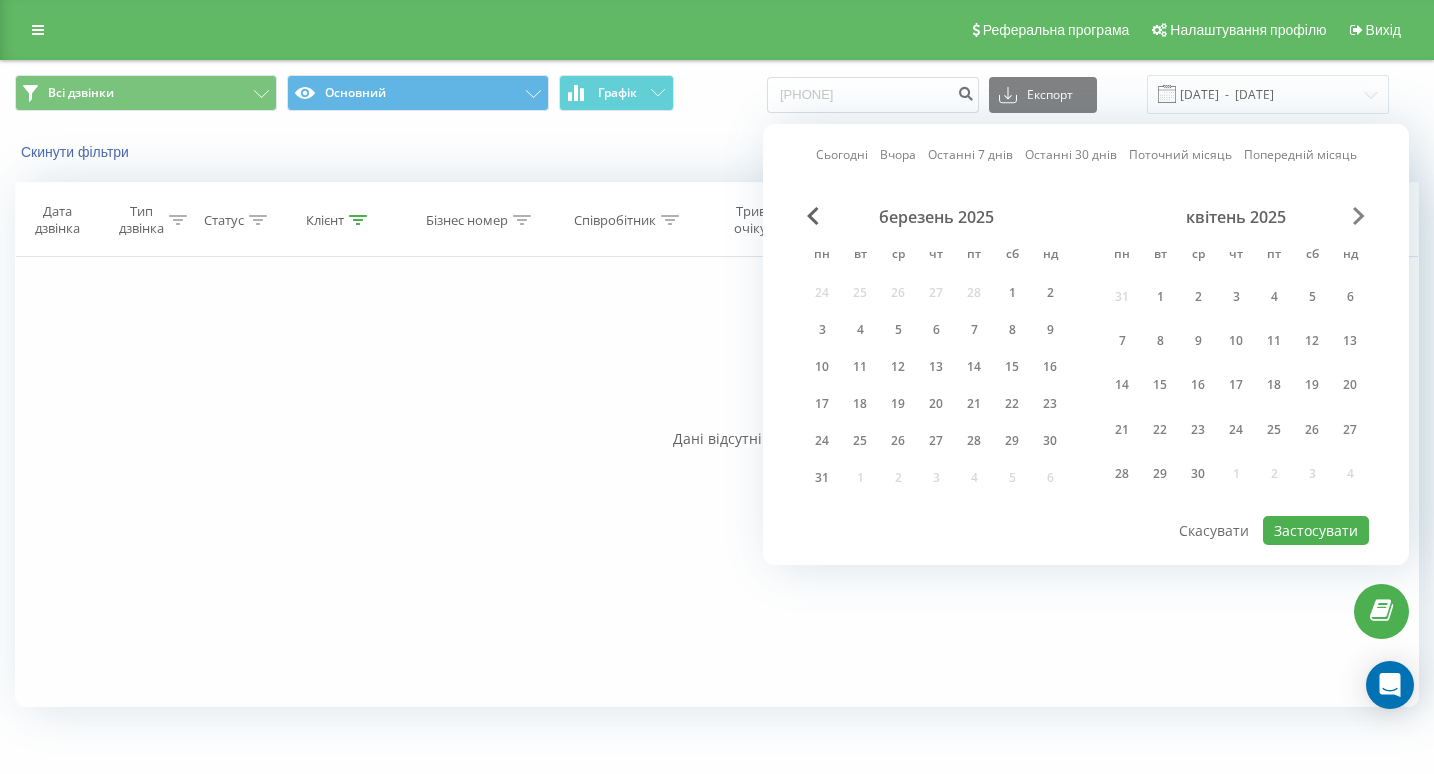click at bounding box center (1359, 216) 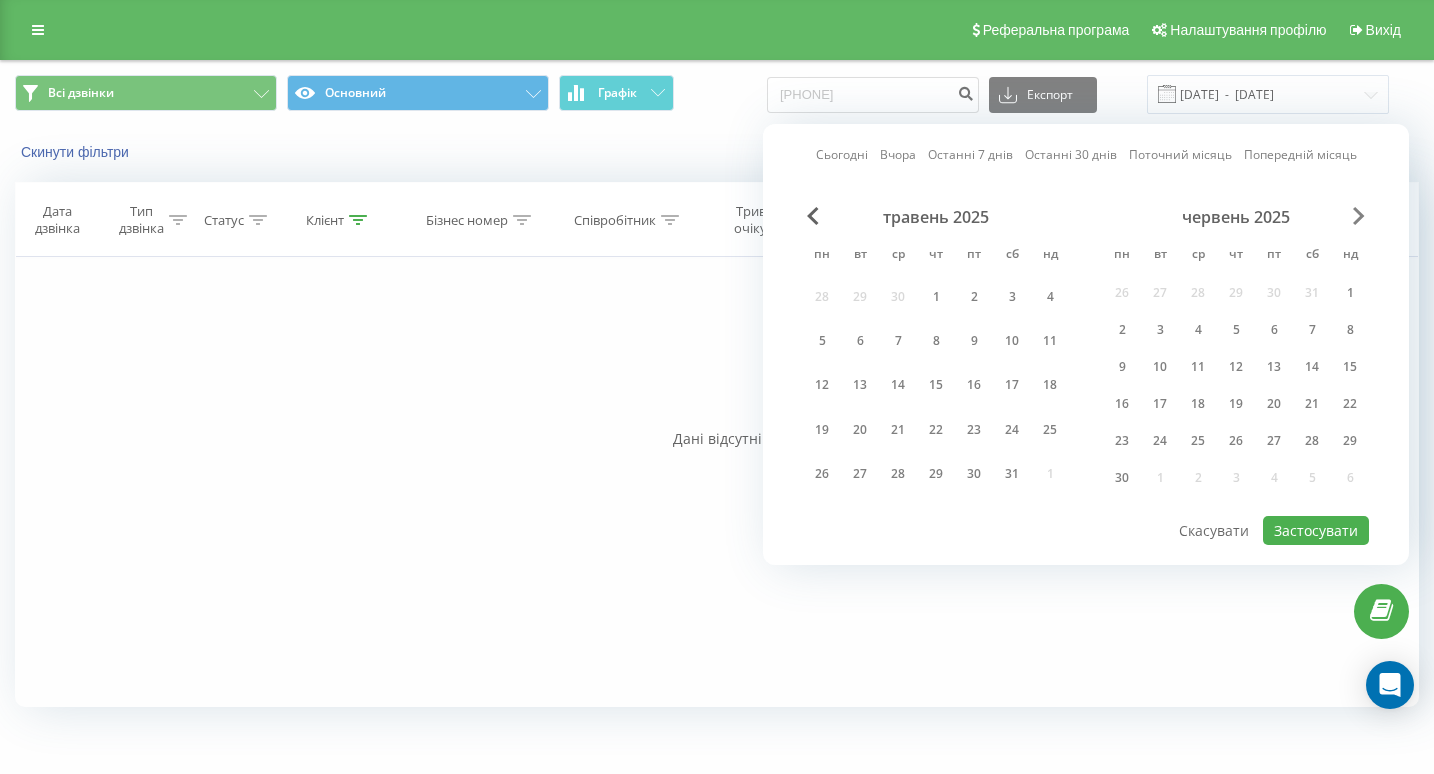 click at bounding box center [1359, 216] 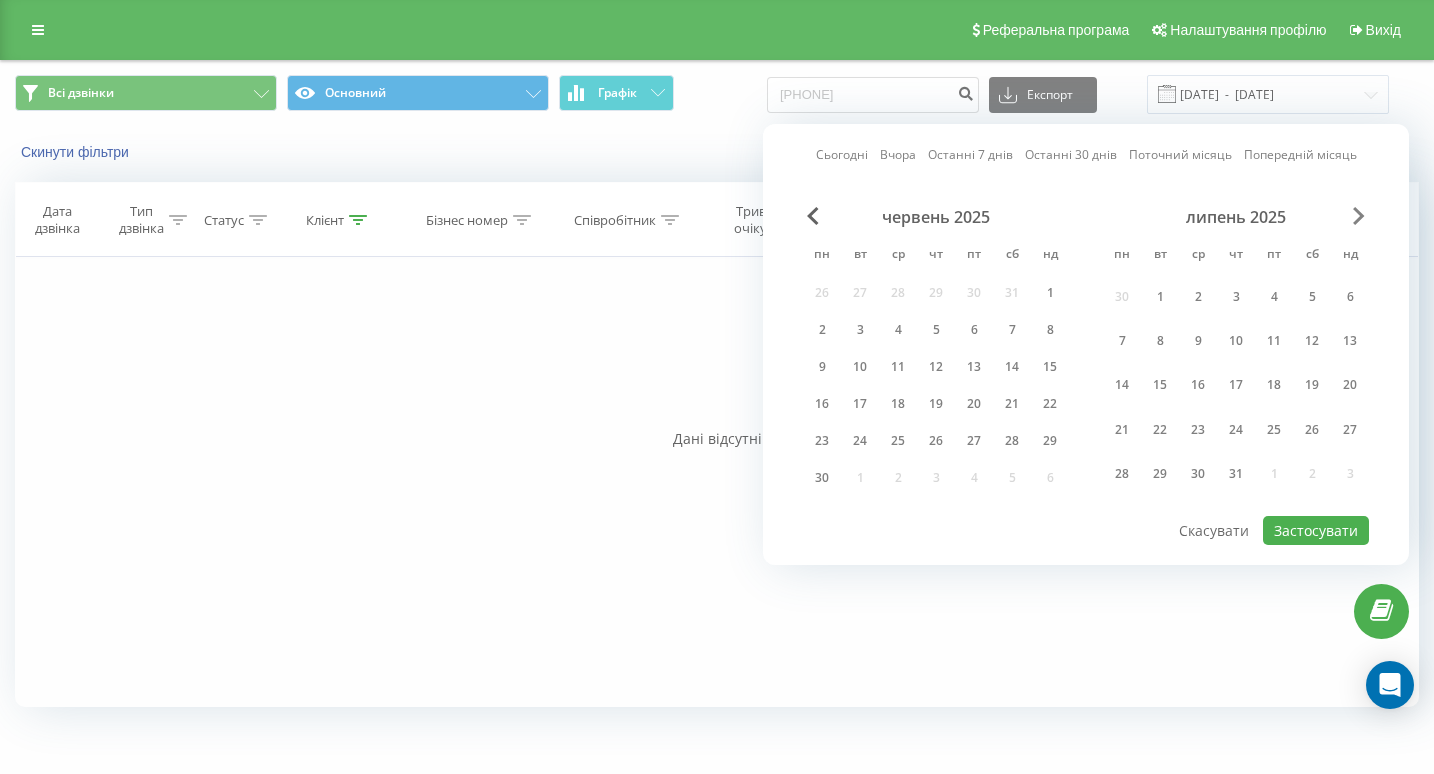 click at bounding box center [1359, 216] 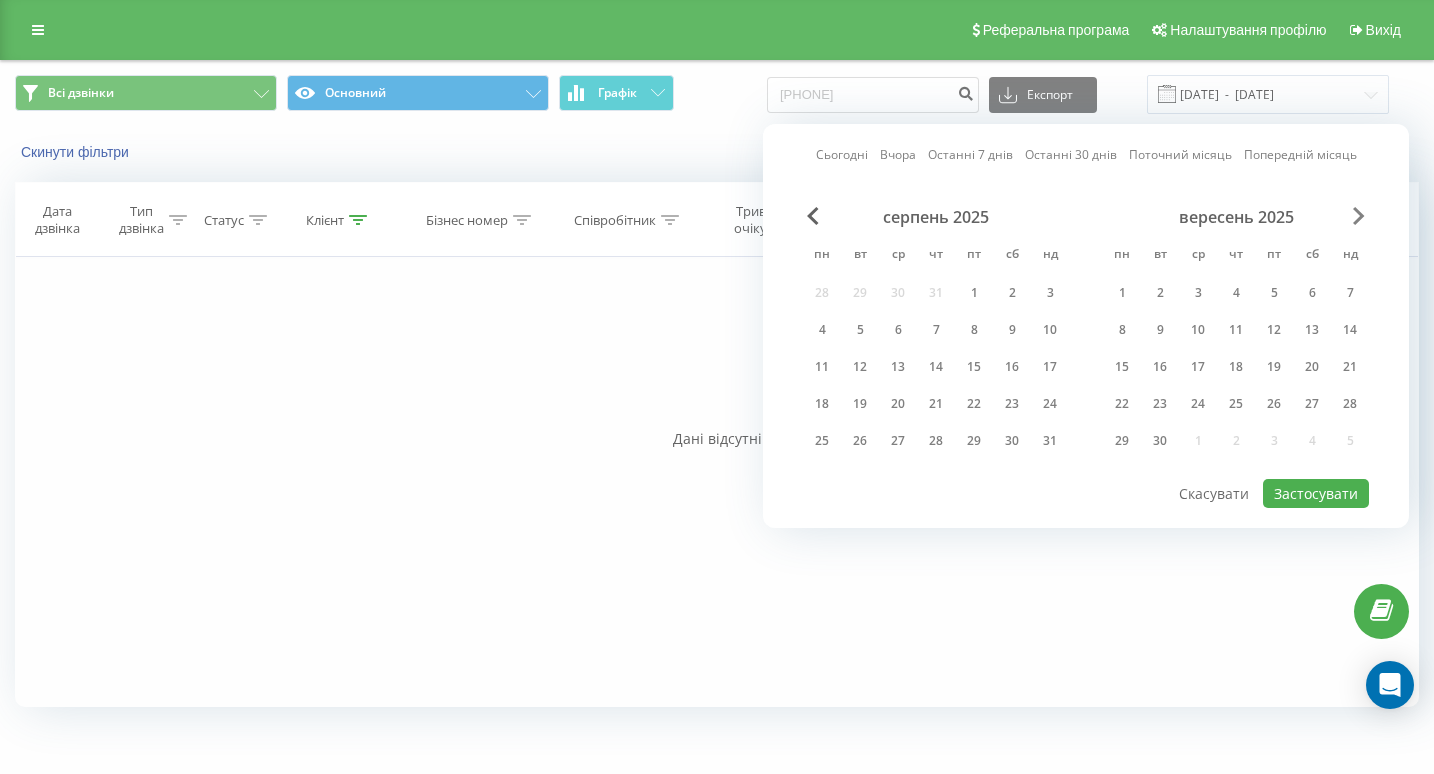 click at bounding box center (1359, 216) 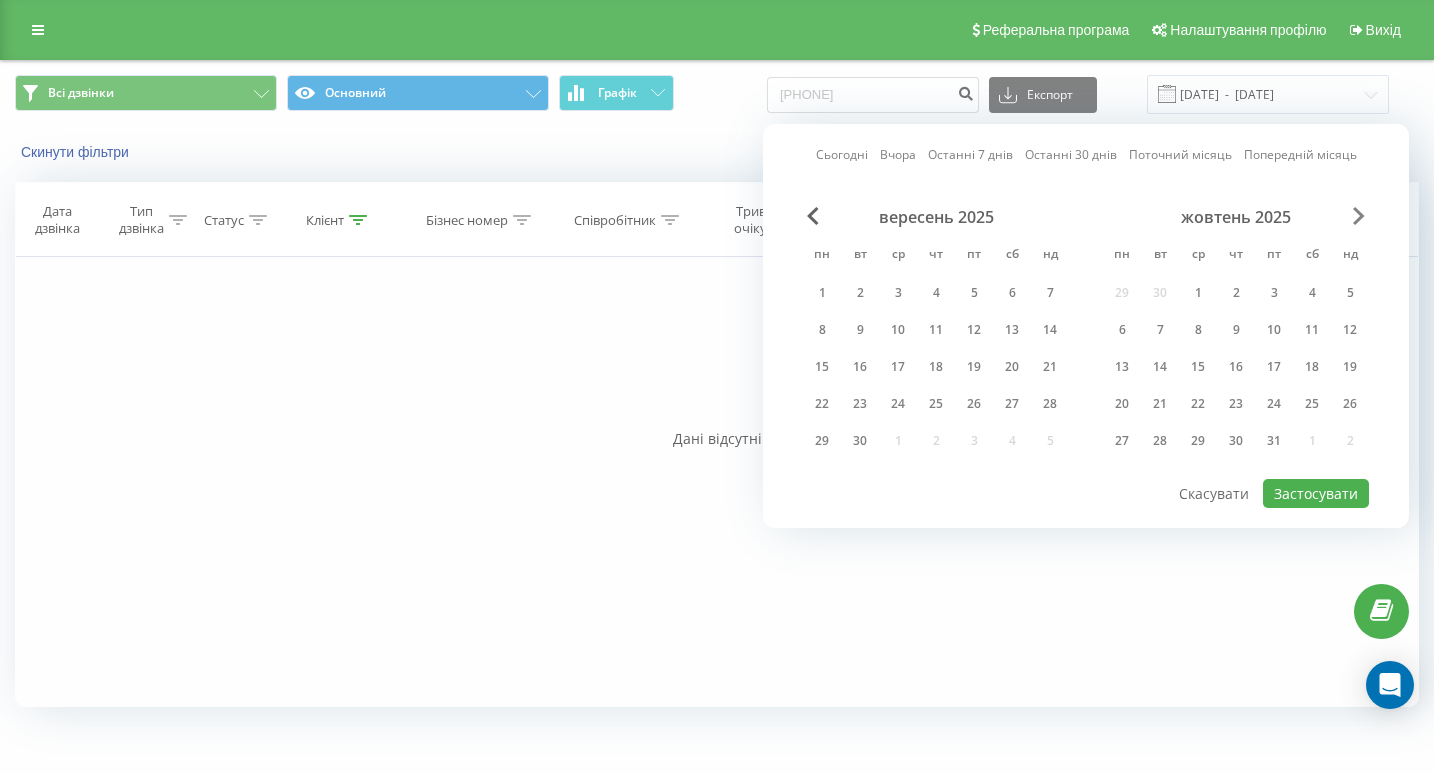 click at bounding box center (1359, 216) 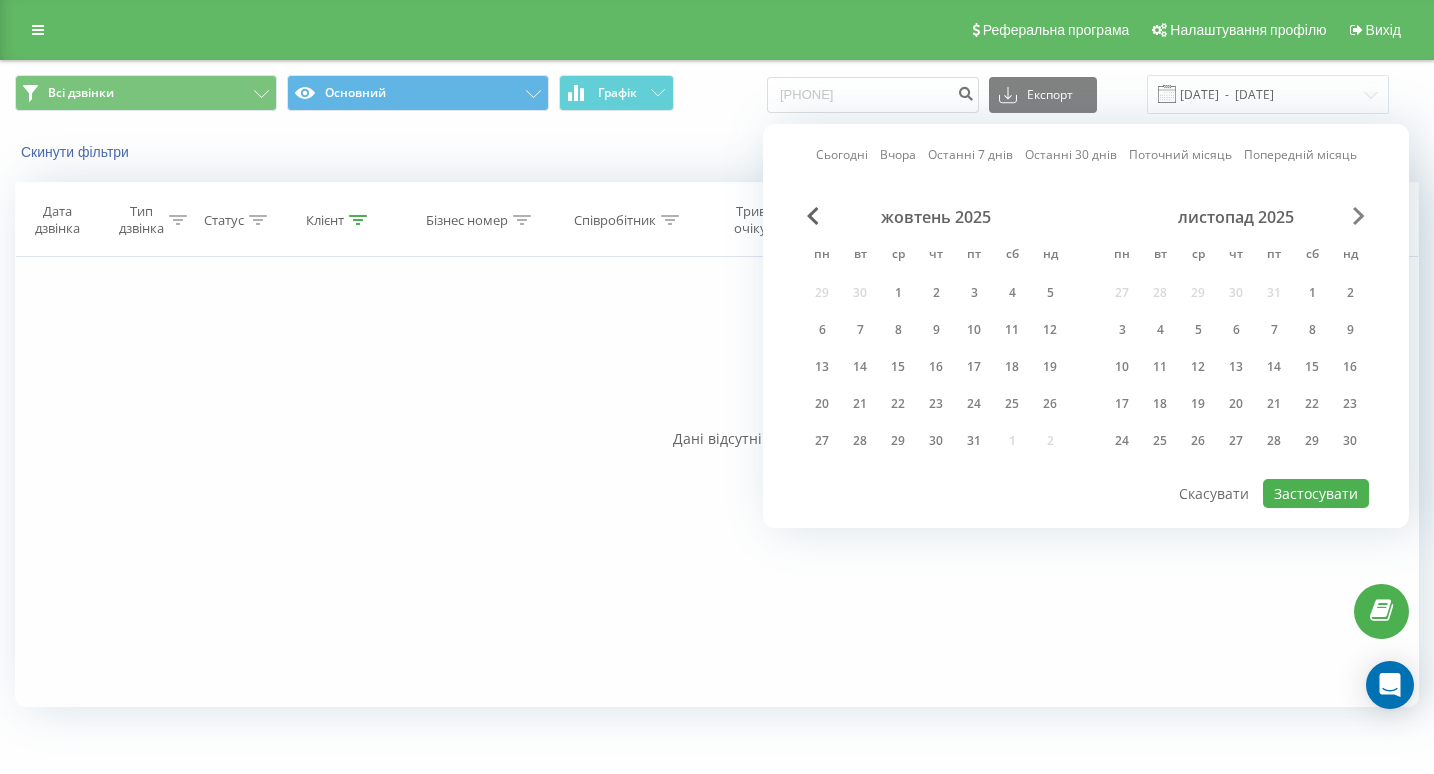 click at bounding box center (1359, 216) 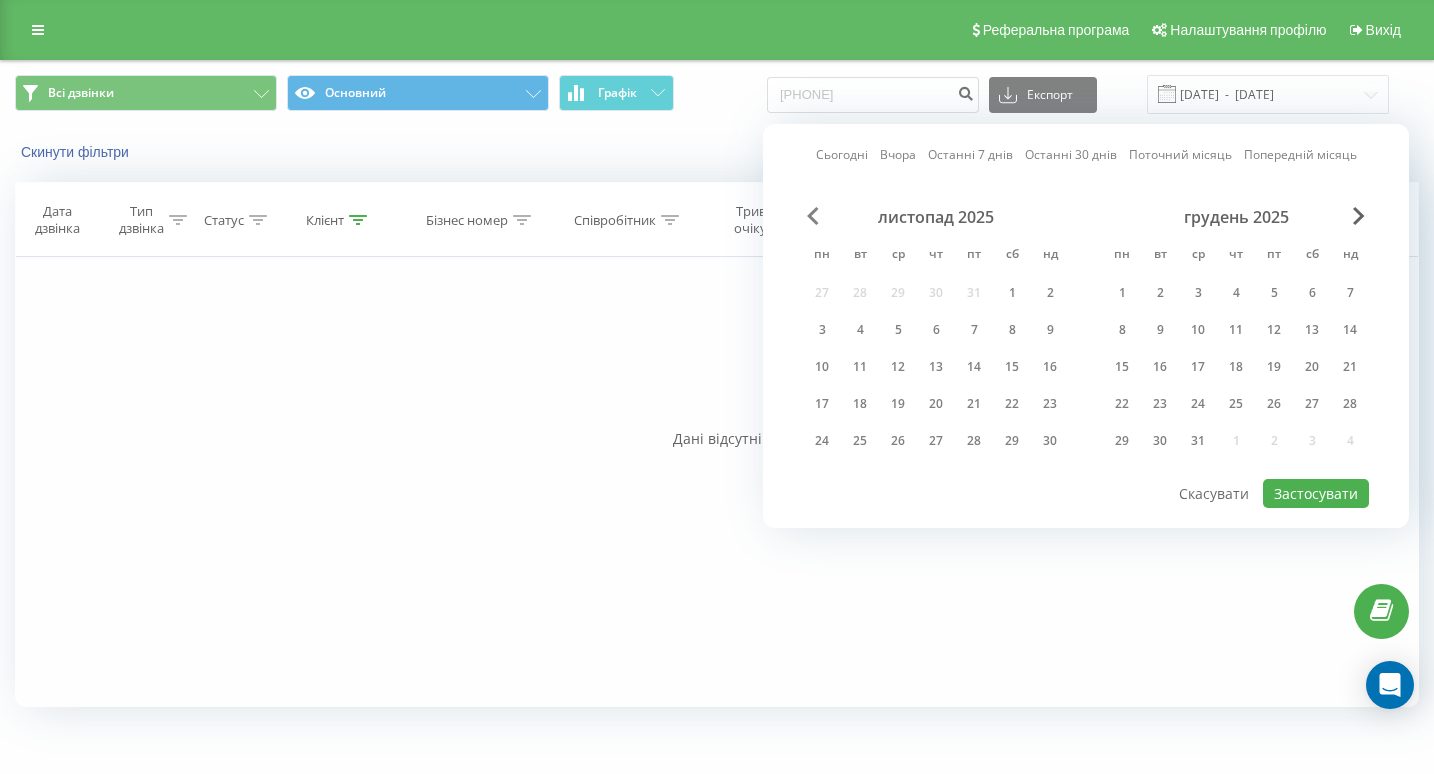 click at bounding box center [813, 216] 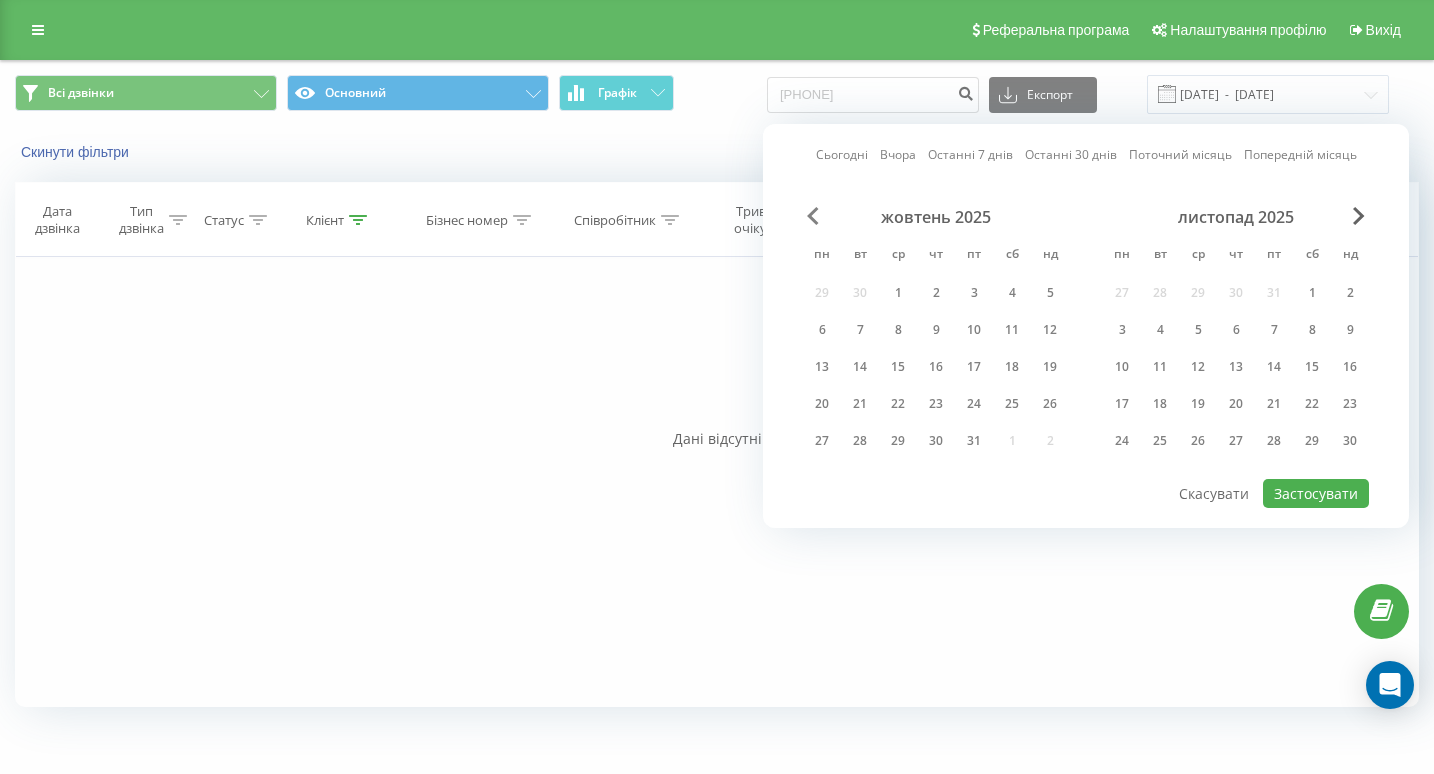 click at bounding box center (813, 216) 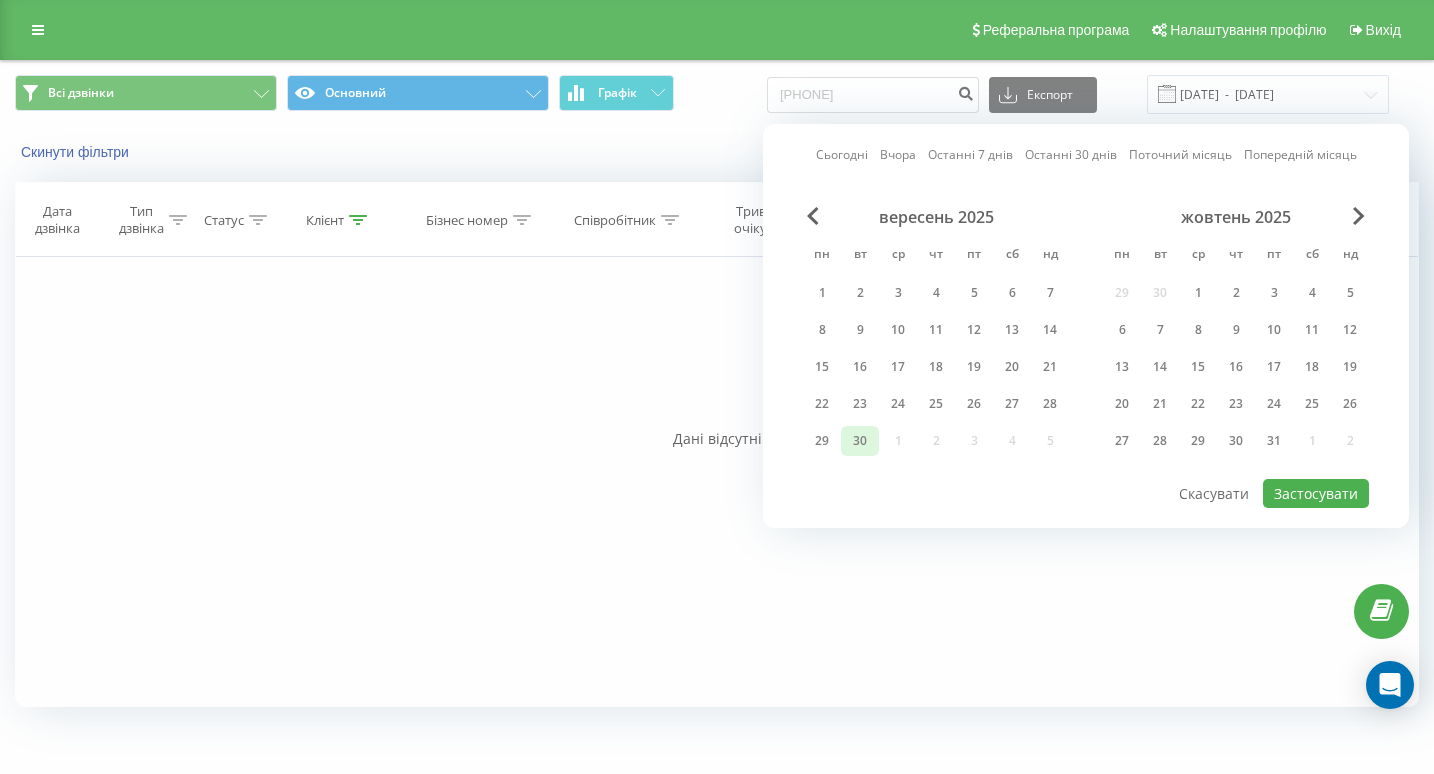 click on "30" at bounding box center [860, 441] 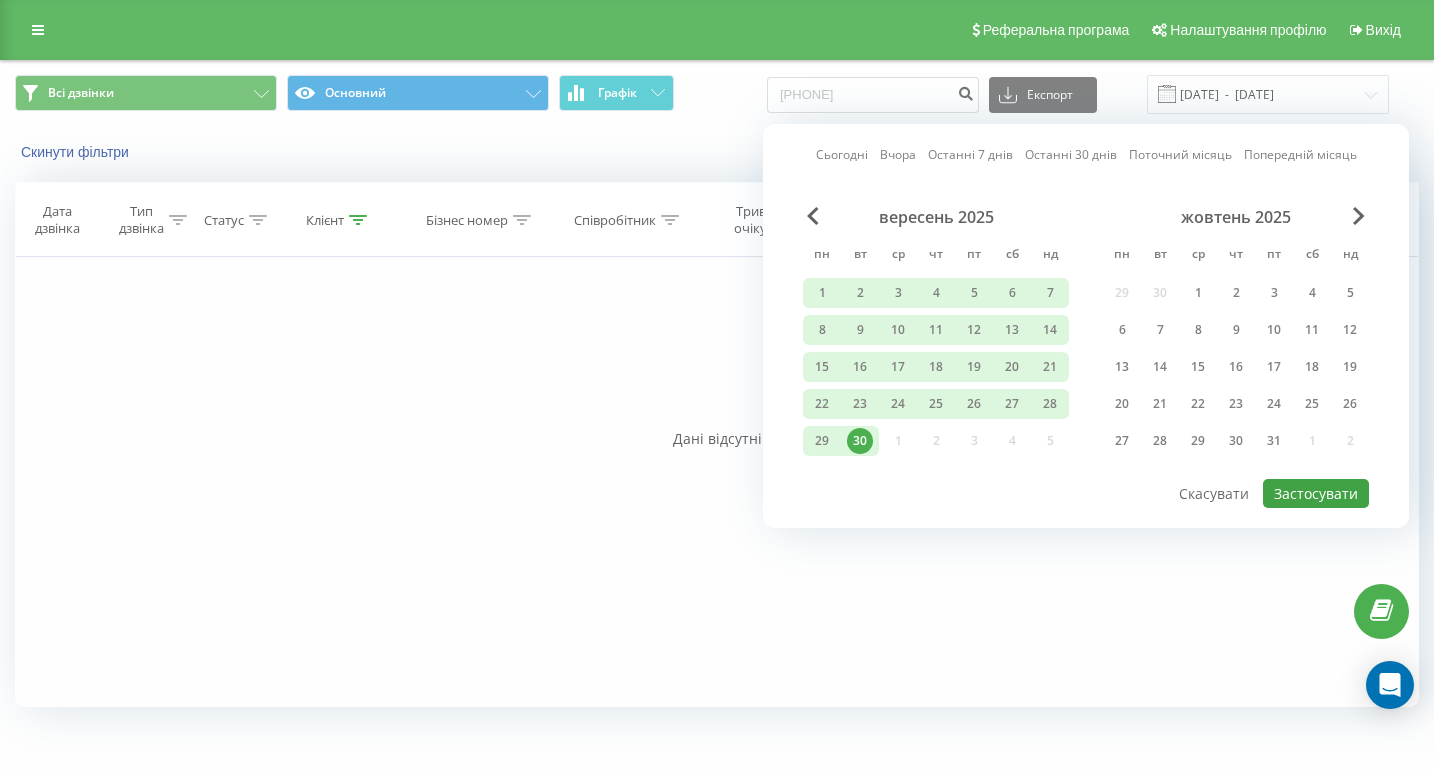 click on "Застосувати" at bounding box center [1316, 493] 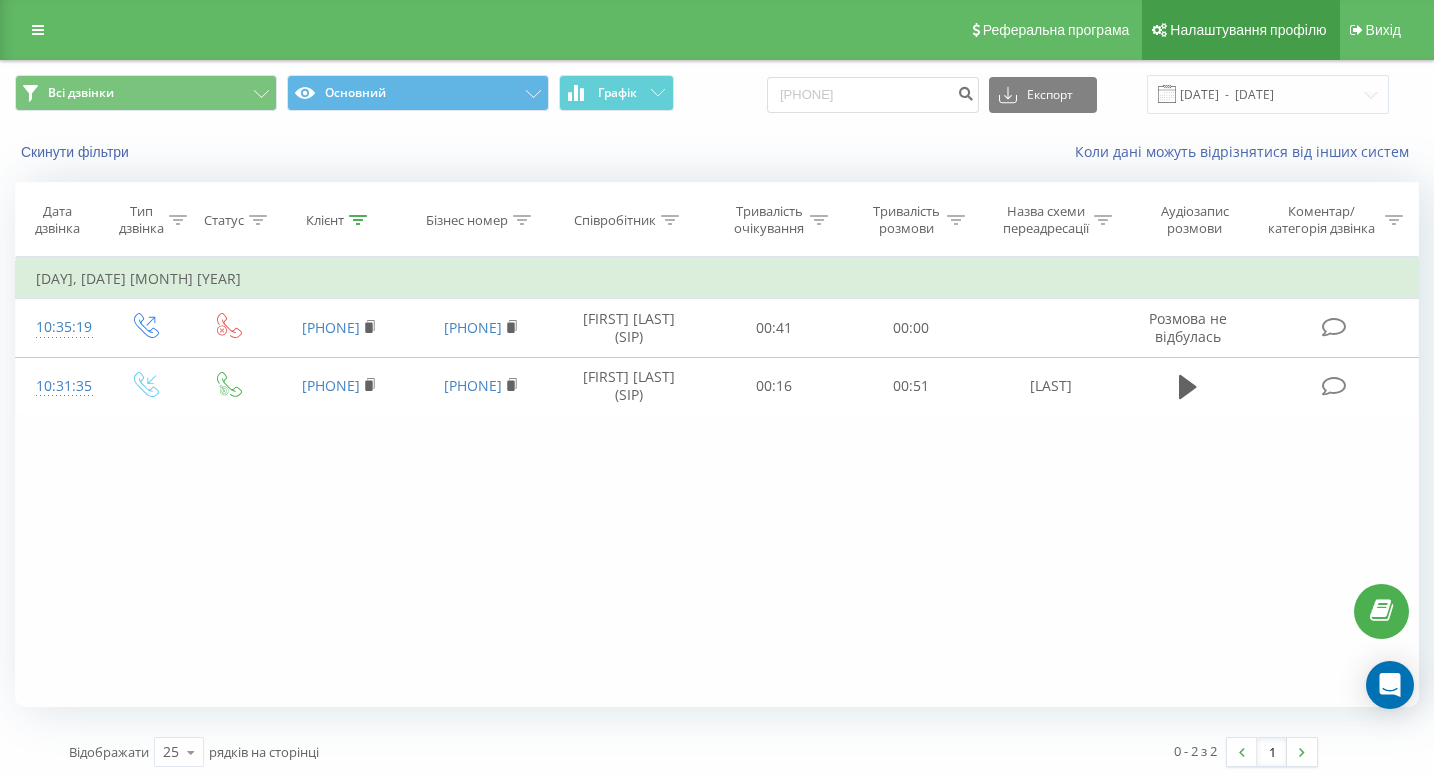 scroll, scrollTop: 0, scrollLeft: 0, axis: both 